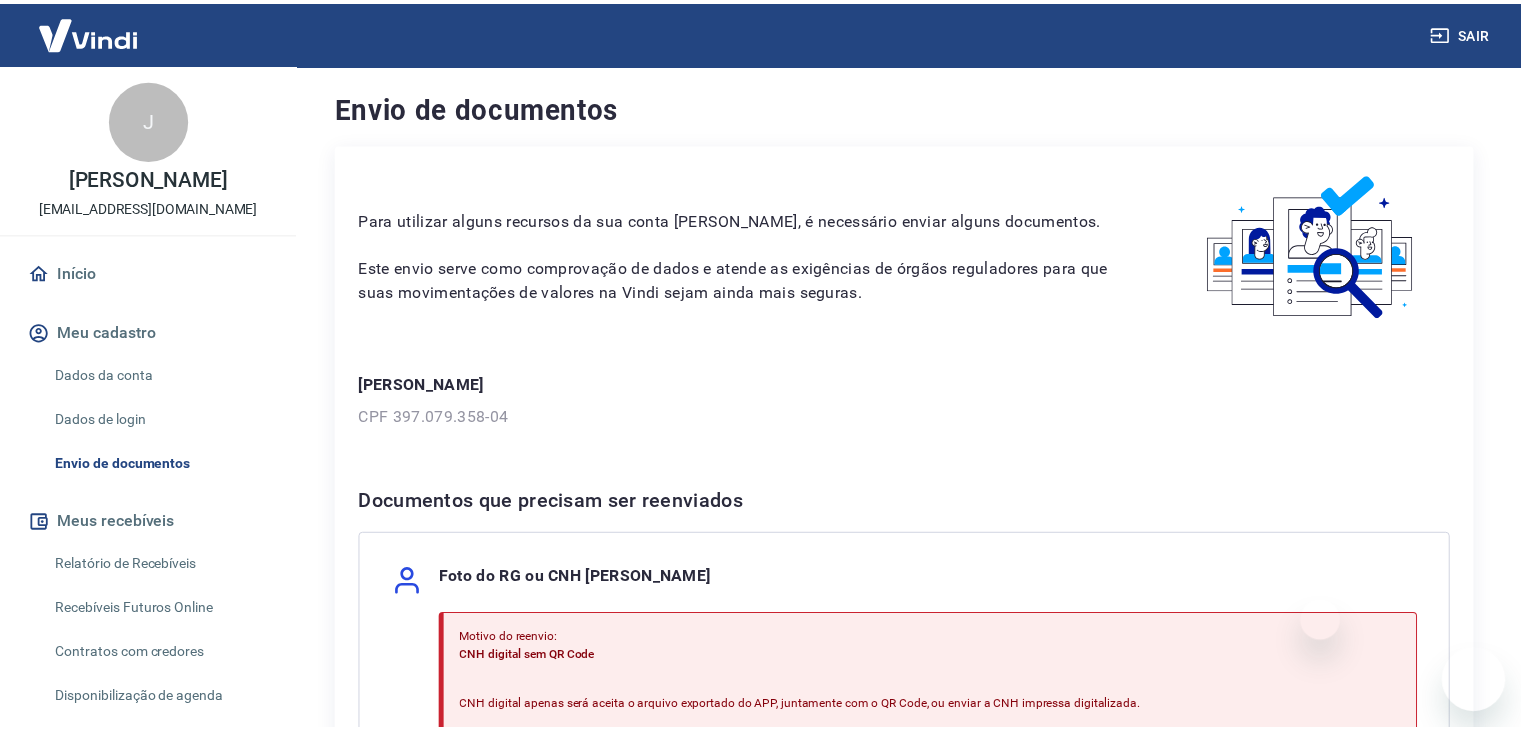 scroll, scrollTop: 0, scrollLeft: 0, axis: both 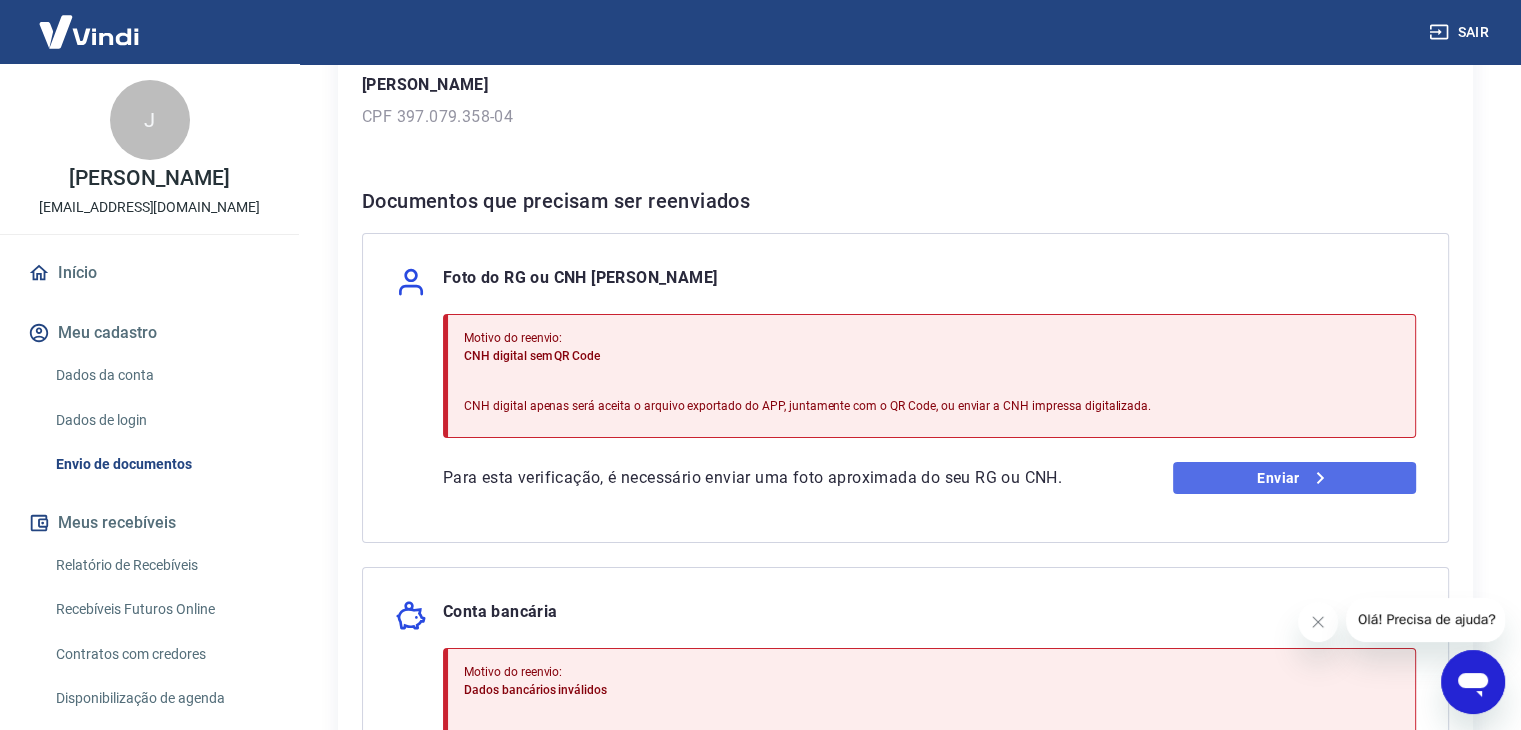 click on "Enviar" at bounding box center (1294, 478) 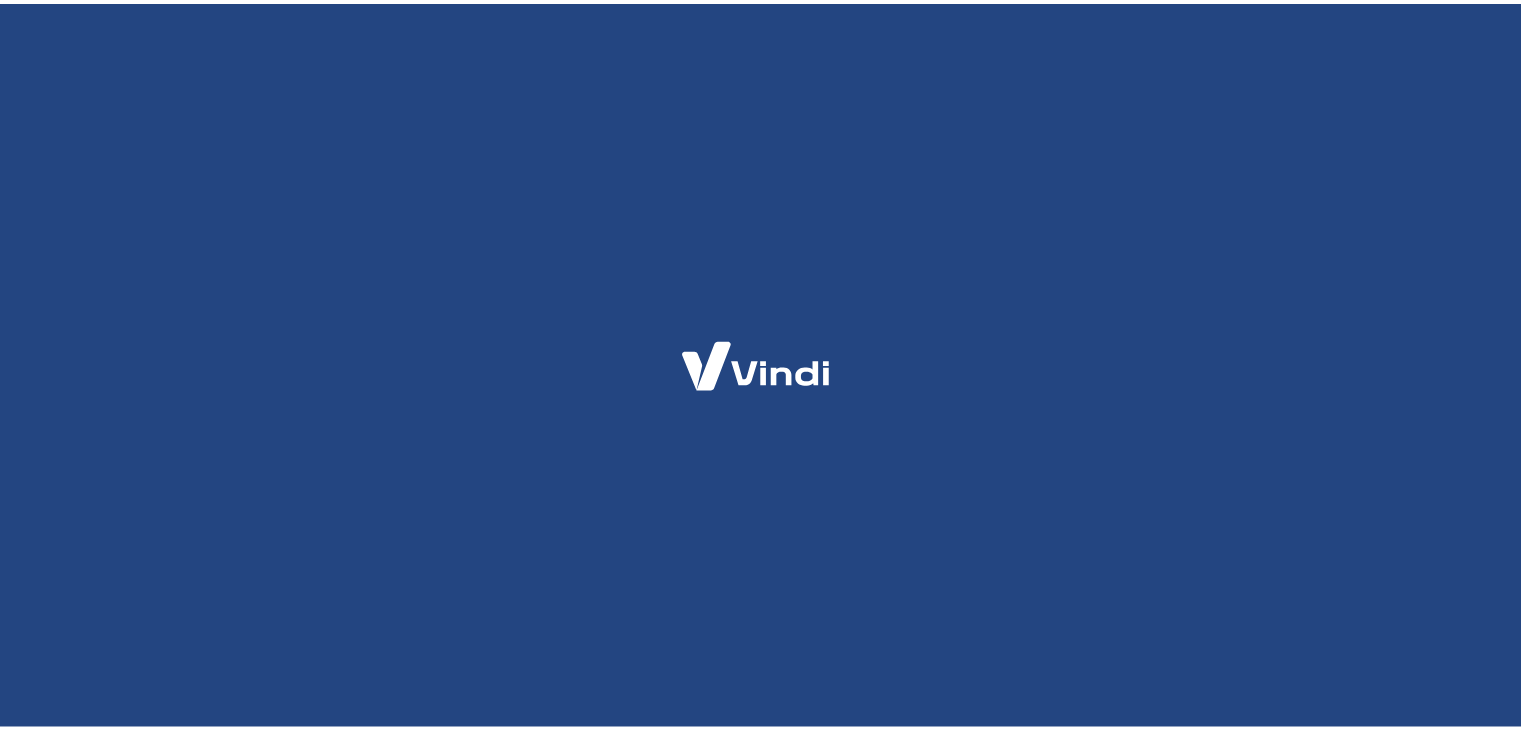 scroll, scrollTop: 0, scrollLeft: 0, axis: both 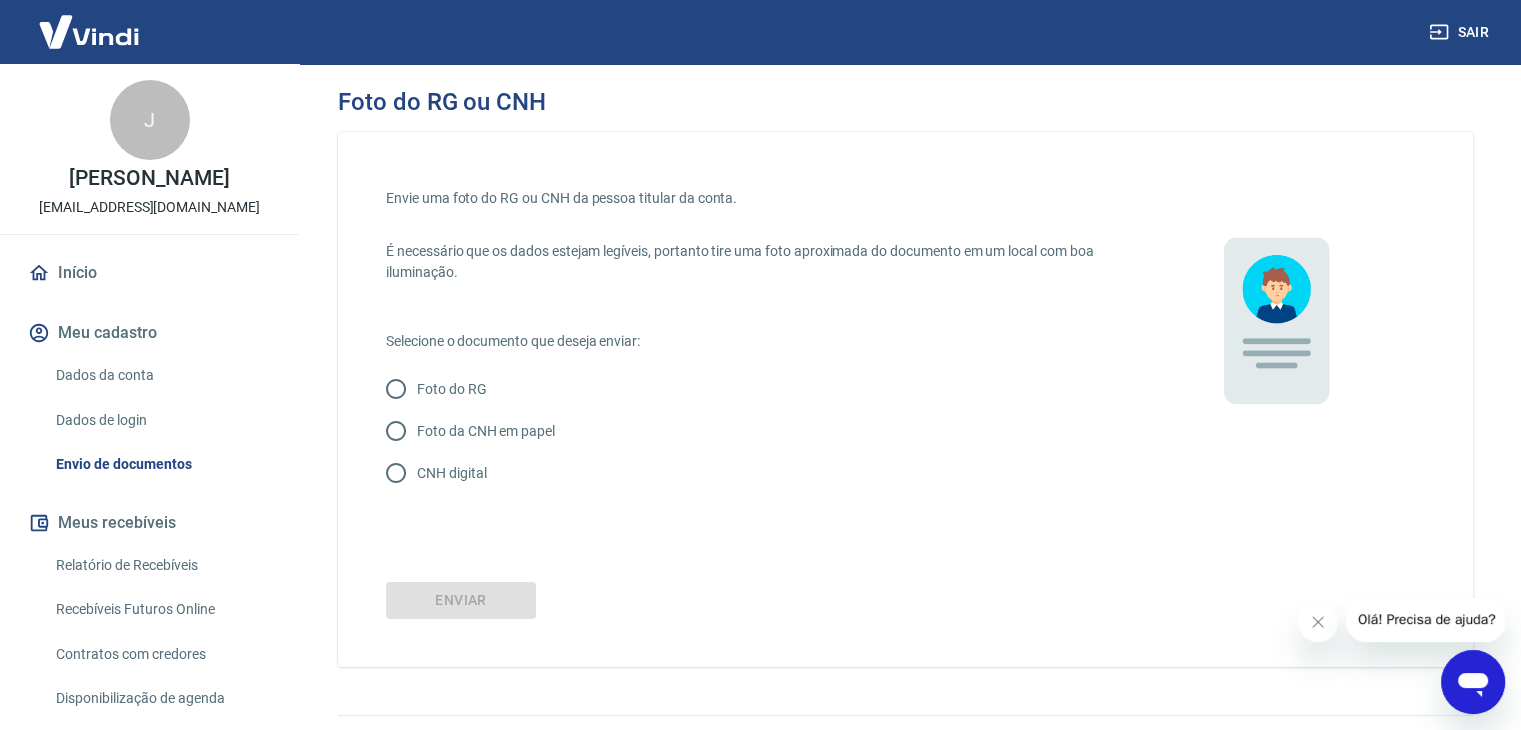 click on "CNH digital" at bounding box center [742, 473] 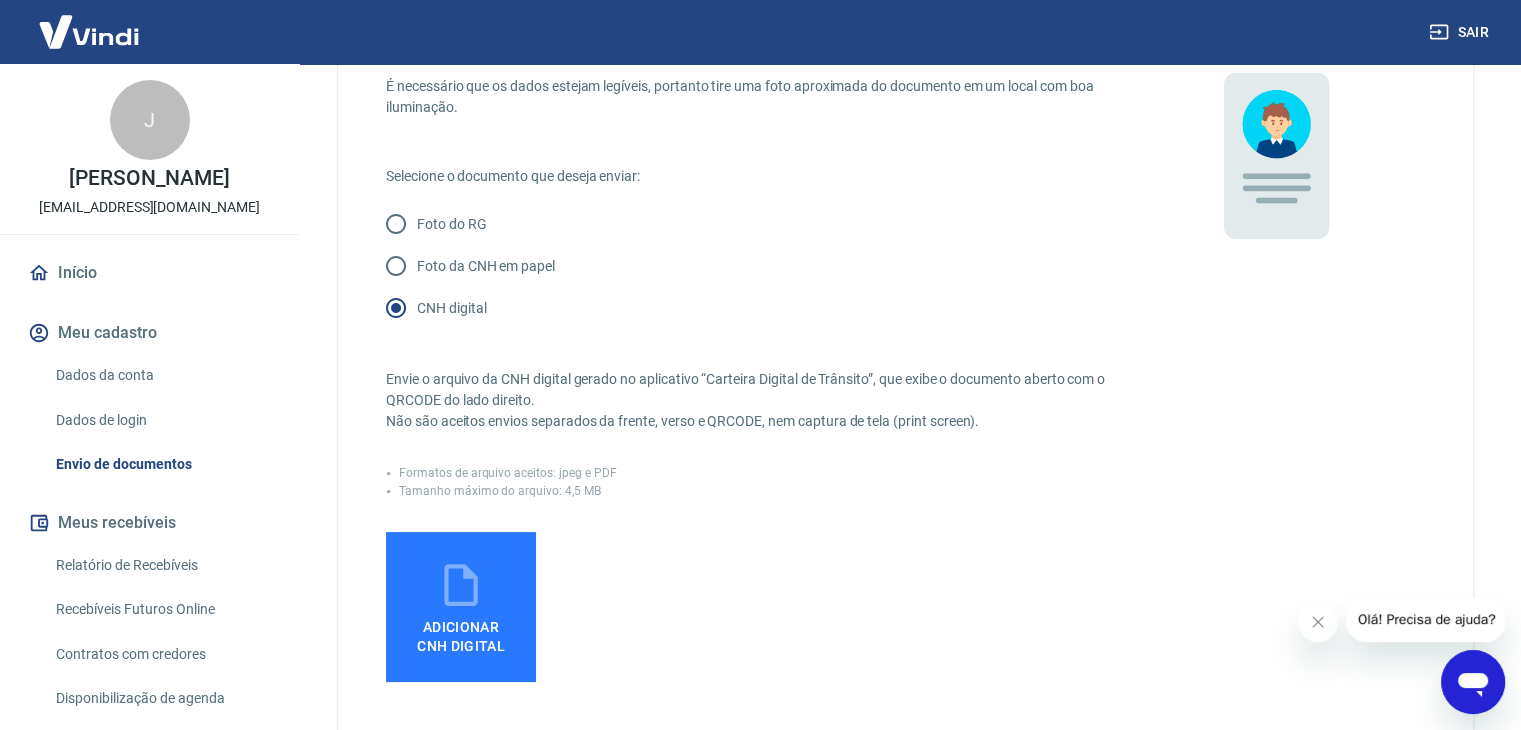 scroll, scrollTop: 200, scrollLeft: 0, axis: vertical 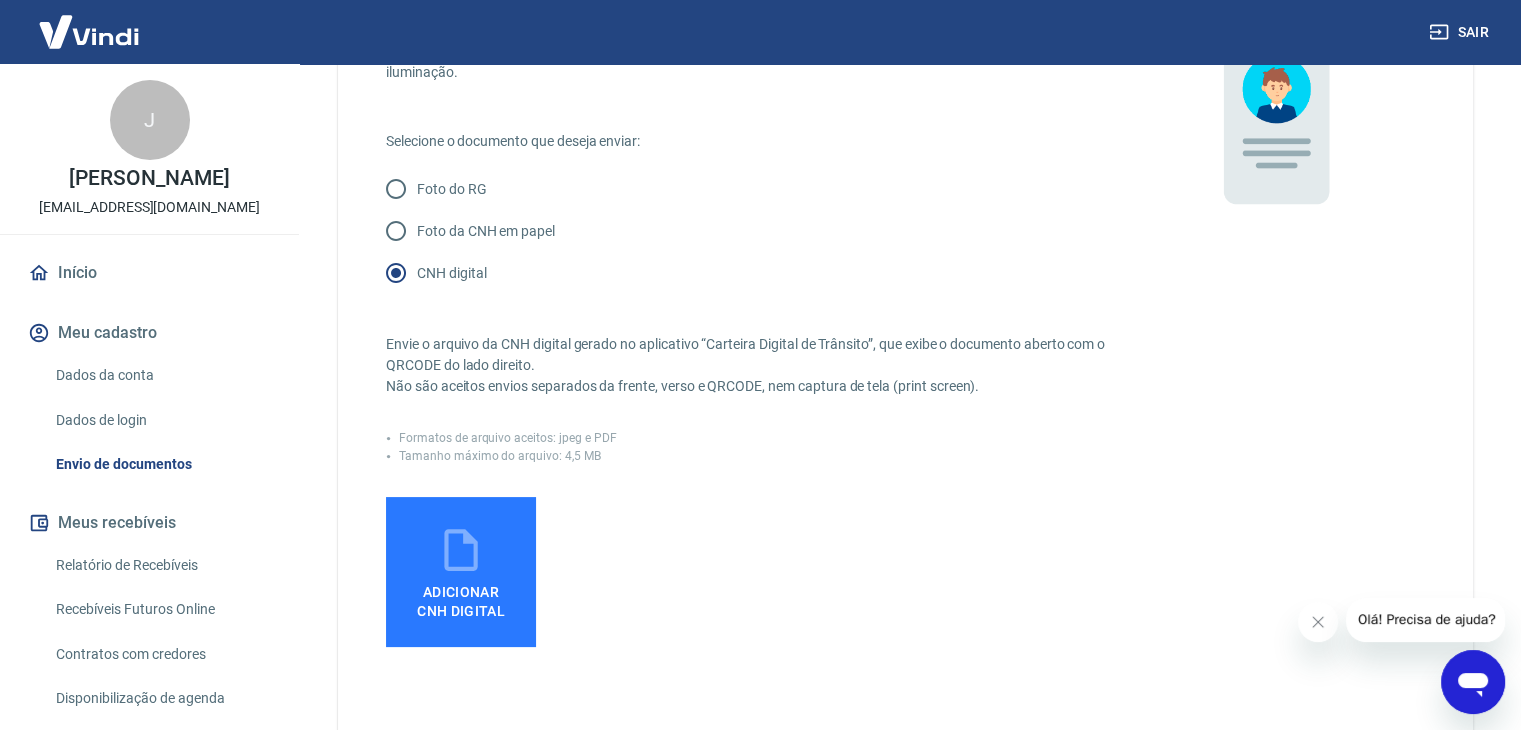 click on "Adicionar   CNH Digital" at bounding box center (461, 572) 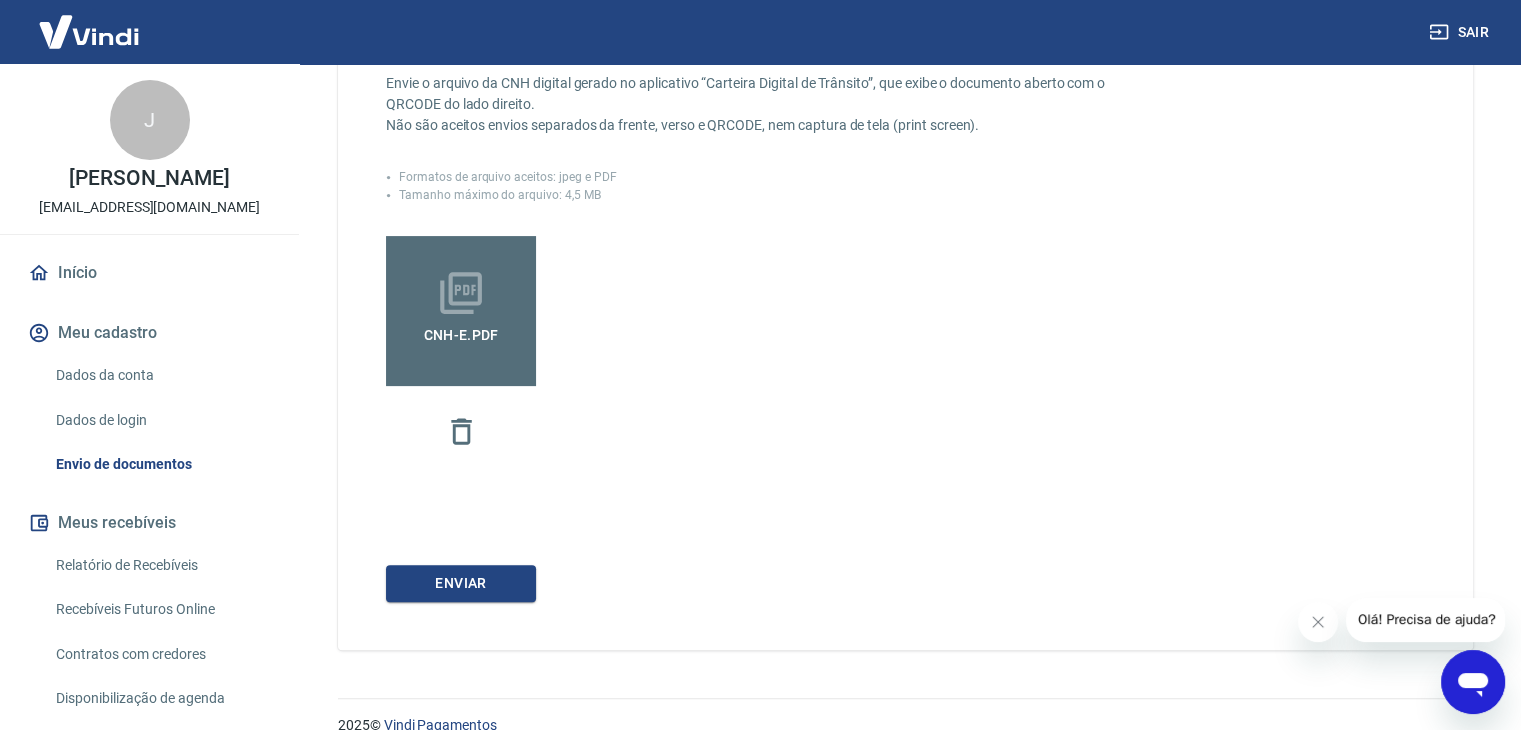 scroll, scrollTop: 490, scrollLeft: 0, axis: vertical 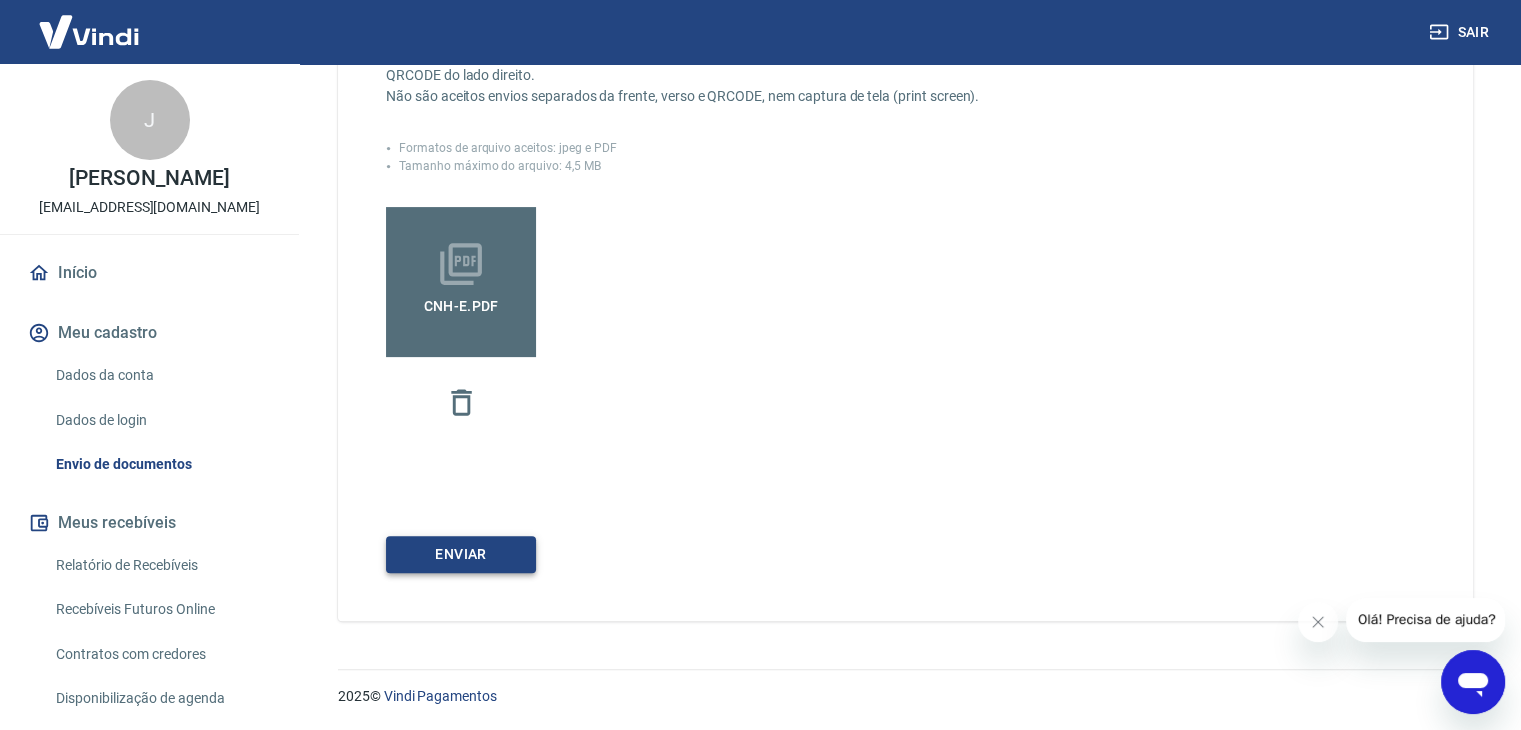 click on "Enviar" at bounding box center [461, 554] 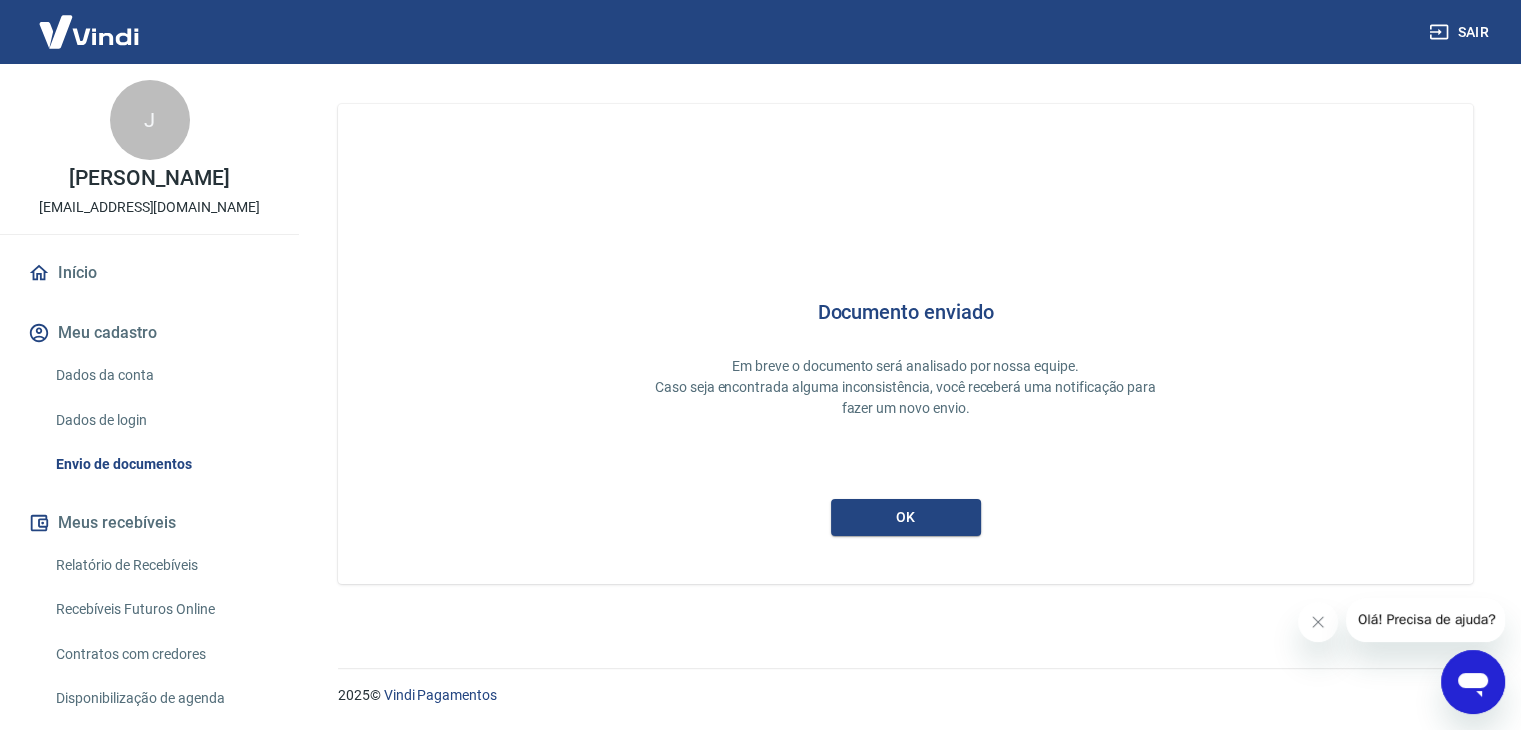 scroll, scrollTop: 0, scrollLeft: 0, axis: both 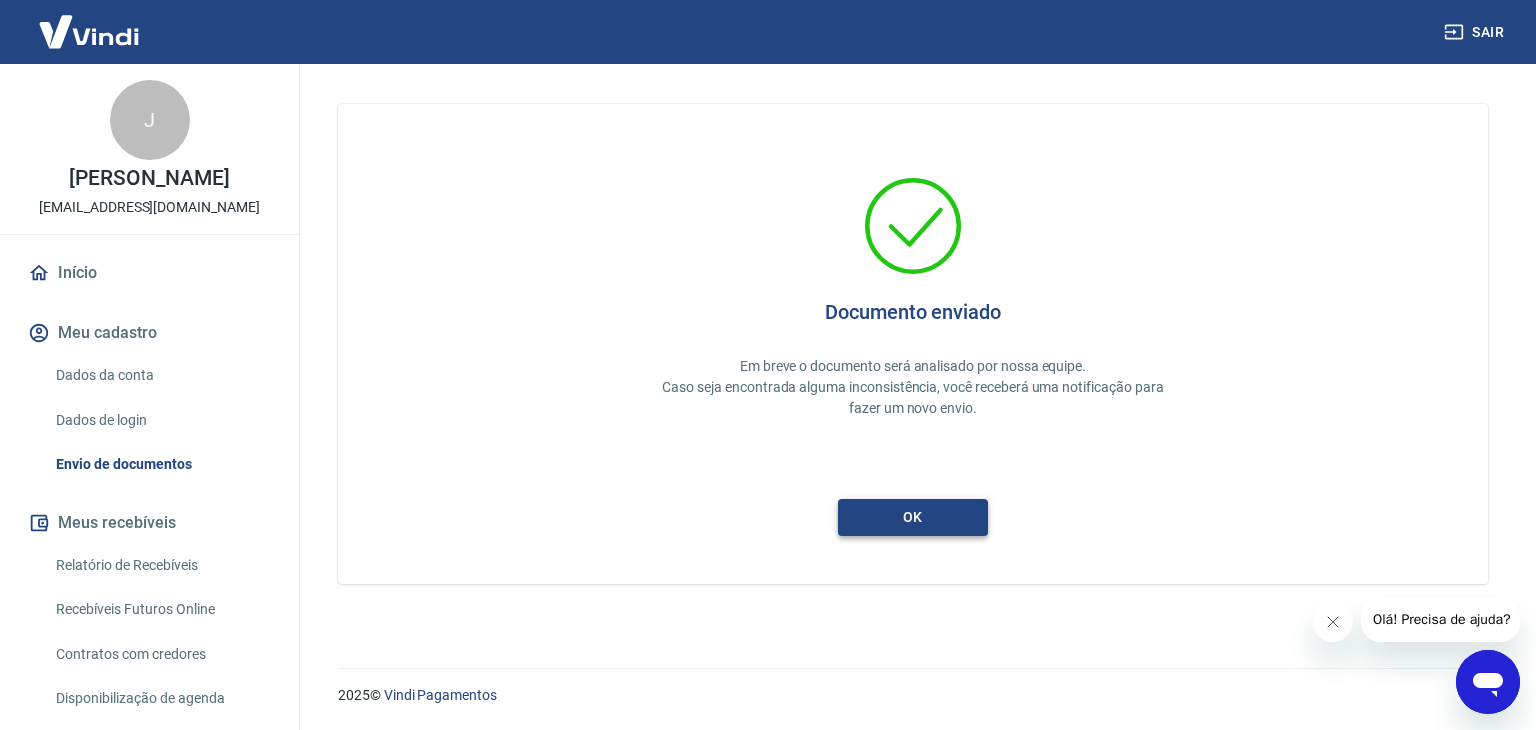 click on "ok" at bounding box center (913, 517) 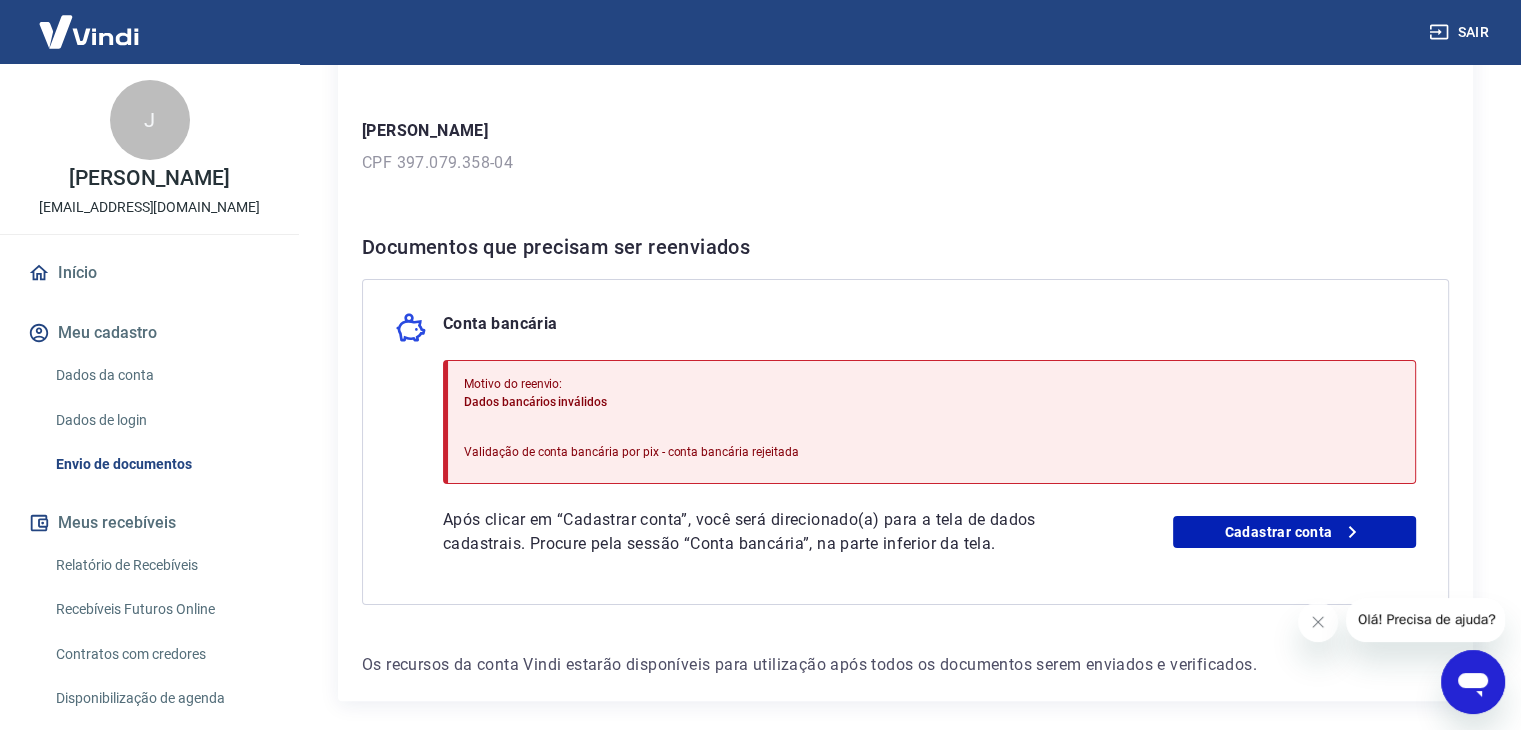 scroll, scrollTop: 300, scrollLeft: 0, axis: vertical 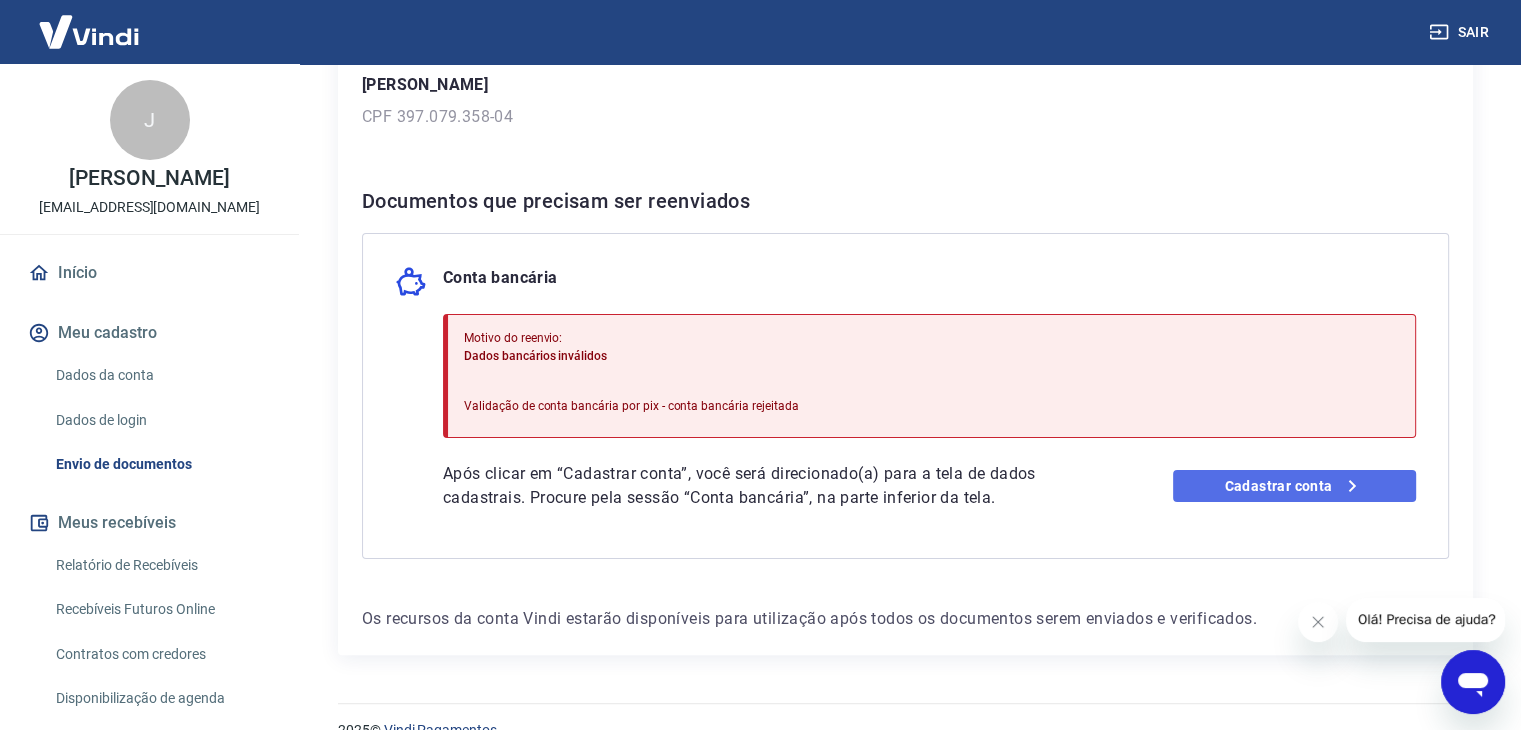 click on "Cadastrar conta" at bounding box center (1294, 486) 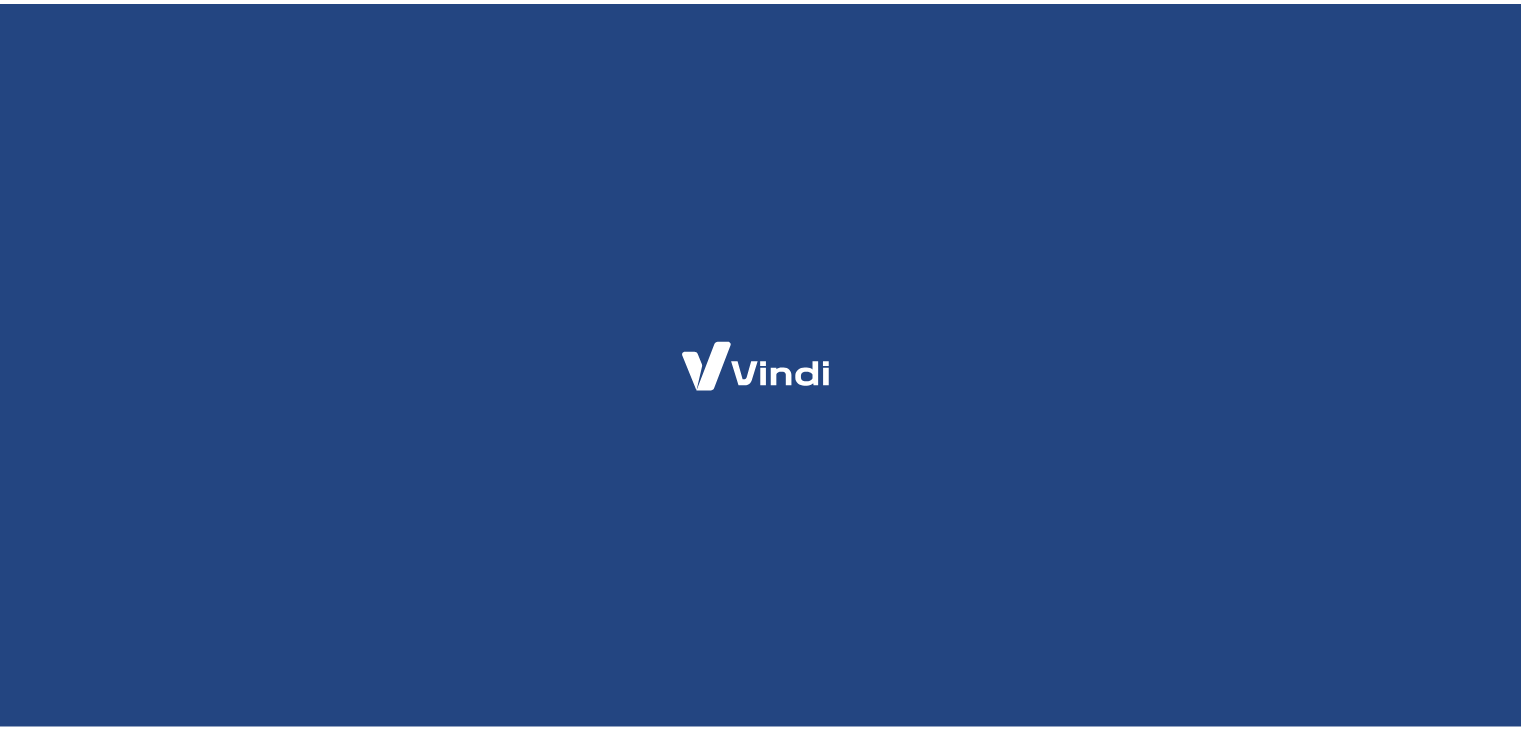 scroll, scrollTop: 0, scrollLeft: 0, axis: both 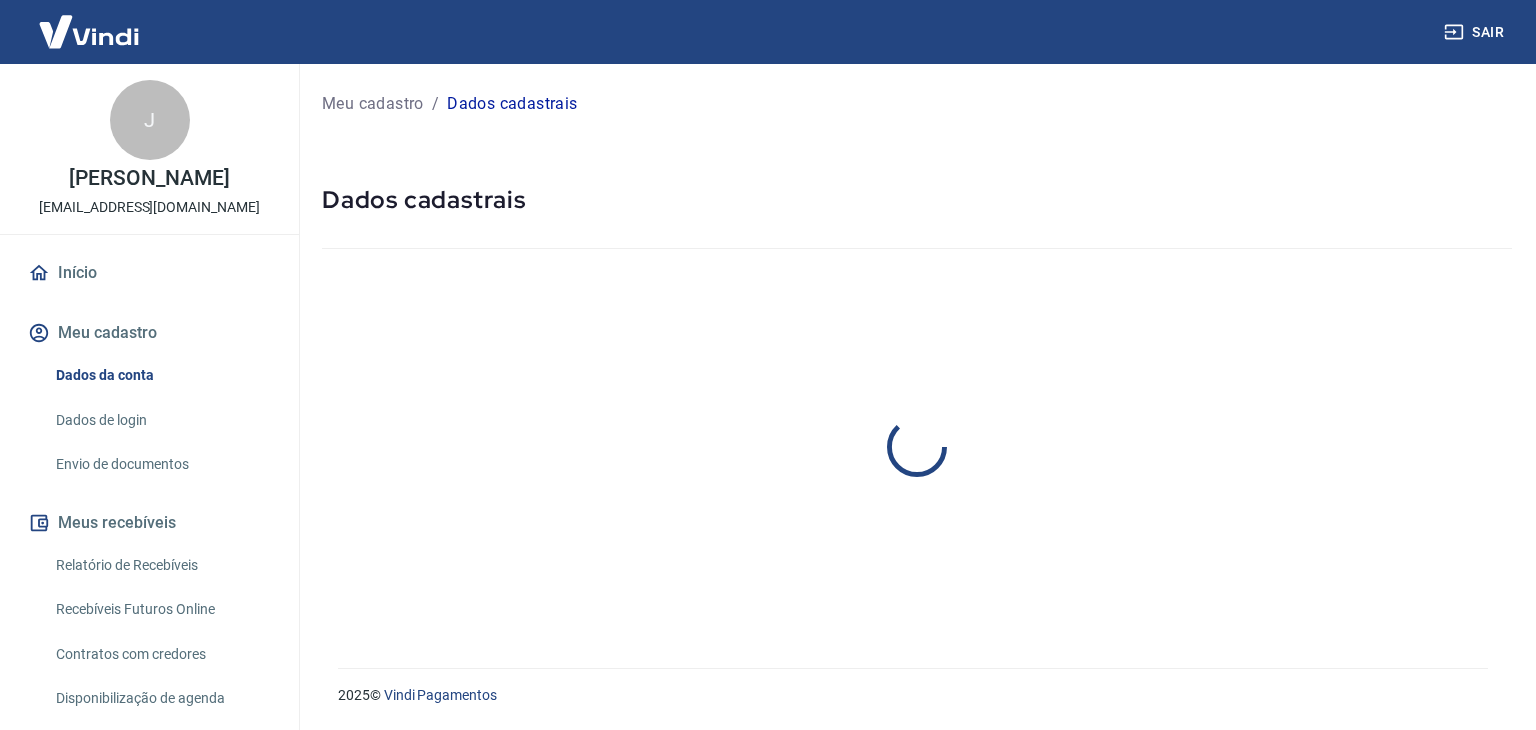 select on "SP" 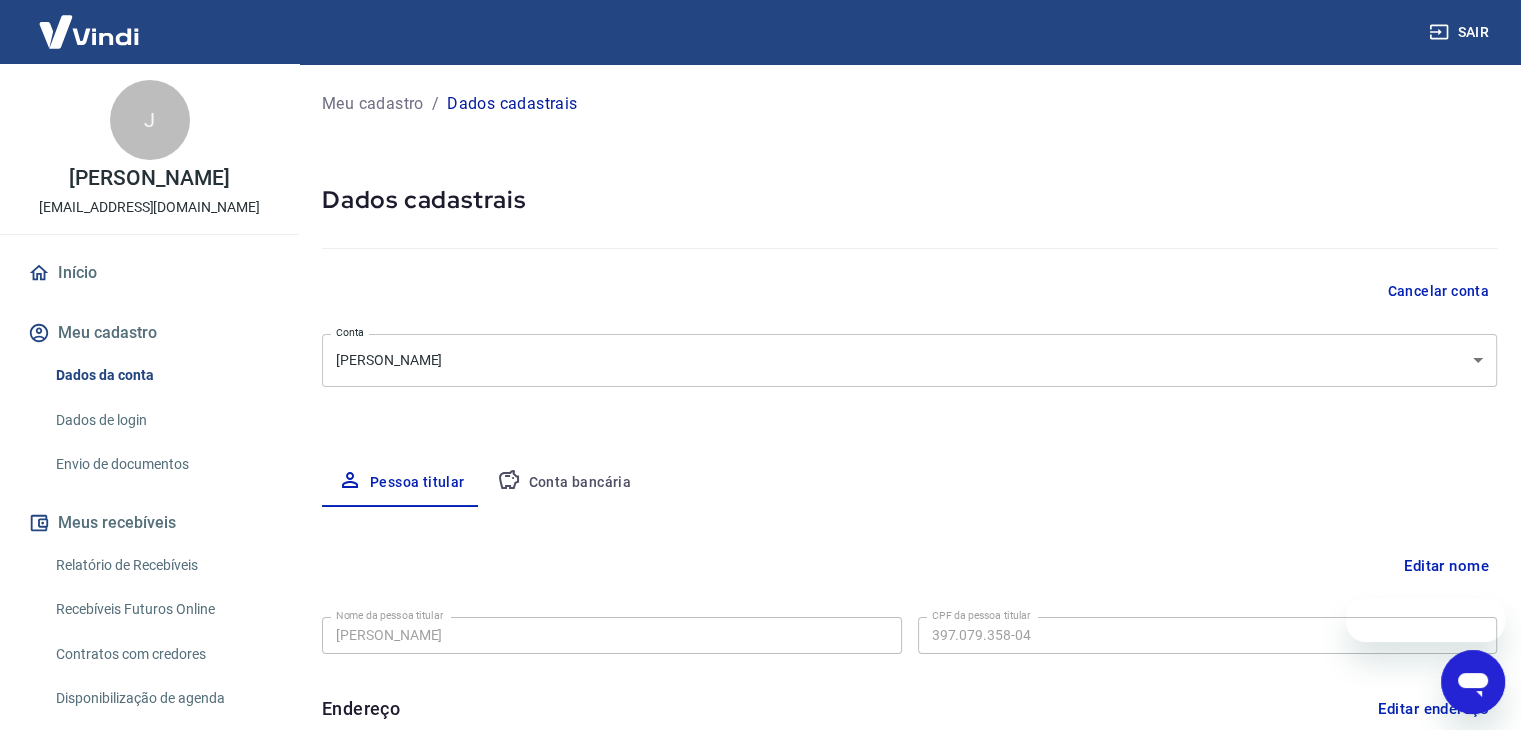 scroll, scrollTop: 0, scrollLeft: 0, axis: both 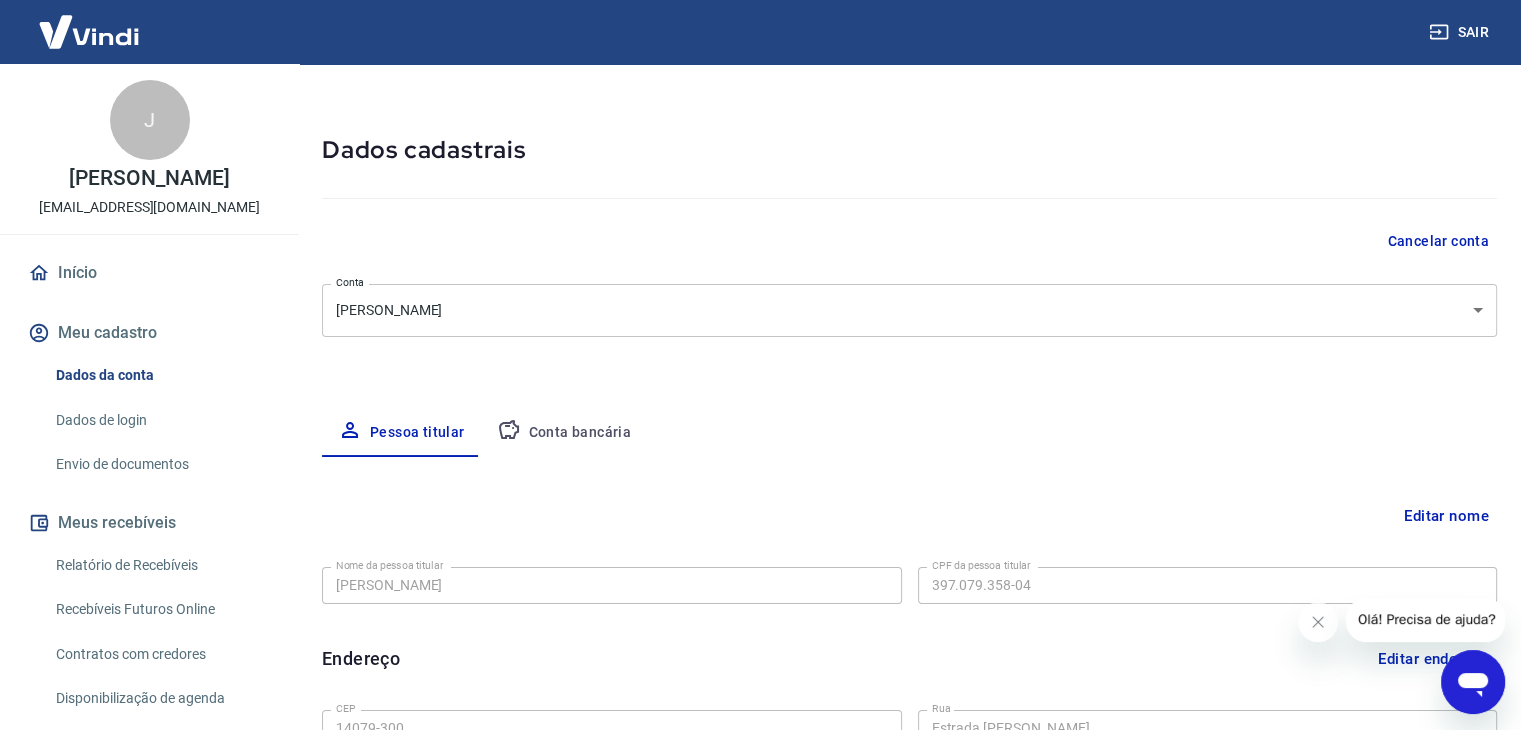 click on "Conta bancária" at bounding box center [564, 433] 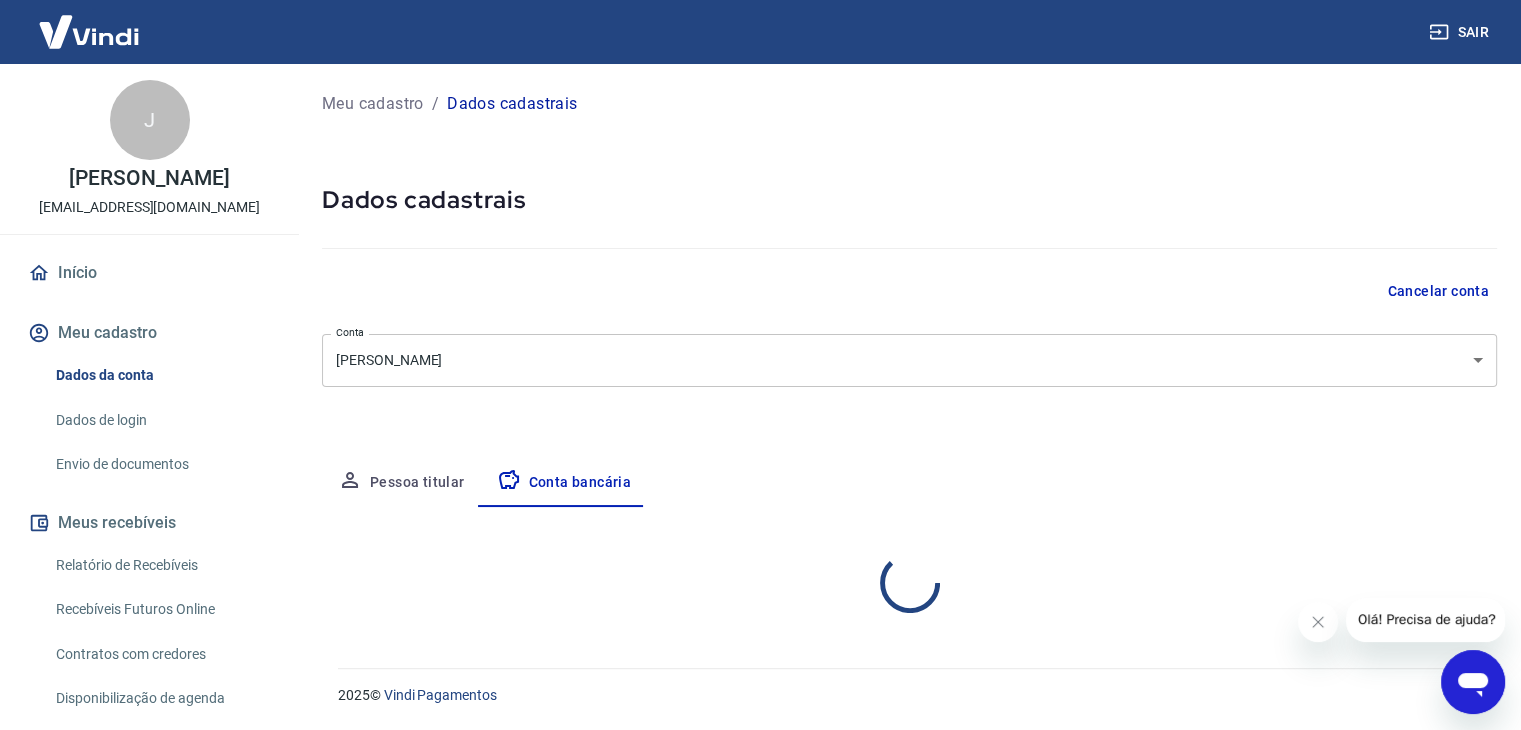 scroll, scrollTop: 0, scrollLeft: 0, axis: both 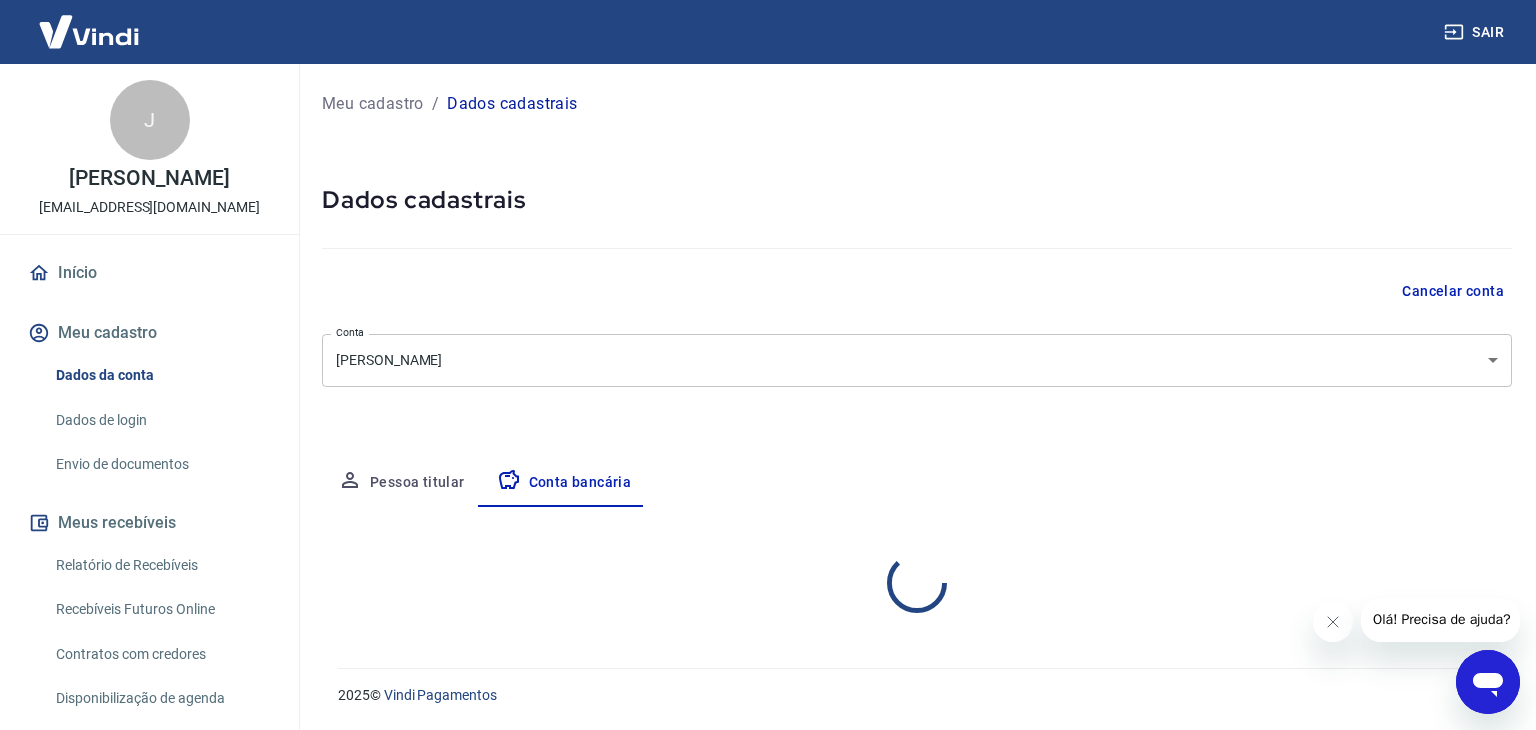 select on "1" 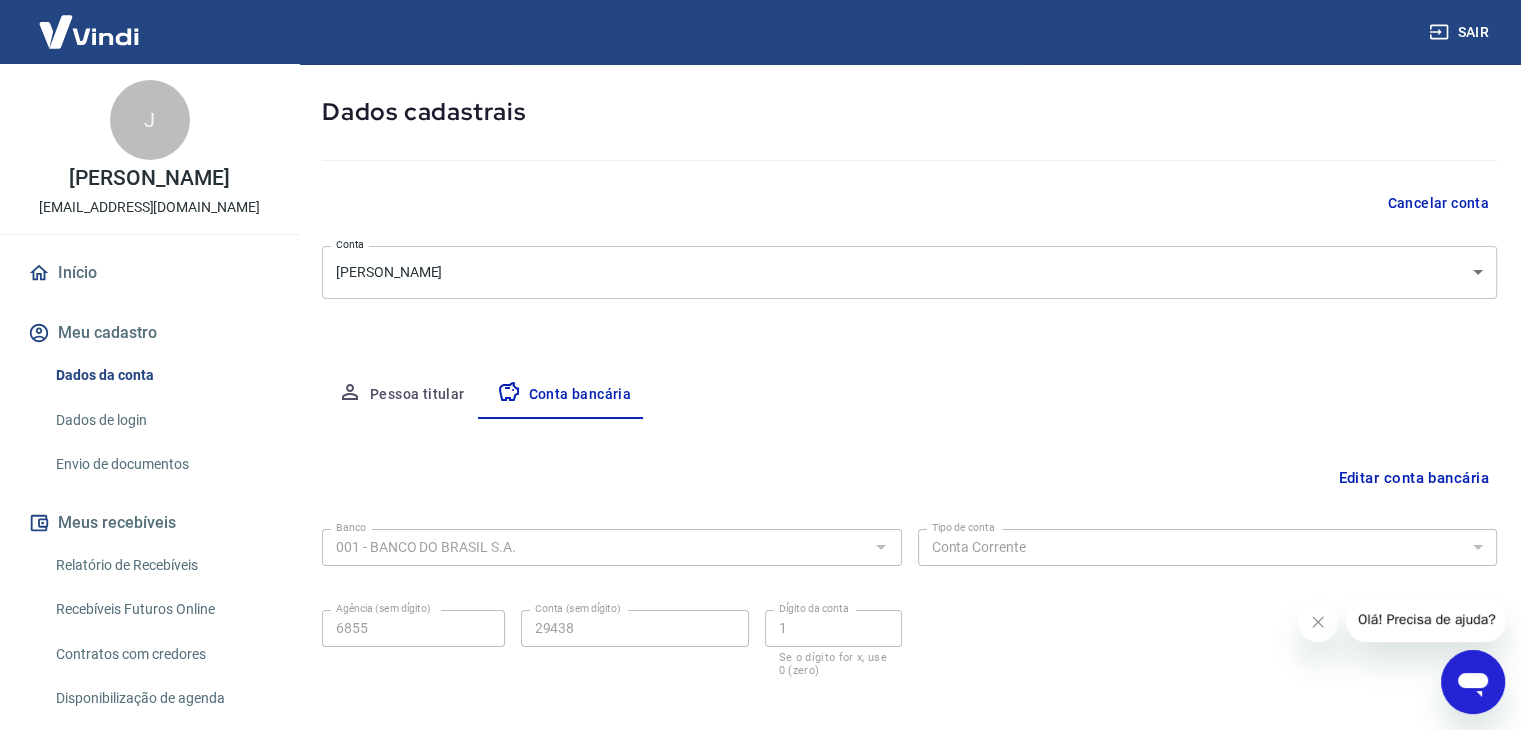 scroll, scrollTop: 180, scrollLeft: 0, axis: vertical 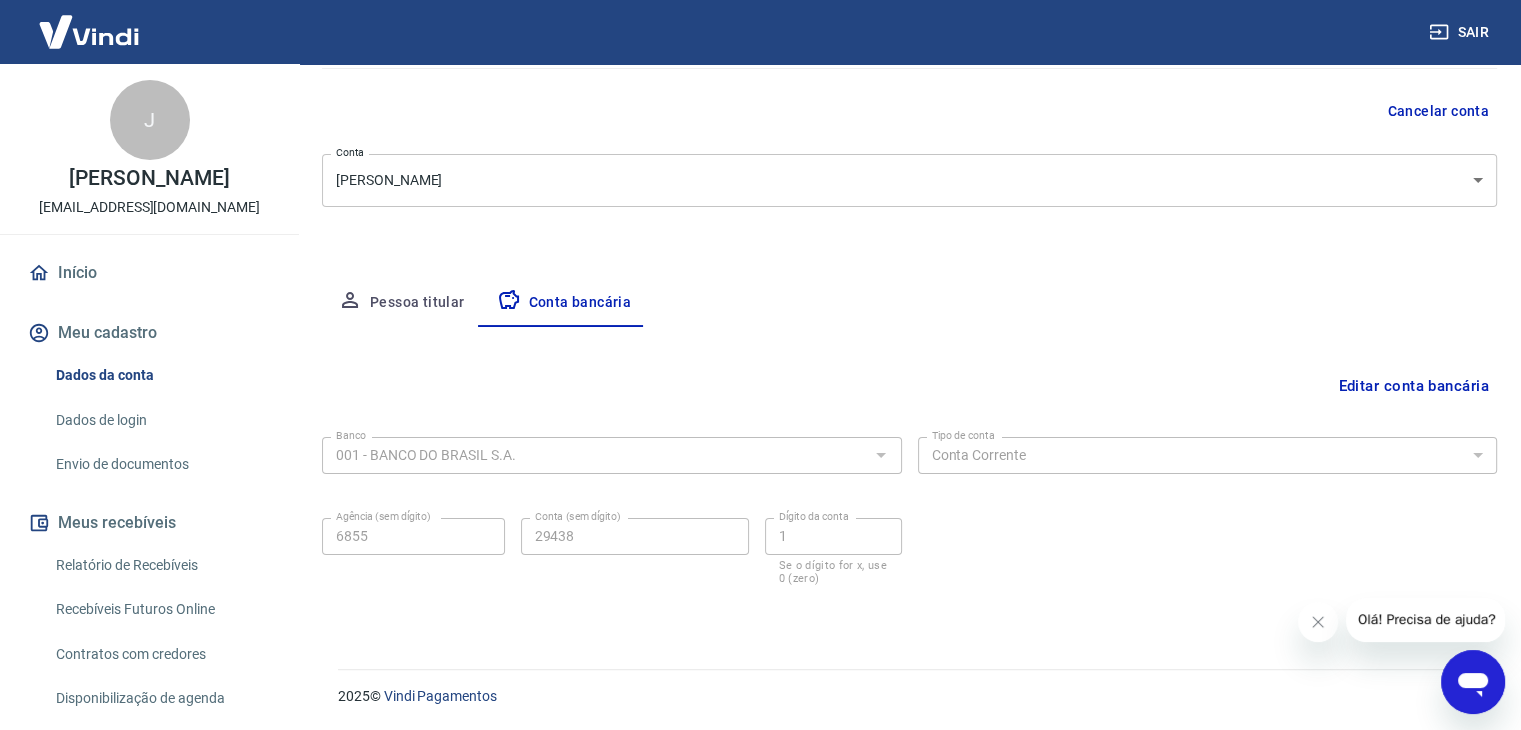 click on "Pessoa titular" at bounding box center [401, 303] 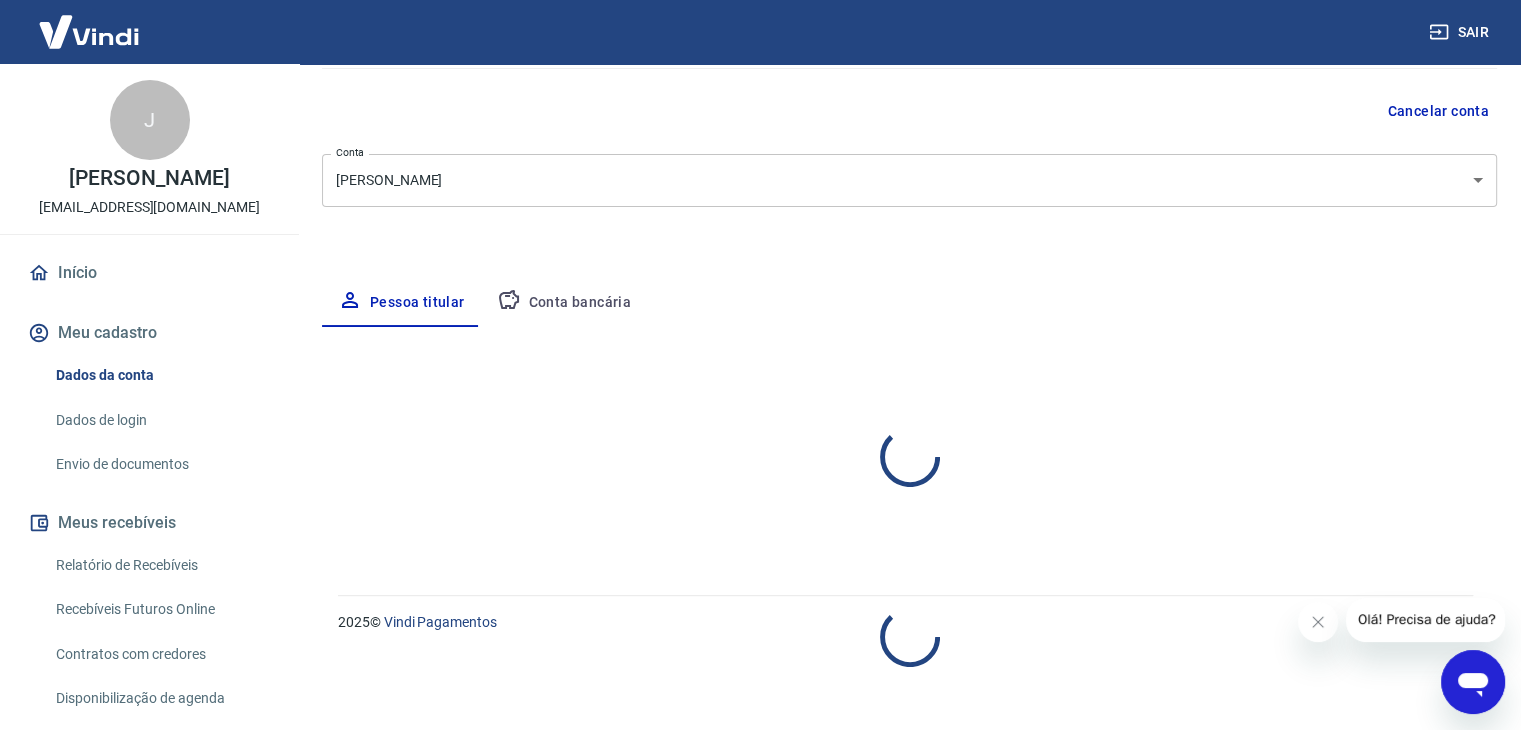 select on "SP" 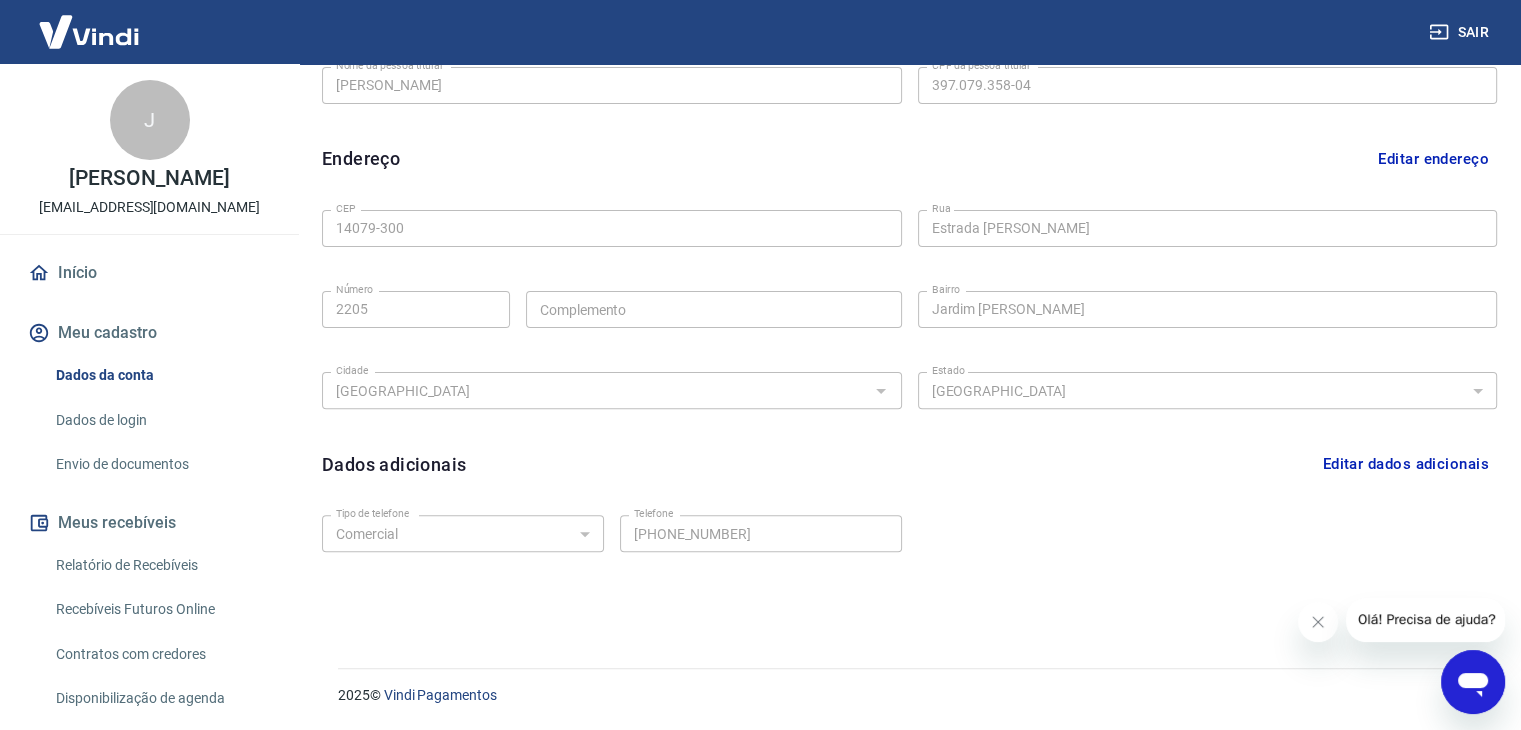 scroll, scrollTop: 350, scrollLeft: 0, axis: vertical 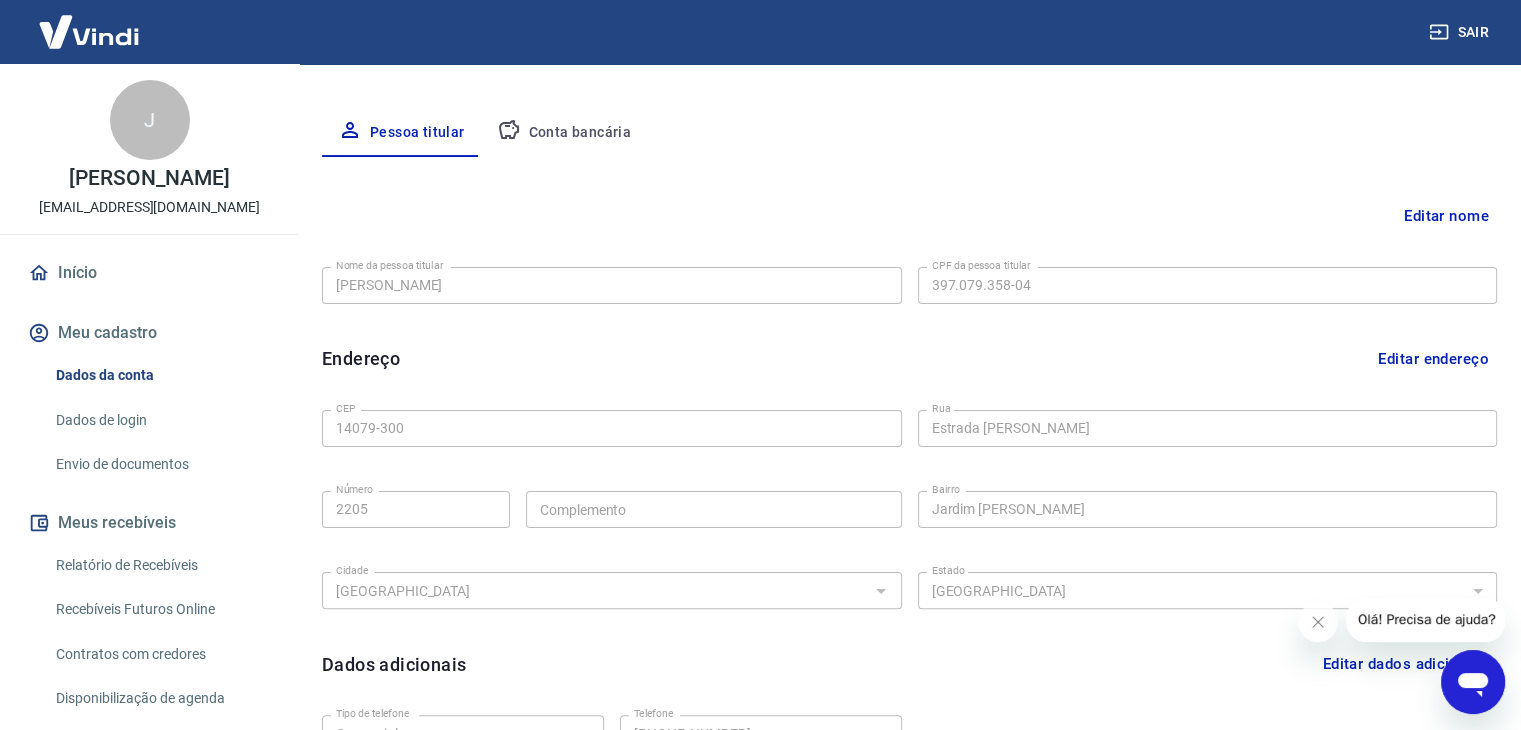 click on "Conta bancária" at bounding box center (564, 133) 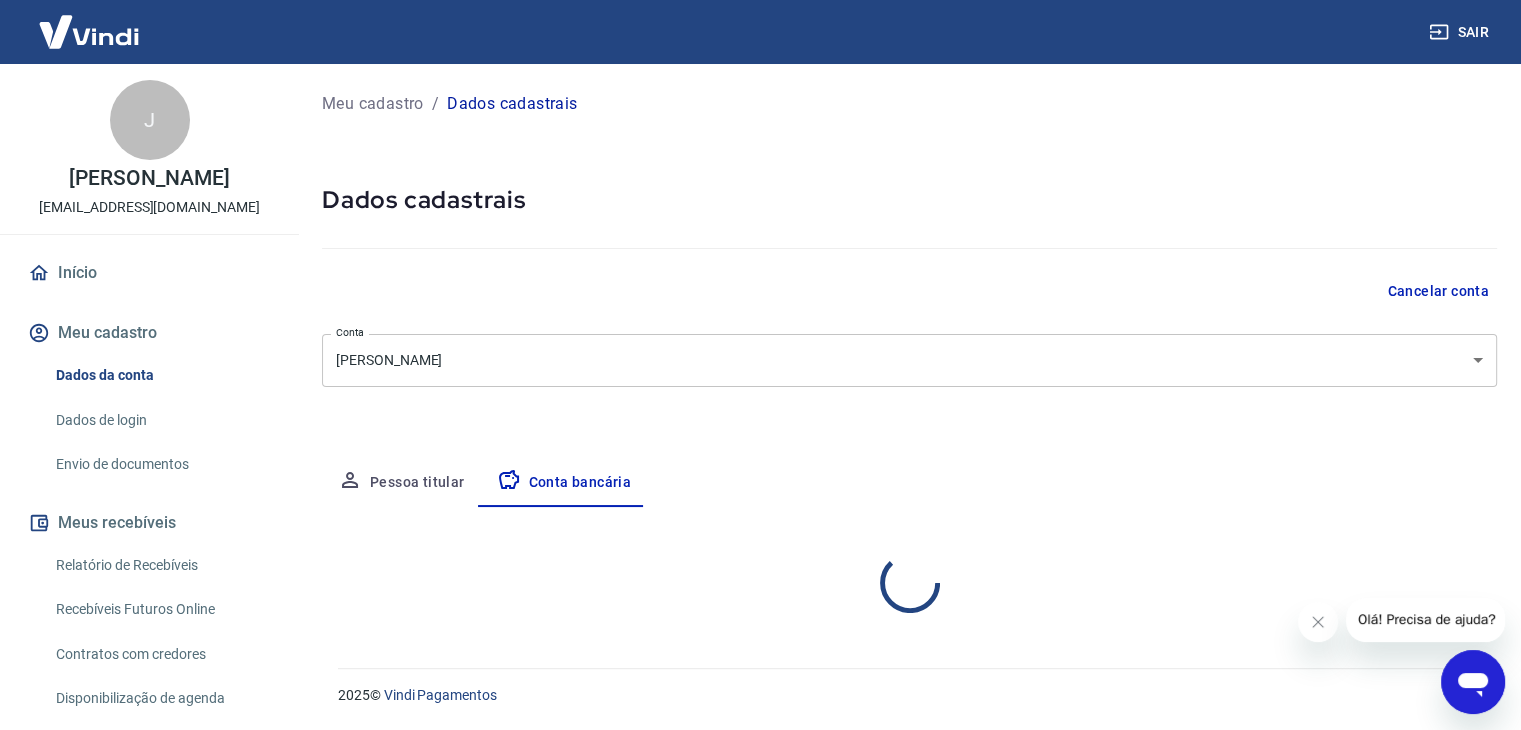 scroll, scrollTop: 0, scrollLeft: 0, axis: both 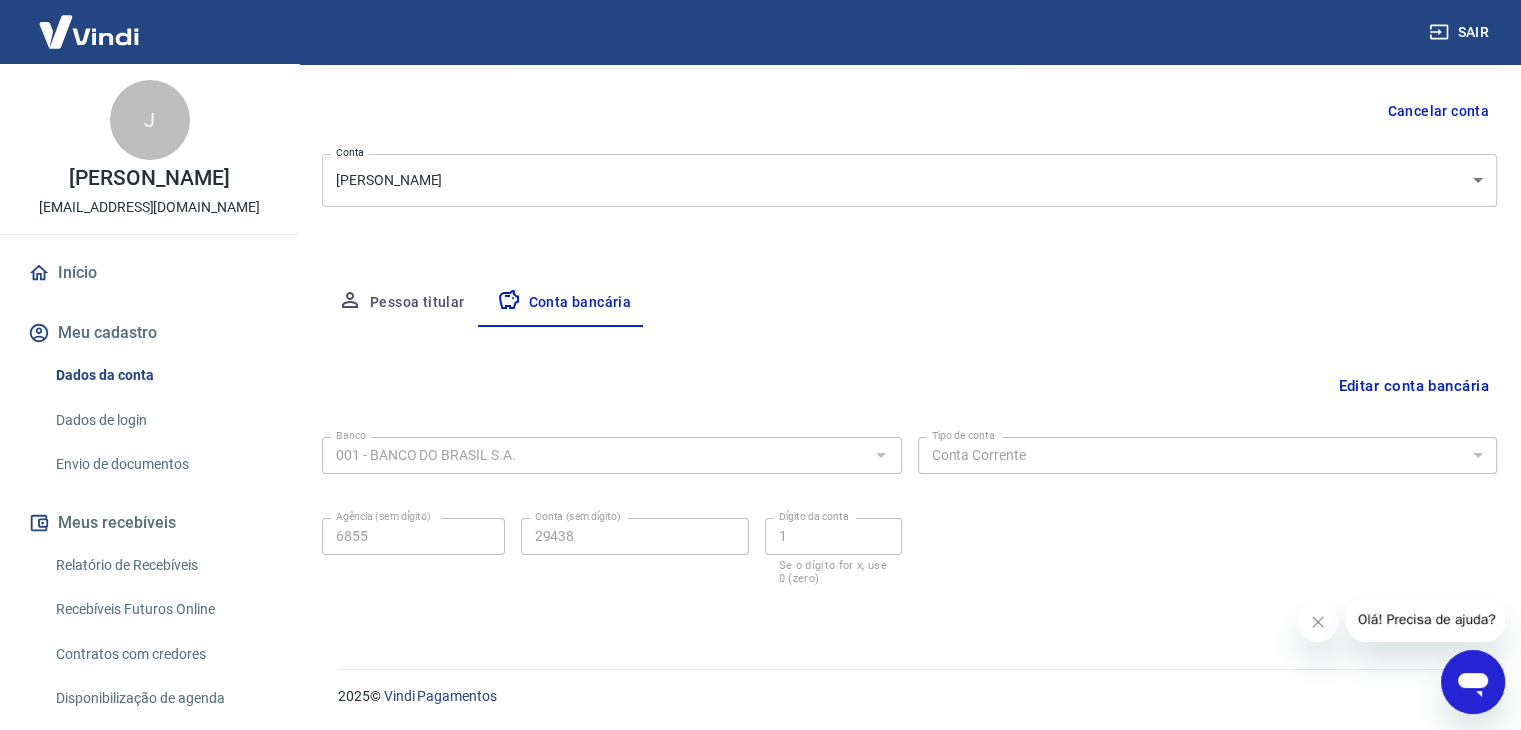 click on "Editar conta bancária" at bounding box center [1413, 386] 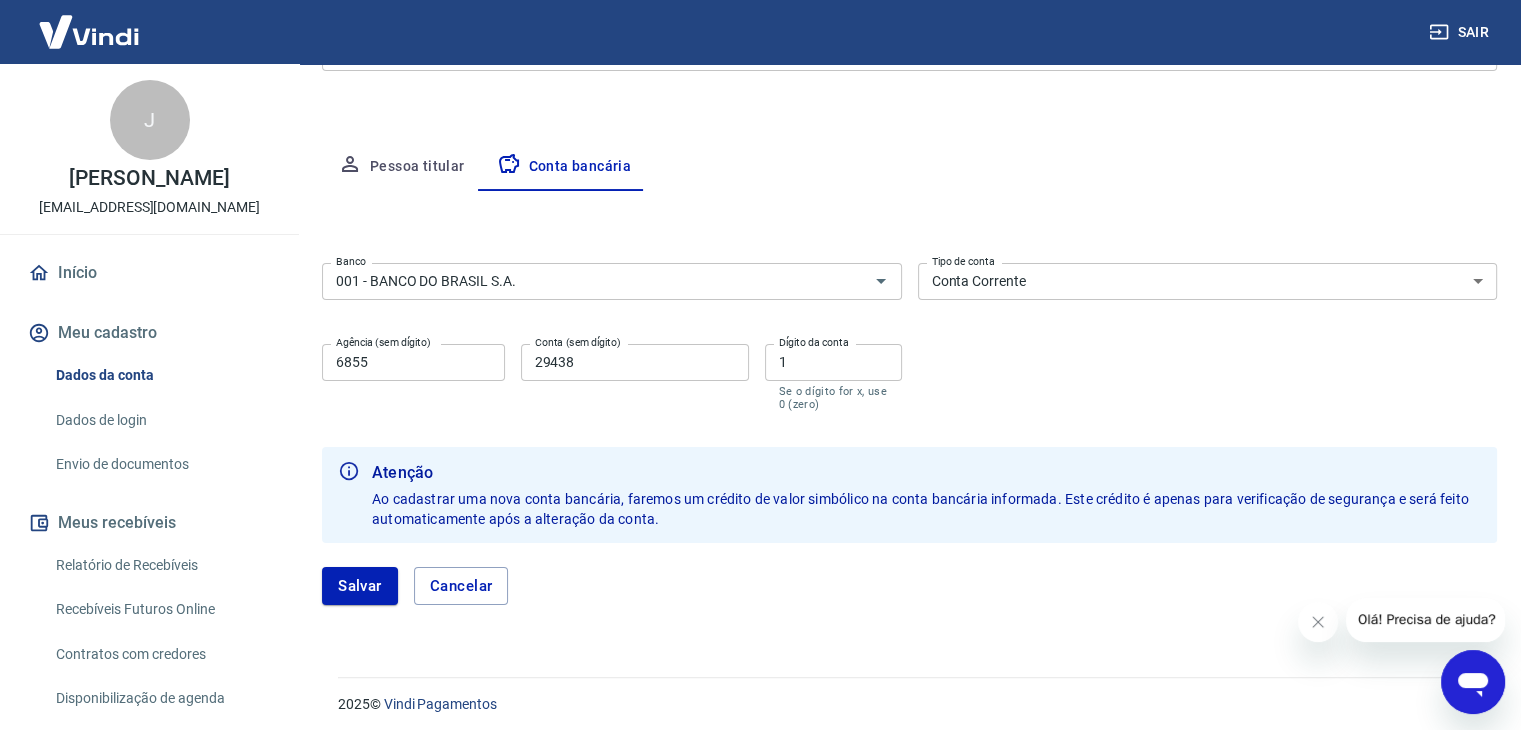 scroll, scrollTop: 324, scrollLeft: 0, axis: vertical 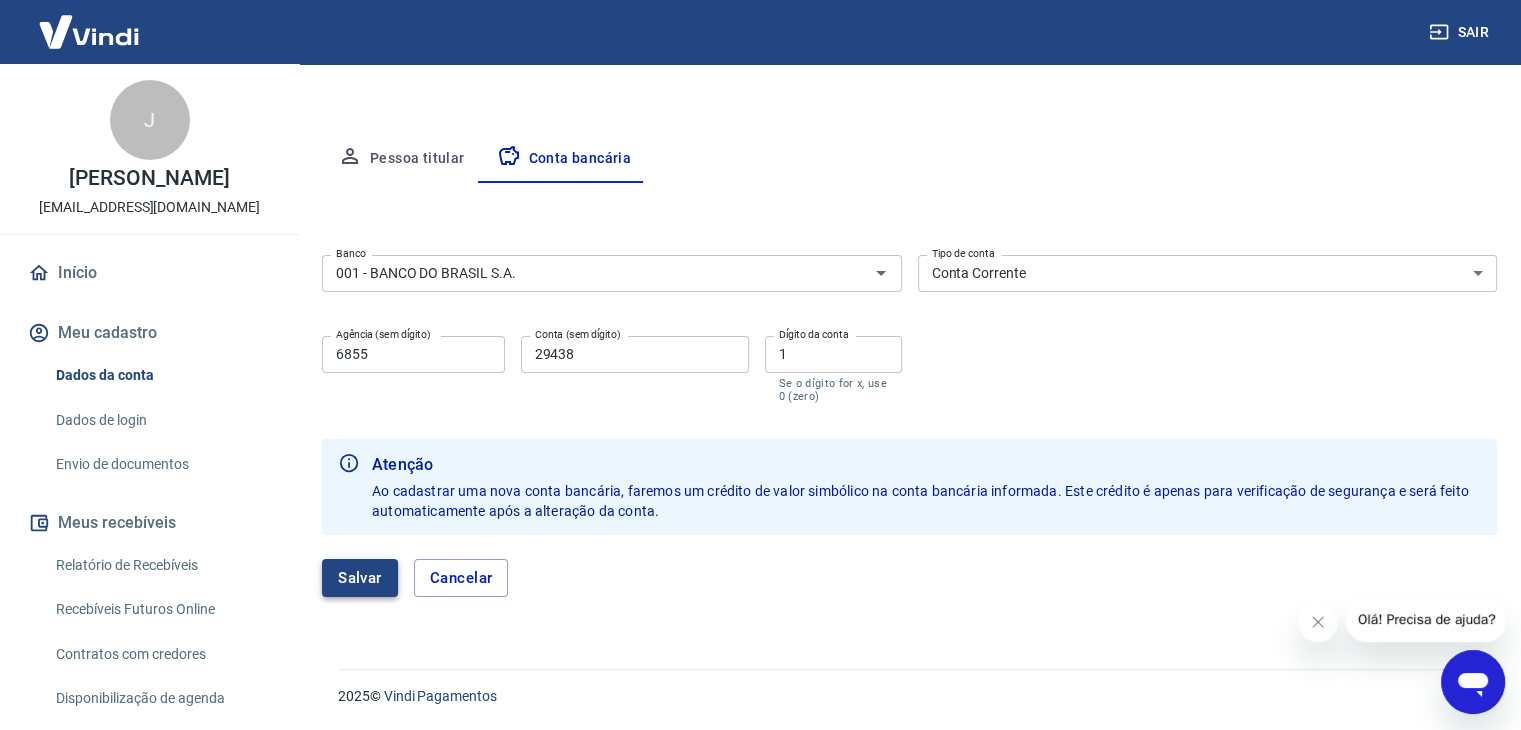 click on "Salvar" at bounding box center [360, 578] 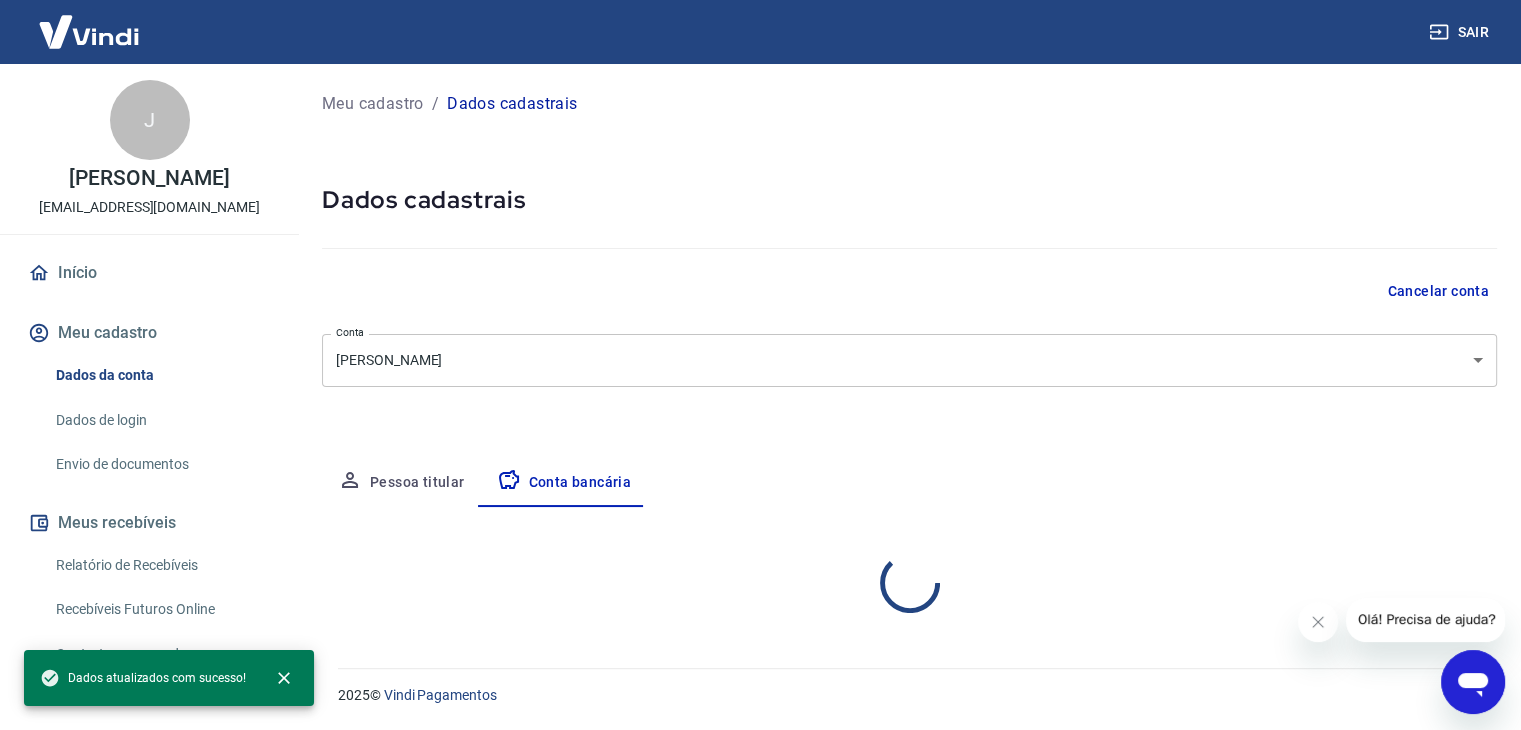 scroll, scrollTop: 0, scrollLeft: 0, axis: both 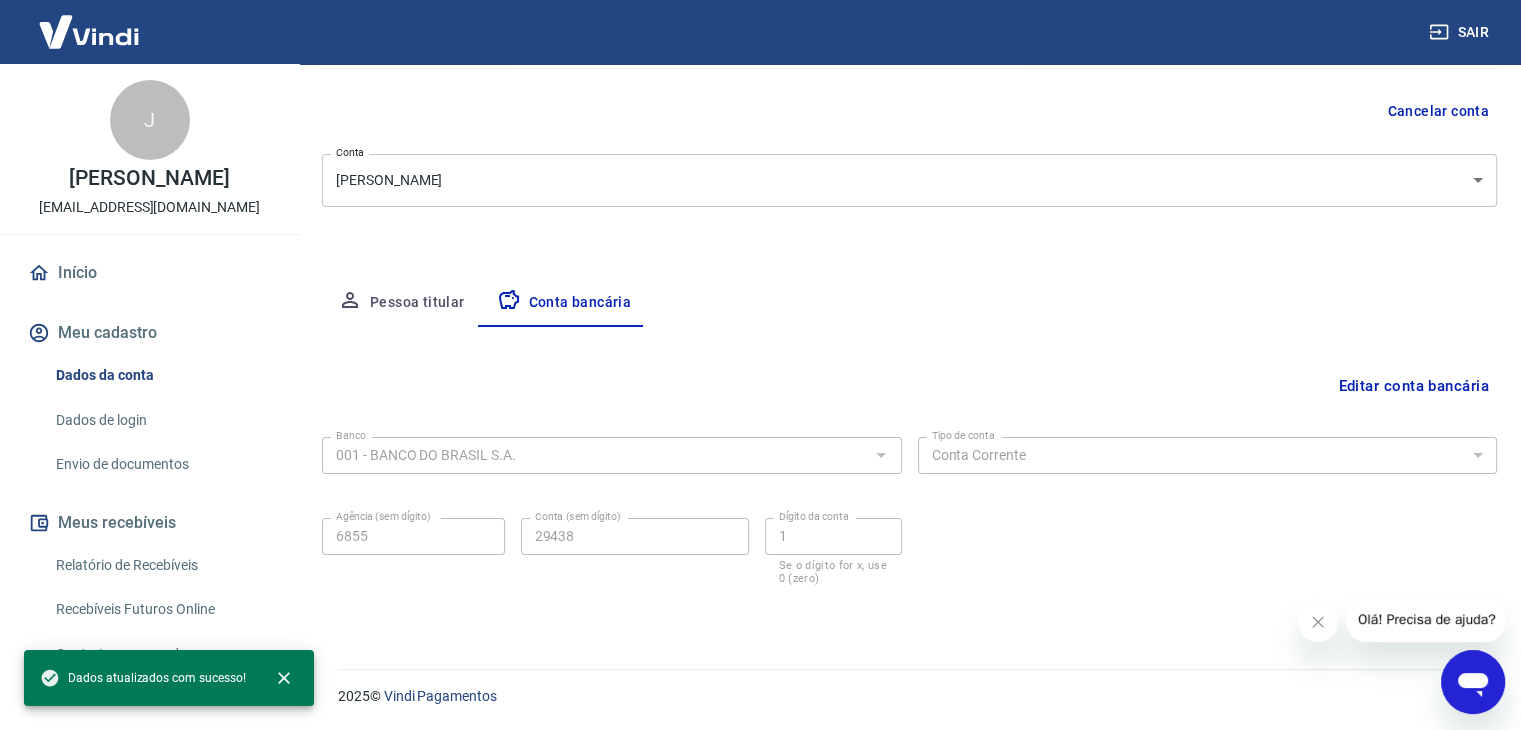 click on "Início" at bounding box center [149, 273] 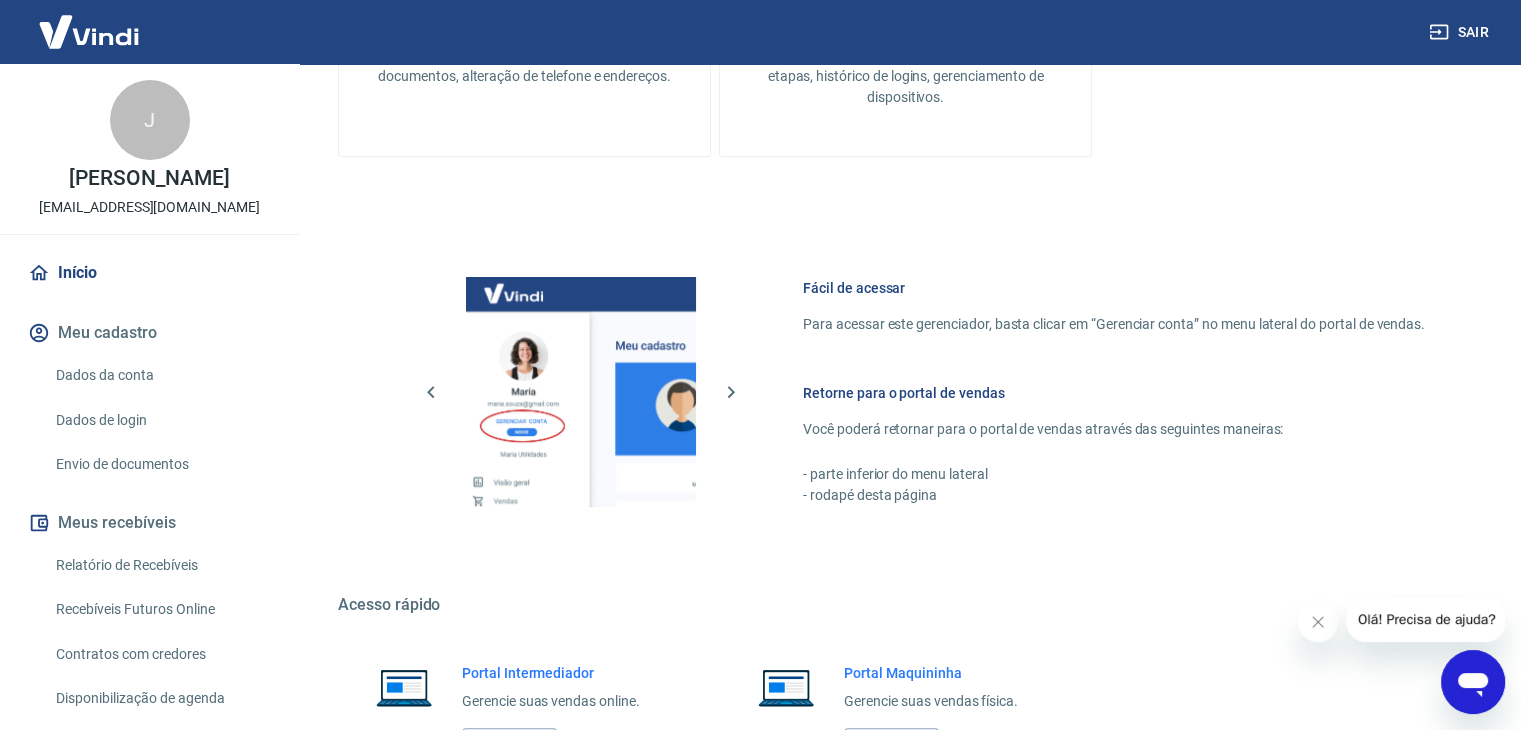 scroll, scrollTop: 856, scrollLeft: 0, axis: vertical 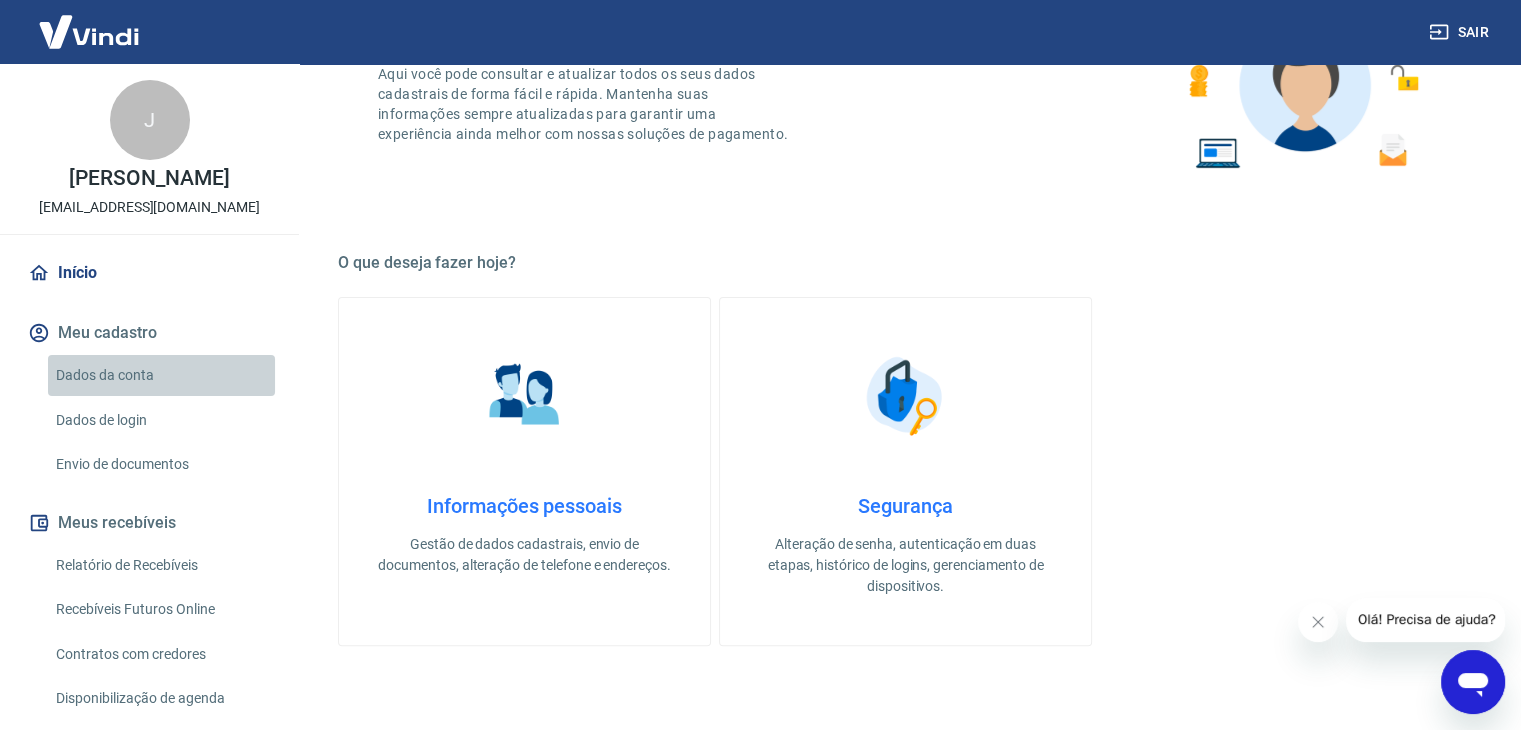 click on "Dados da conta" at bounding box center [161, 375] 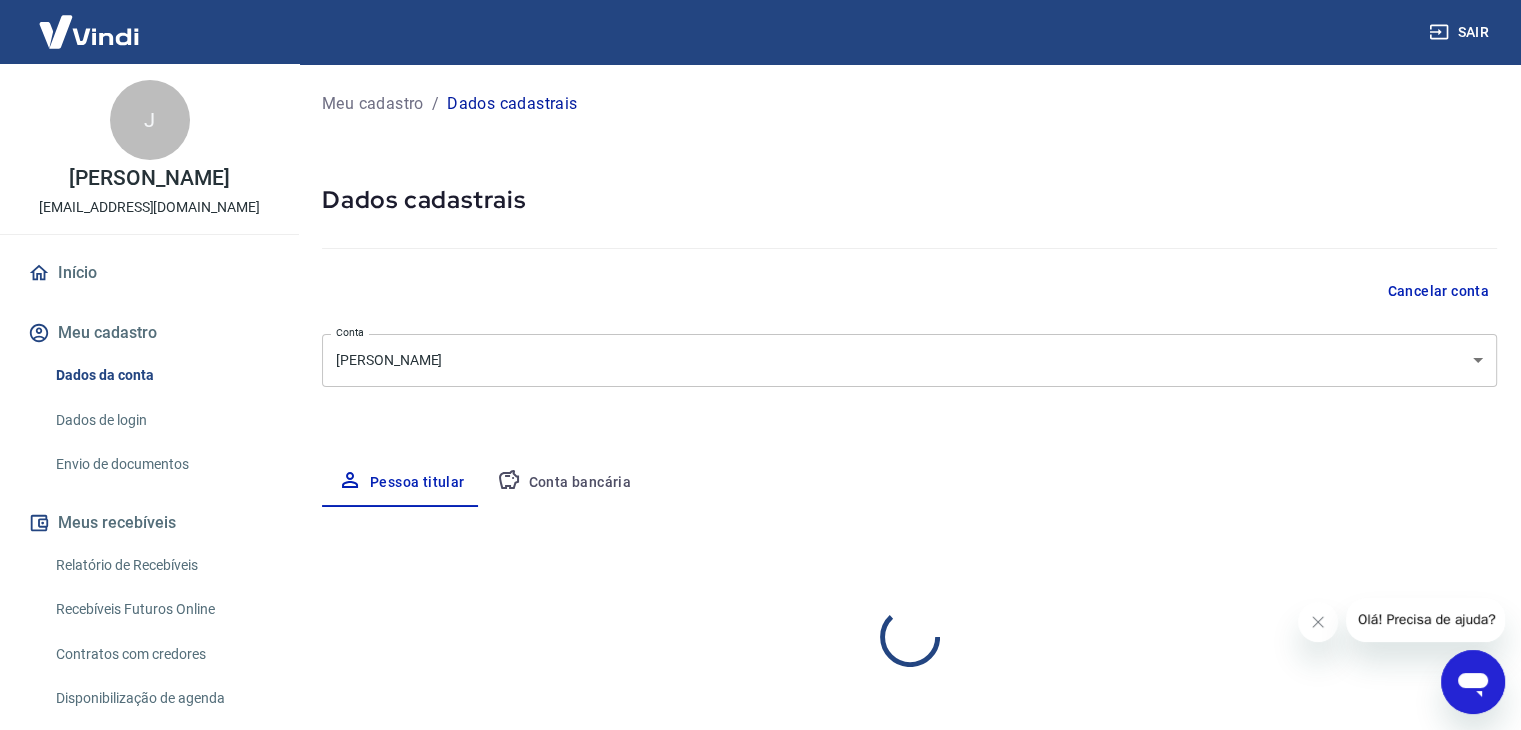 select on "SP" 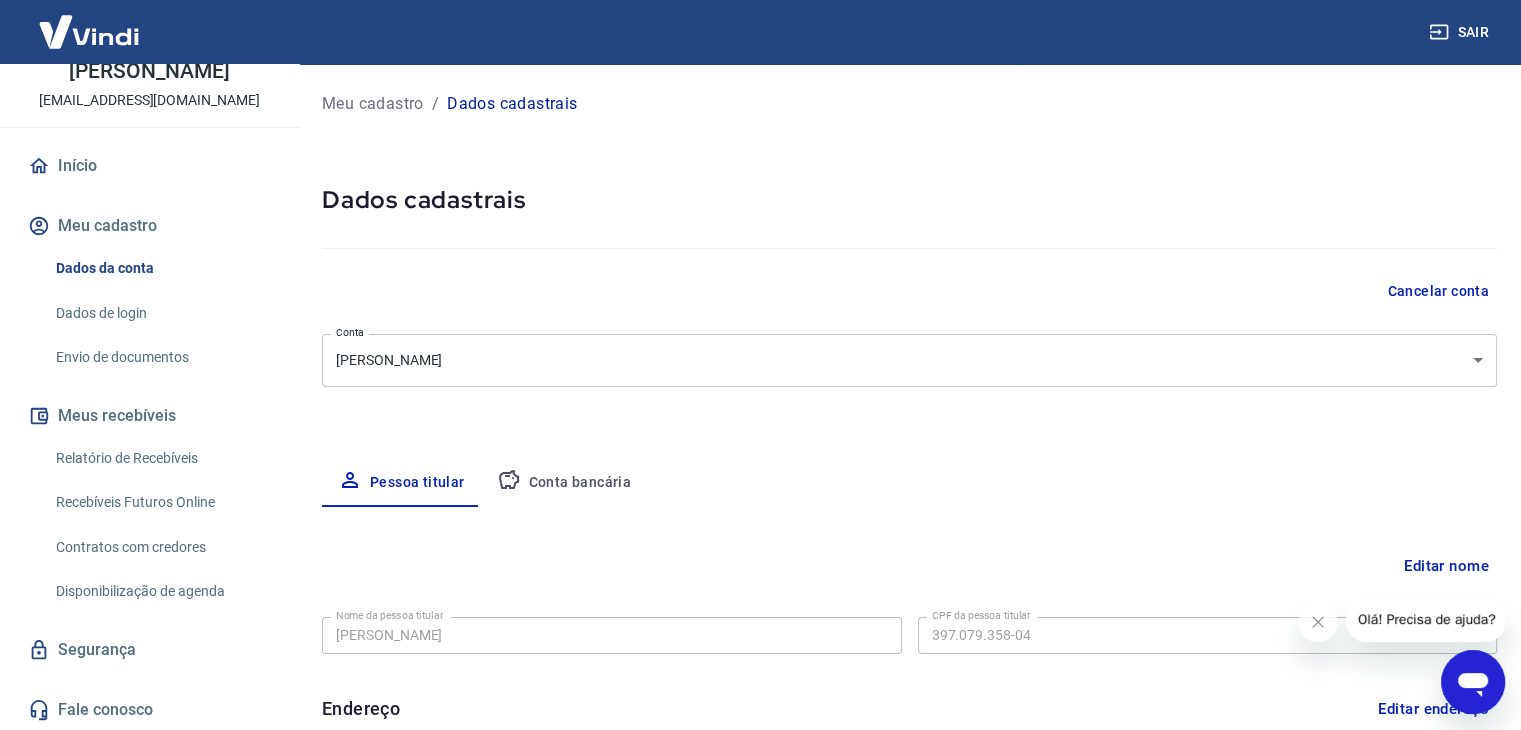 scroll, scrollTop: 108, scrollLeft: 0, axis: vertical 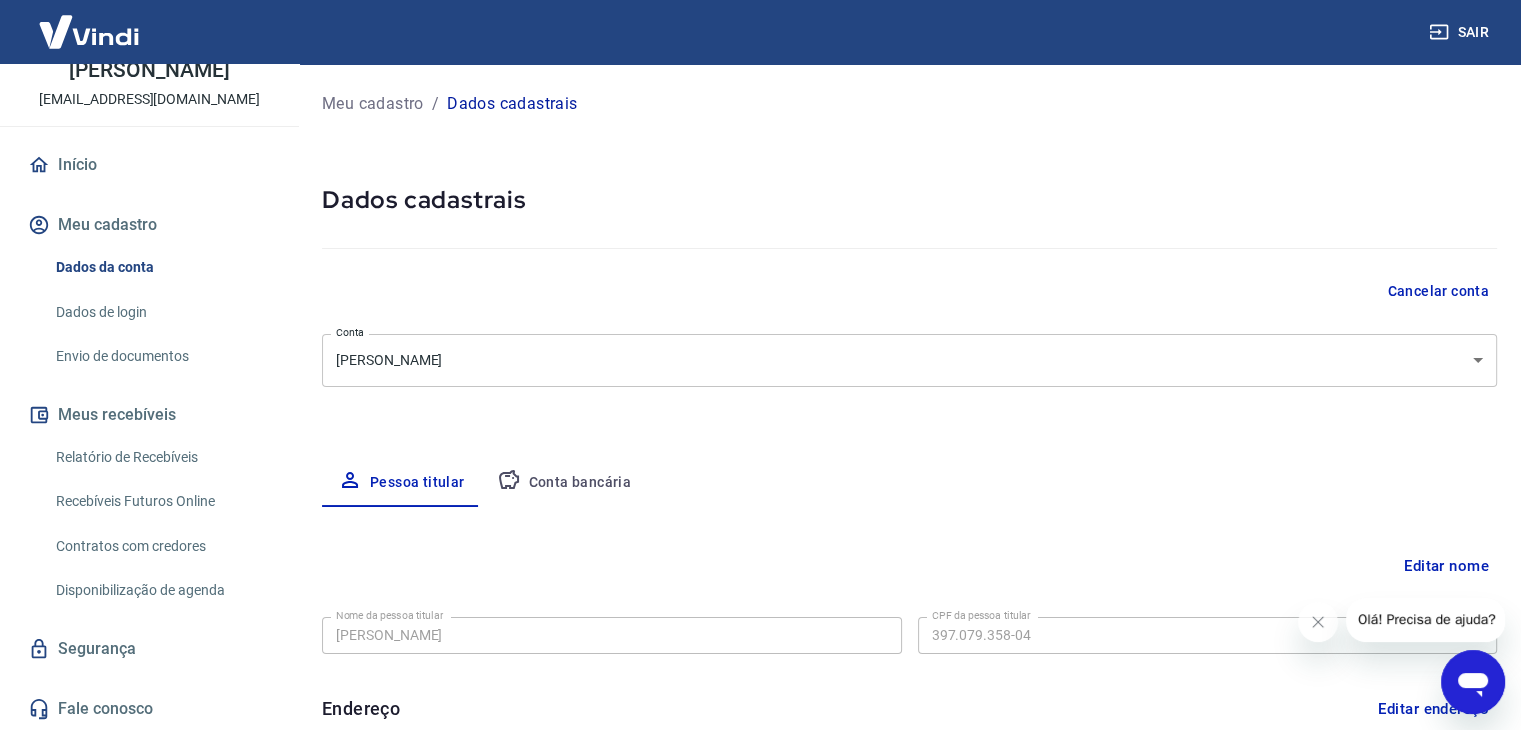 click 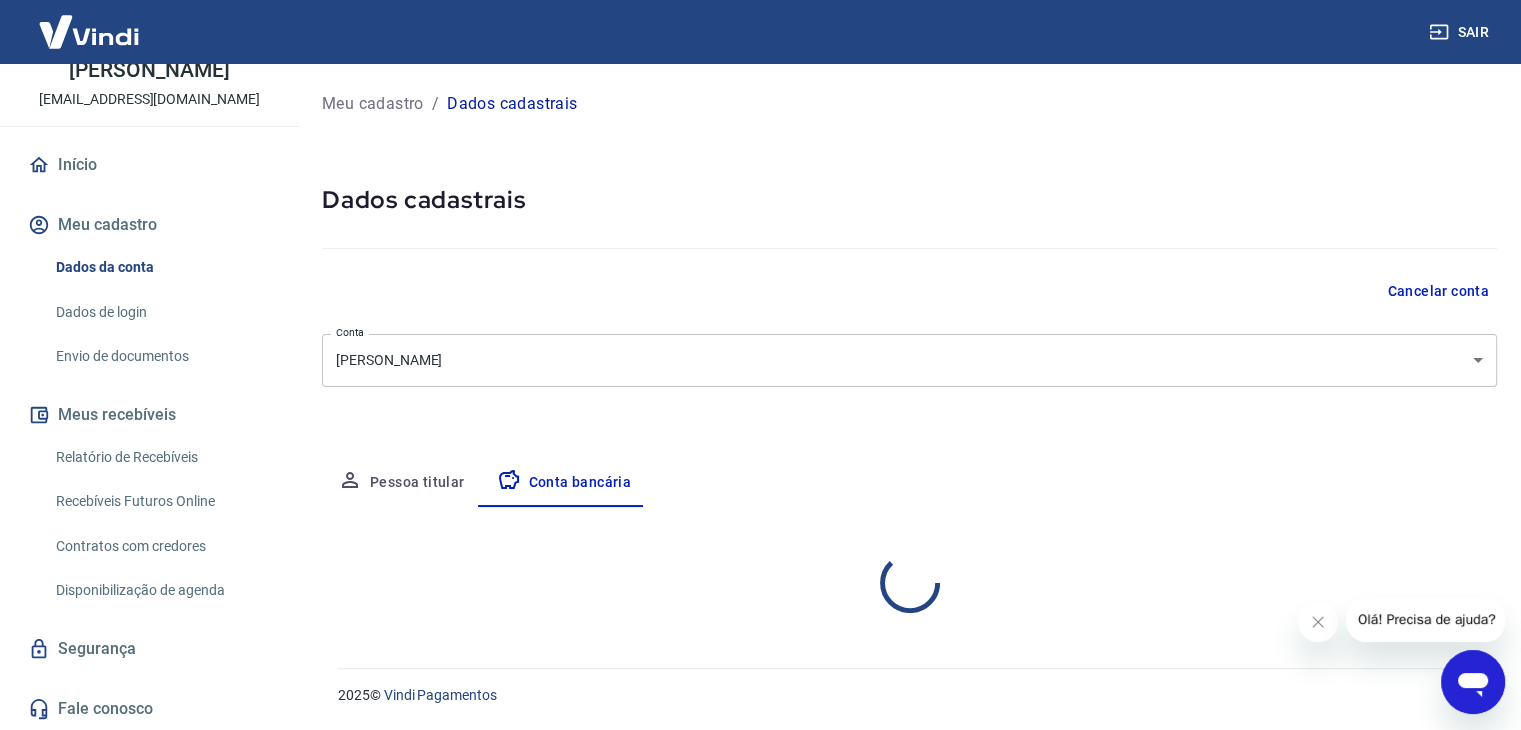 select on "1" 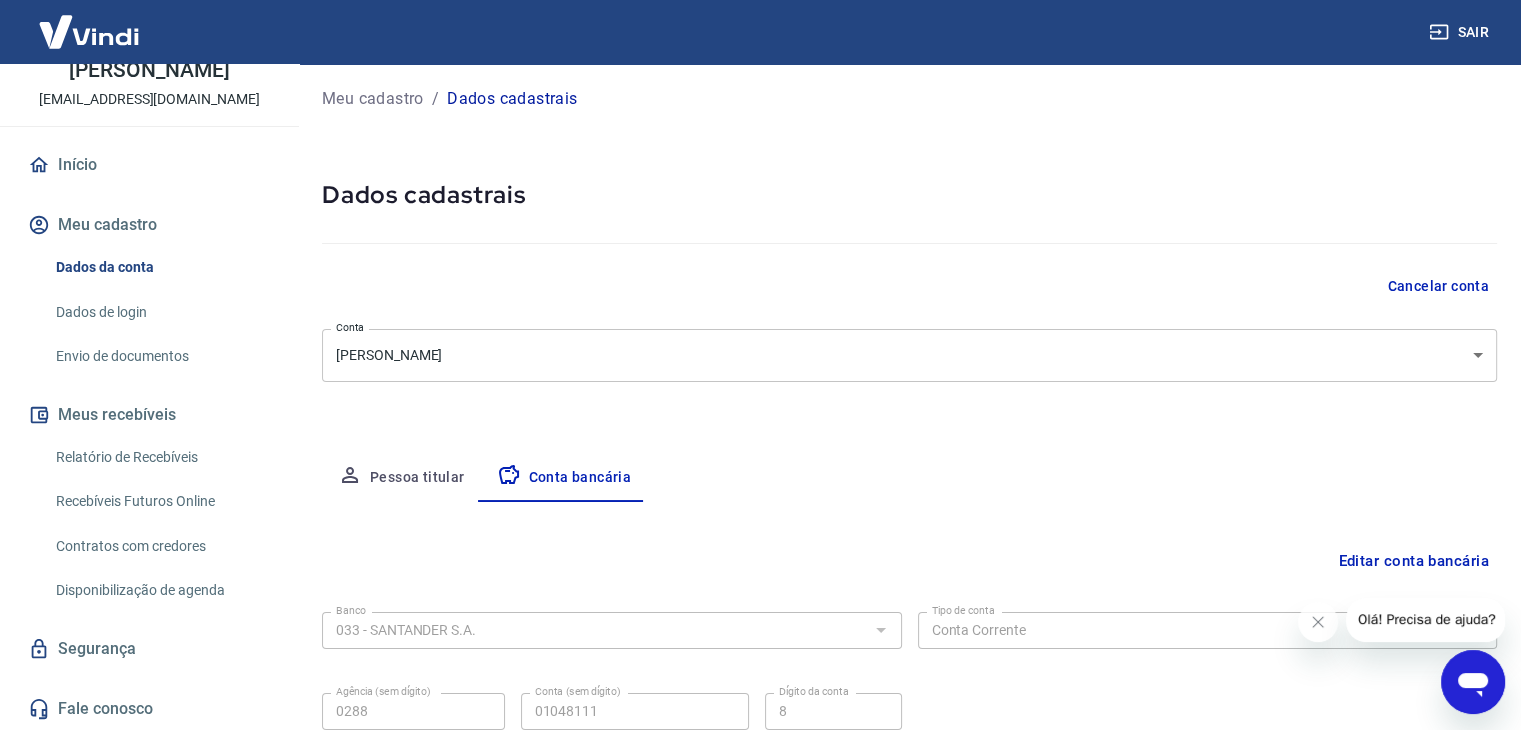 scroll, scrollTop: 180, scrollLeft: 0, axis: vertical 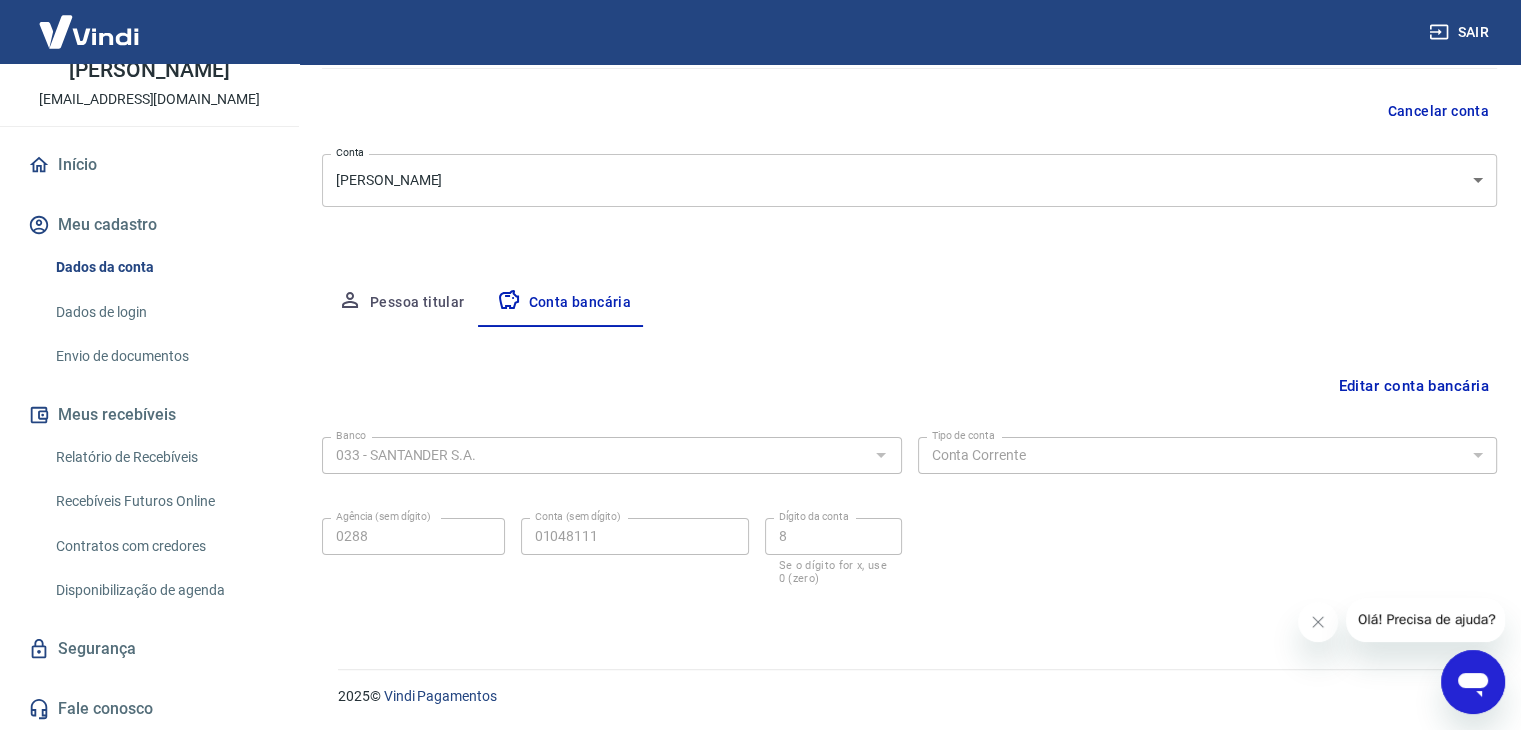click on "Editar conta bancária" at bounding box center [1413, 386] 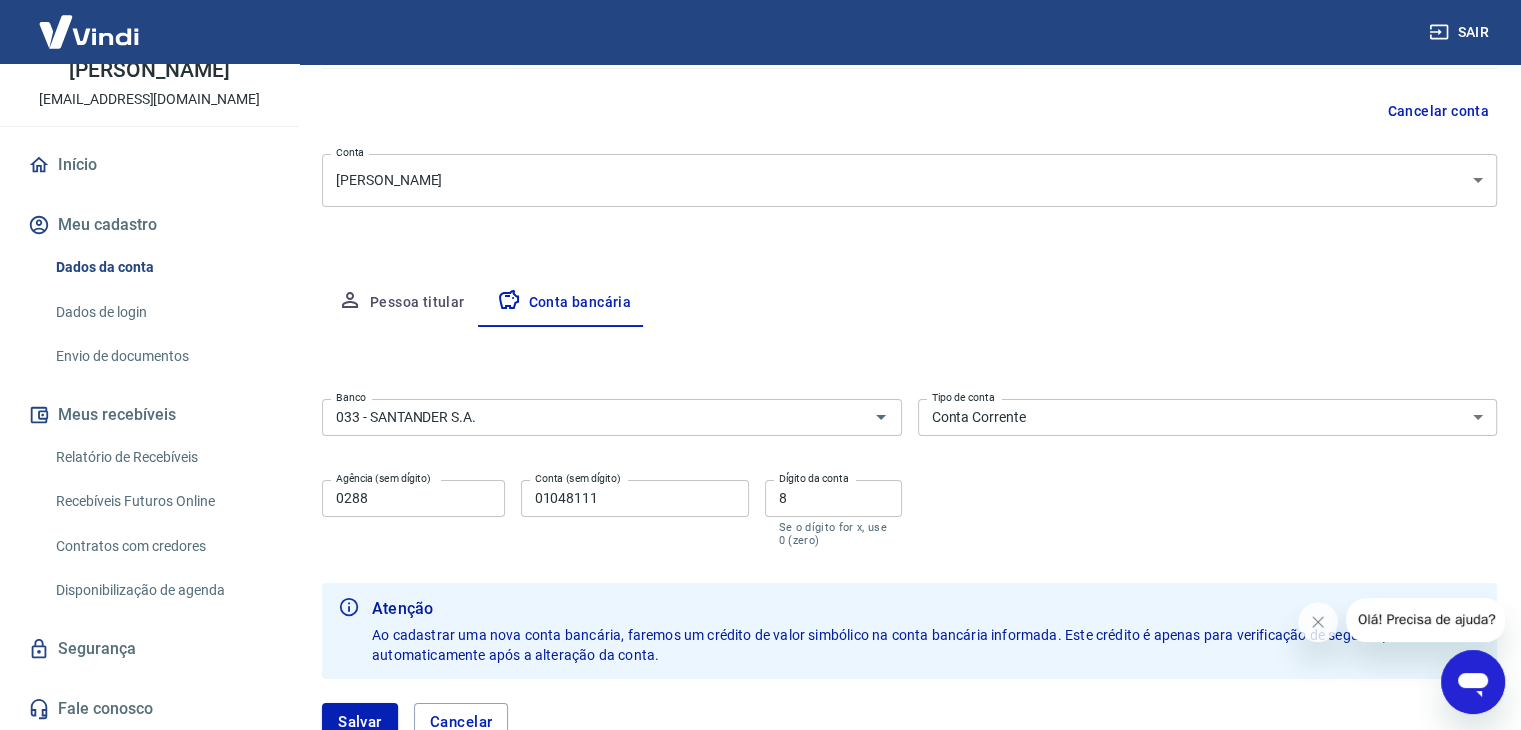 click 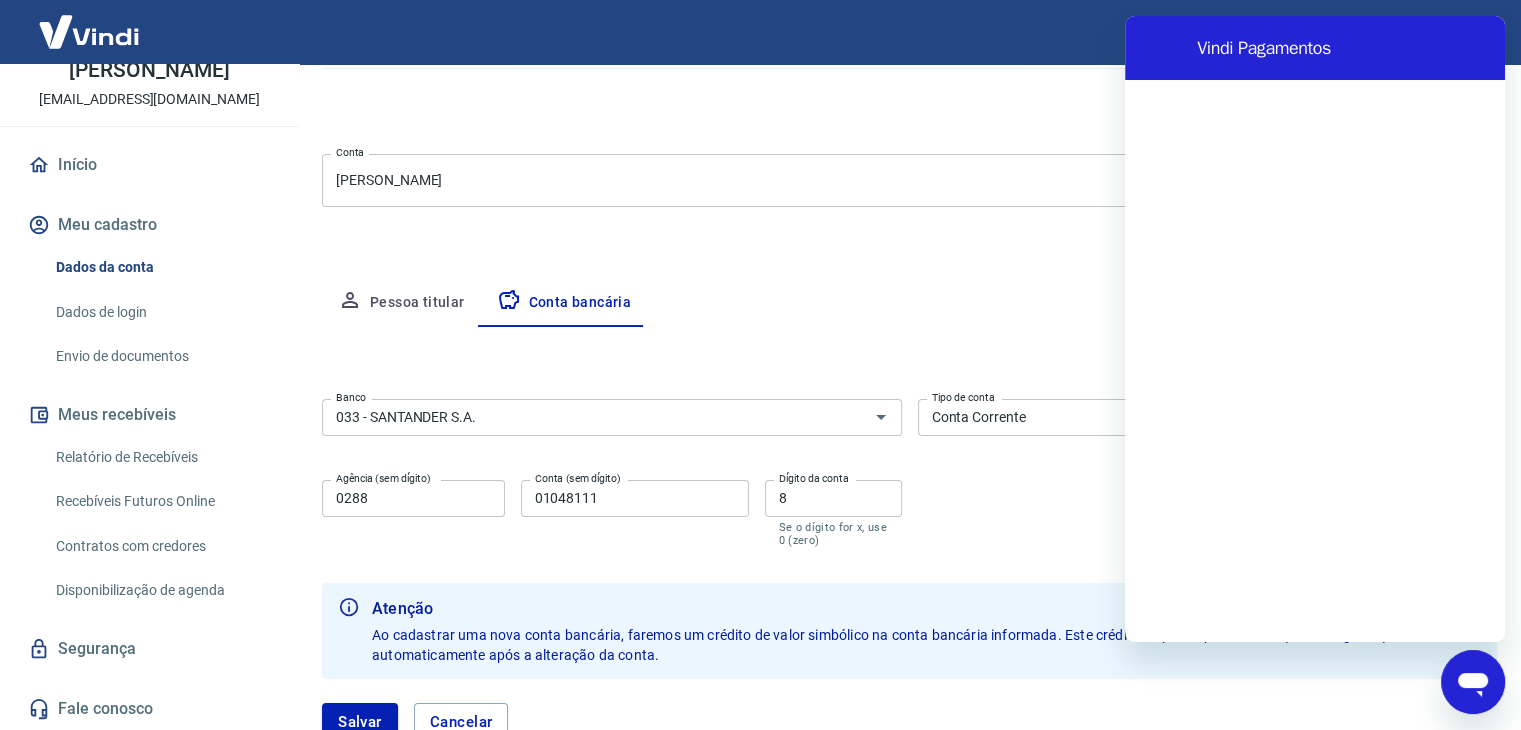 scroll, scrollTop: 0, scrollLeft: 0, axis: both 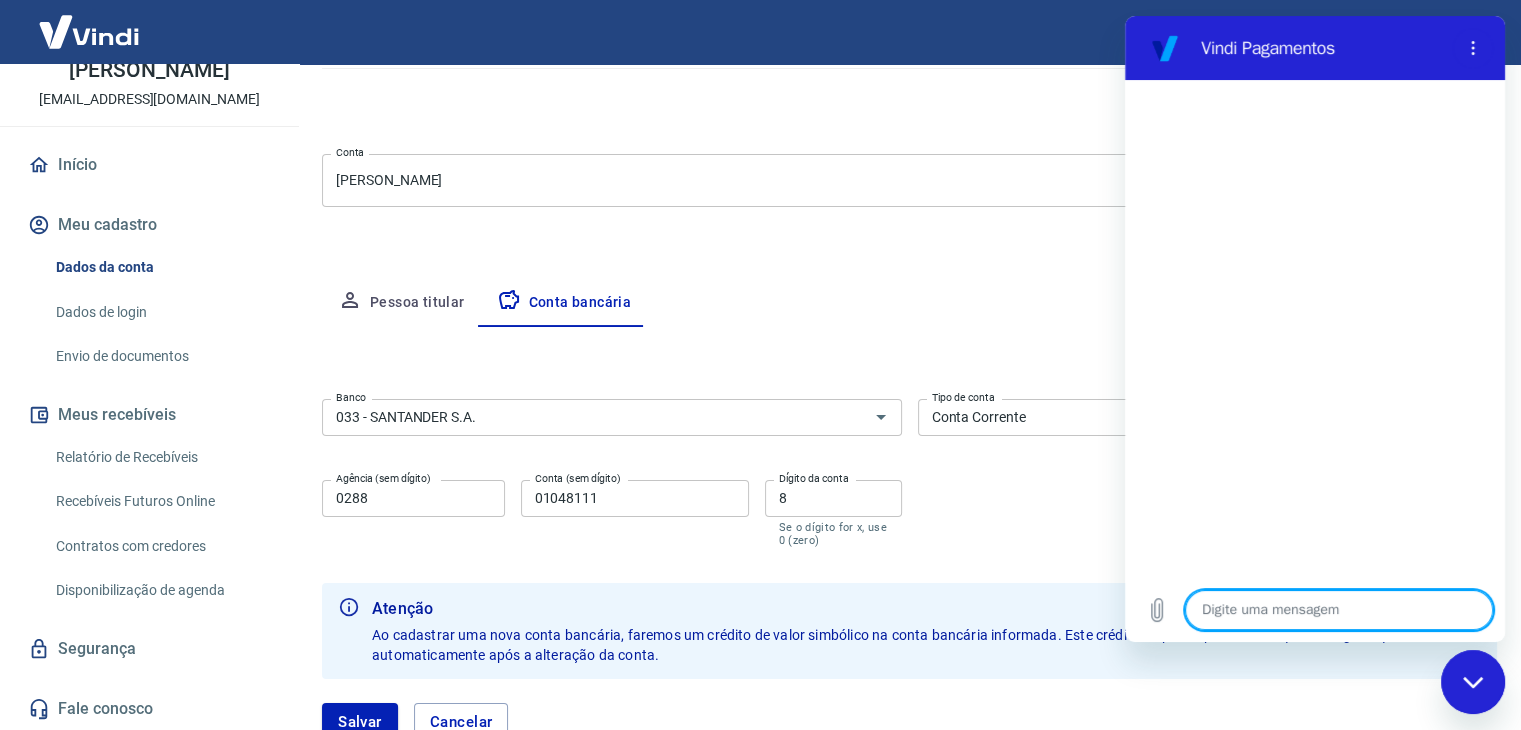 type on "o" 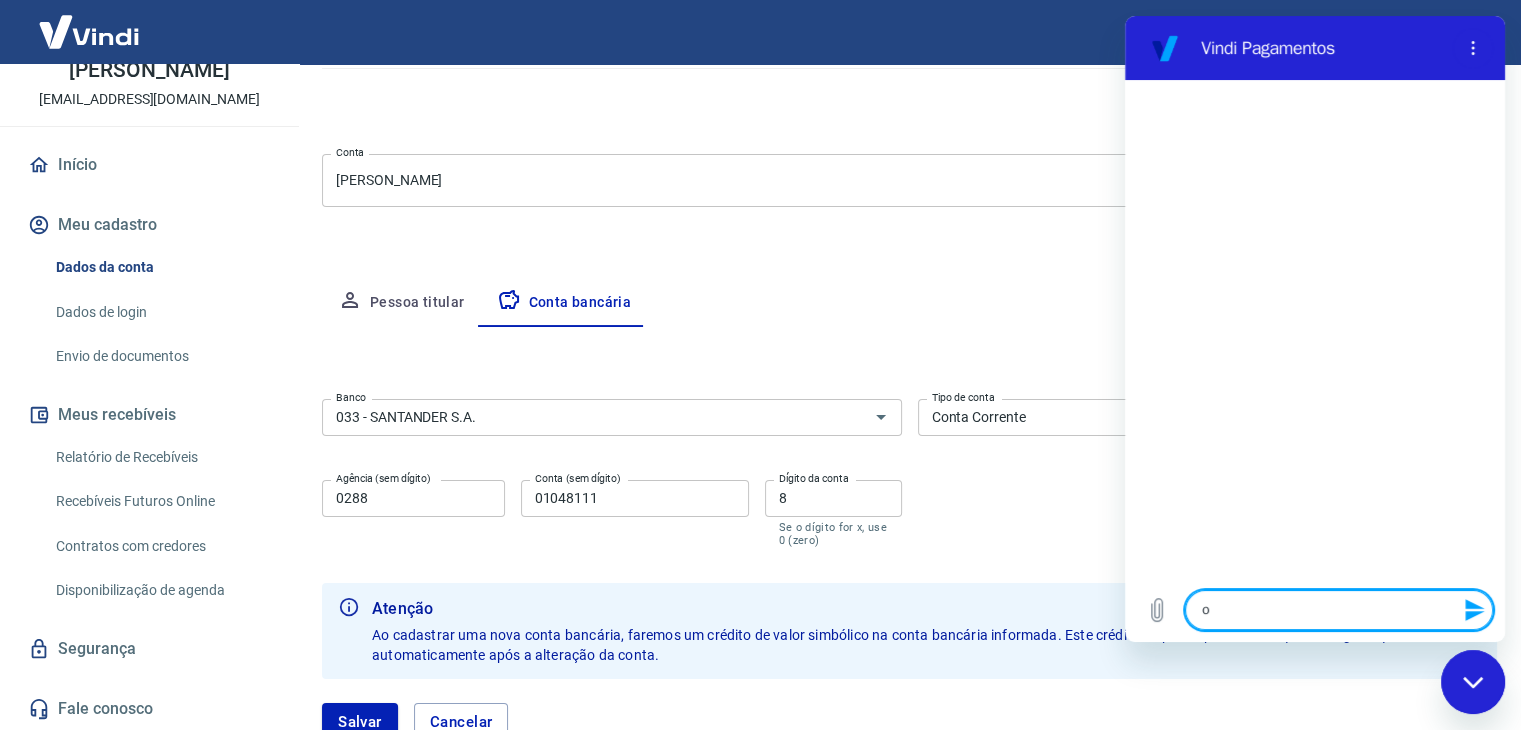 type on "ol" 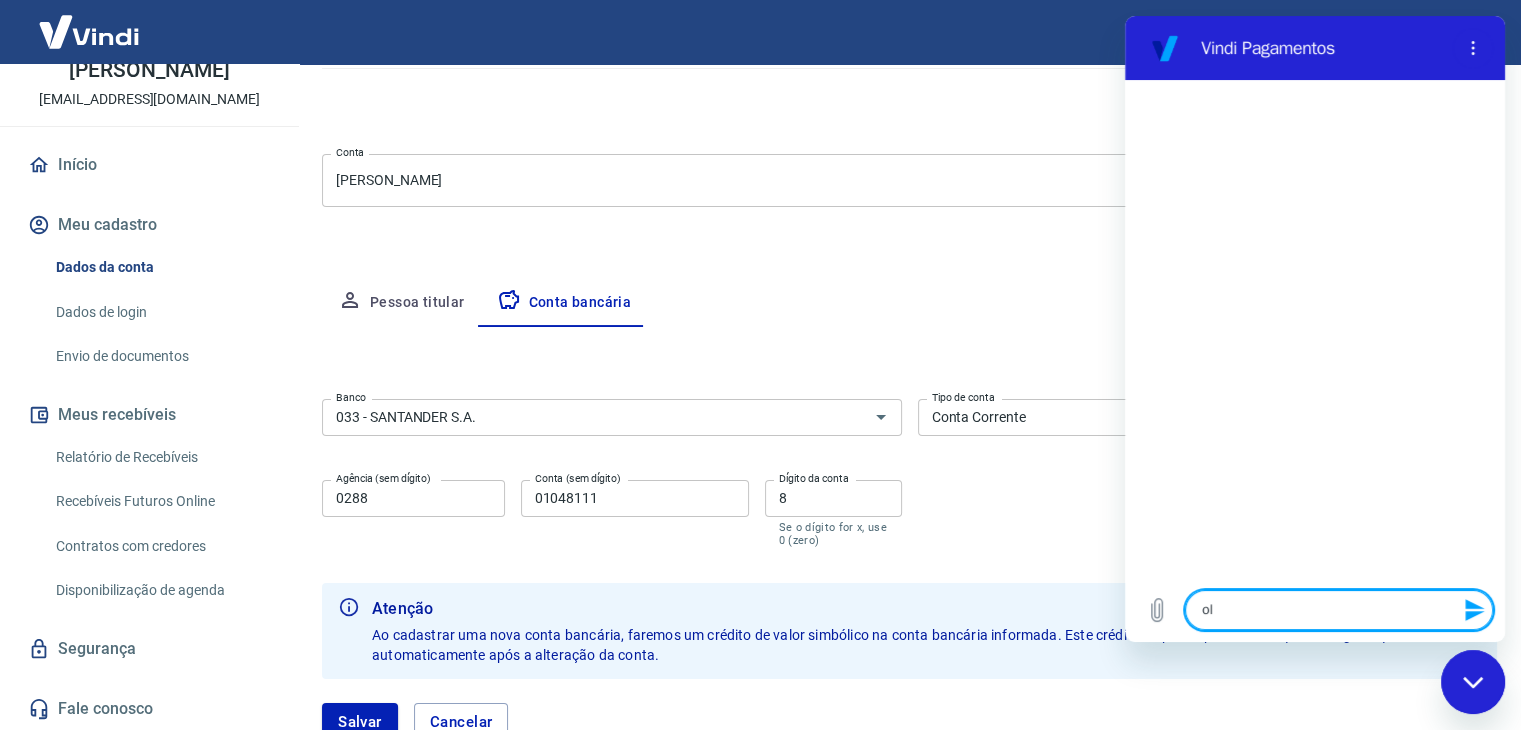 type on "olz" 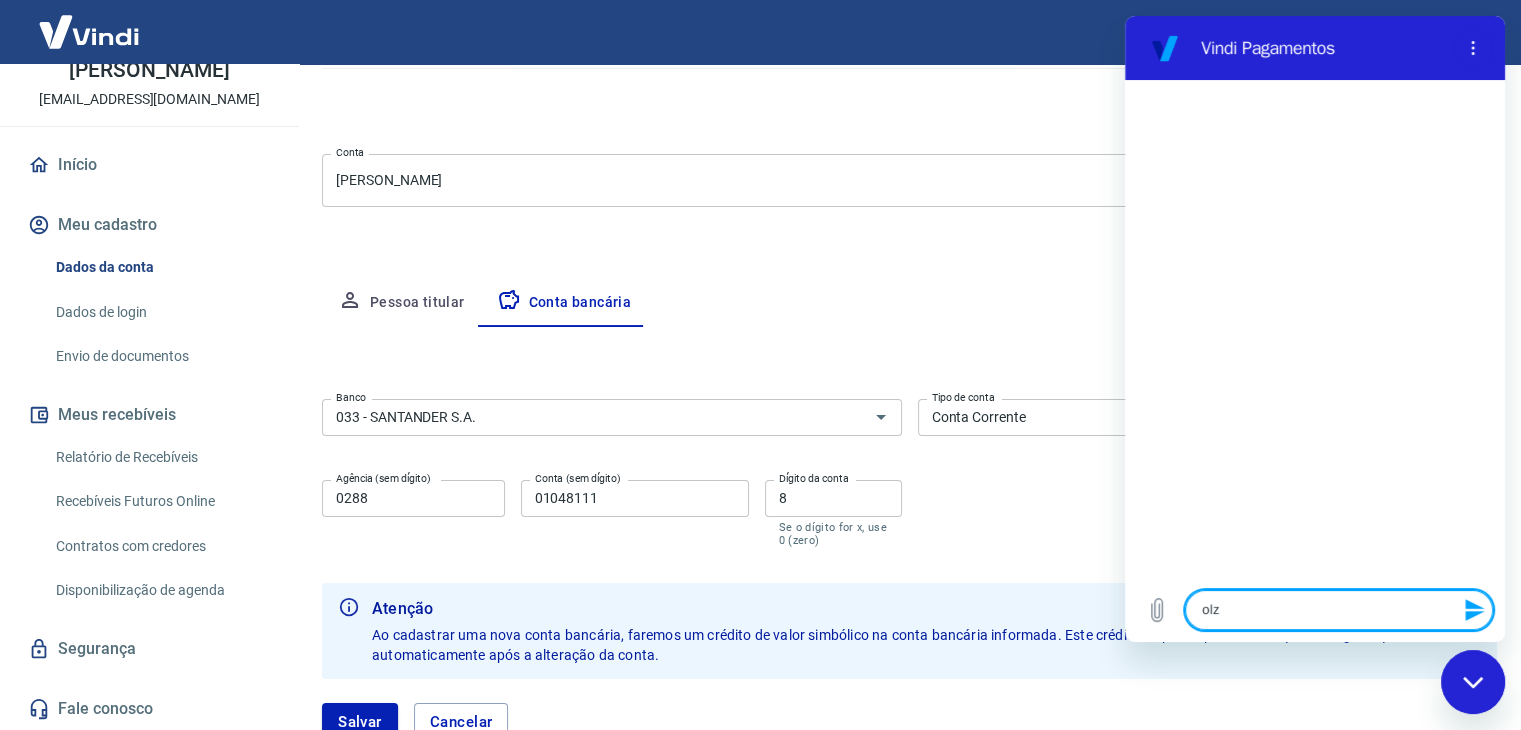 type on "ol" 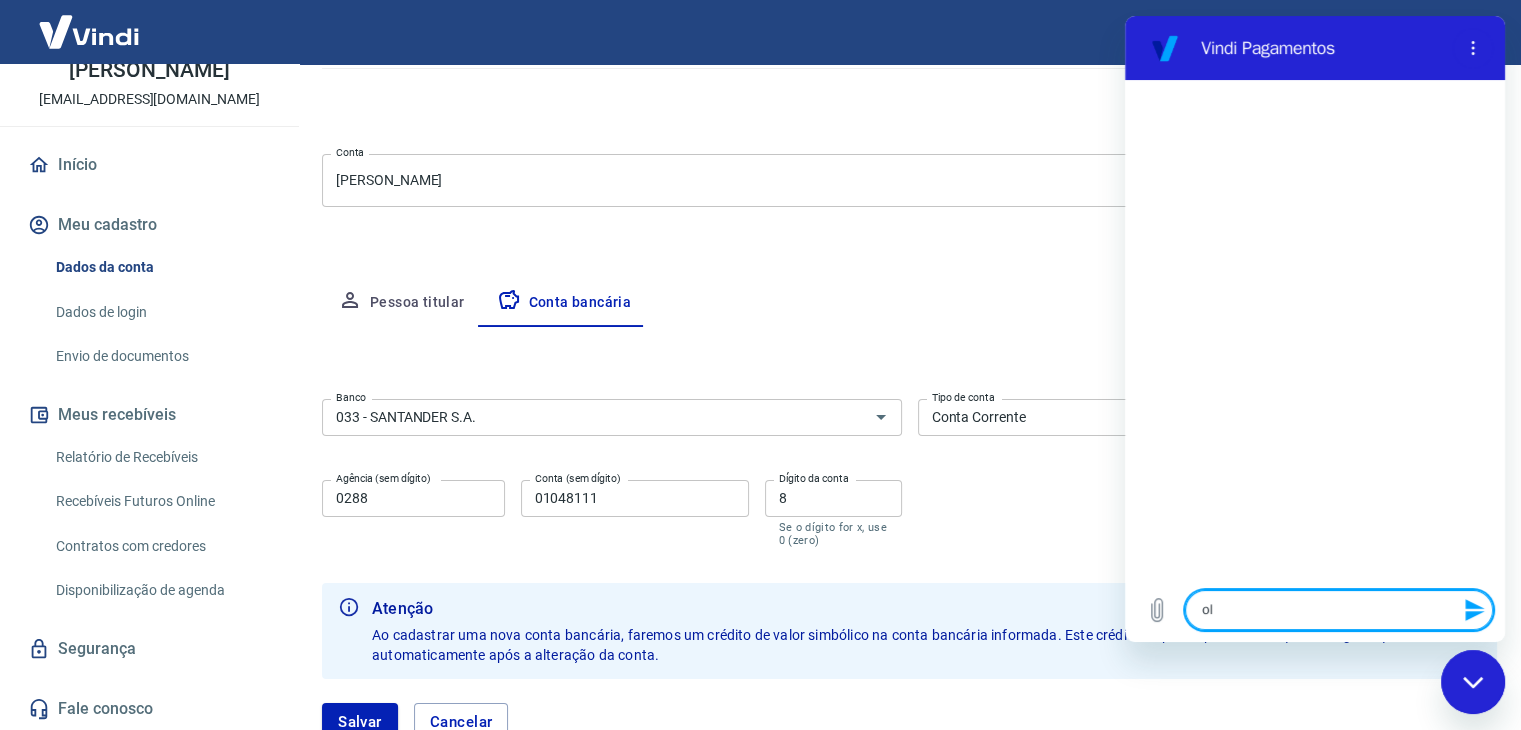 type on "ola" 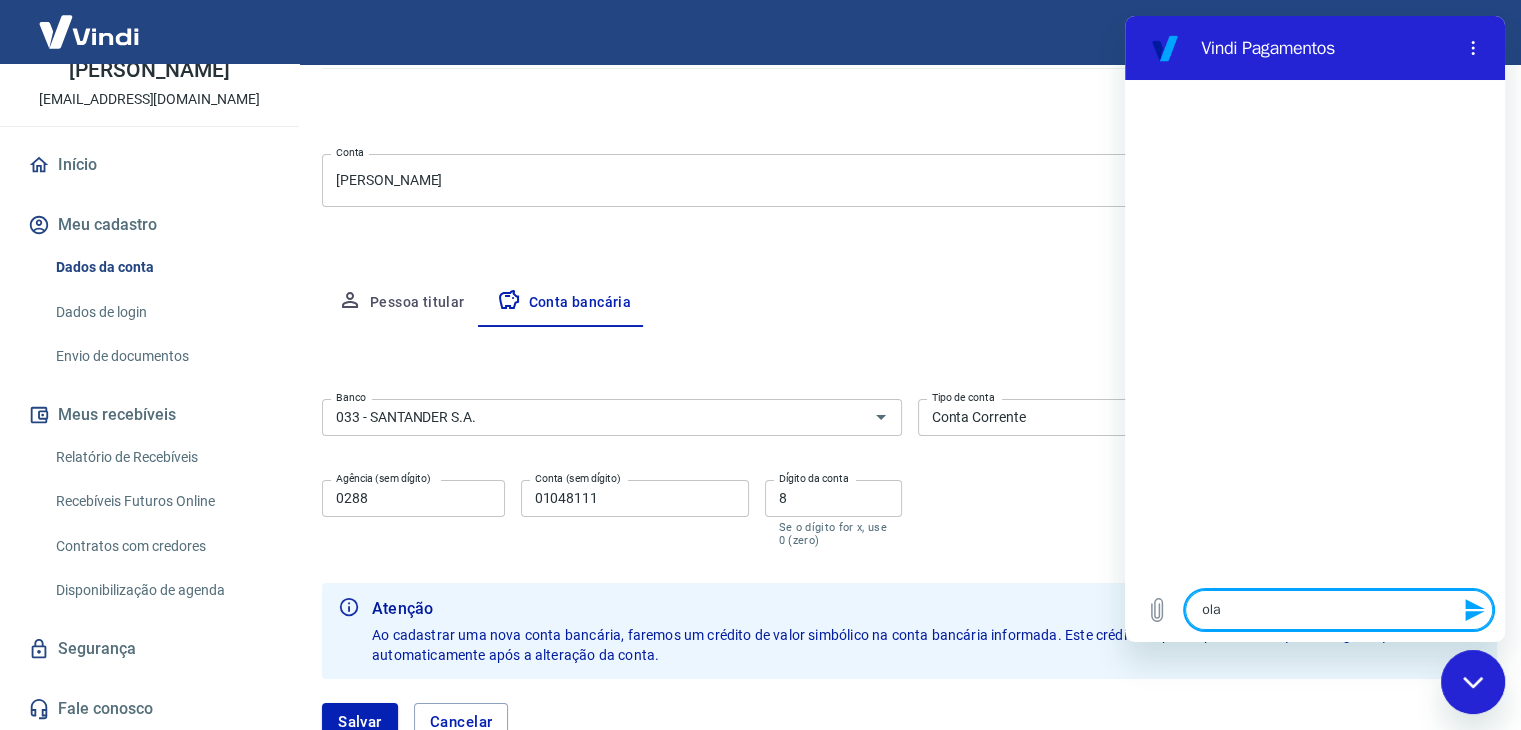 type 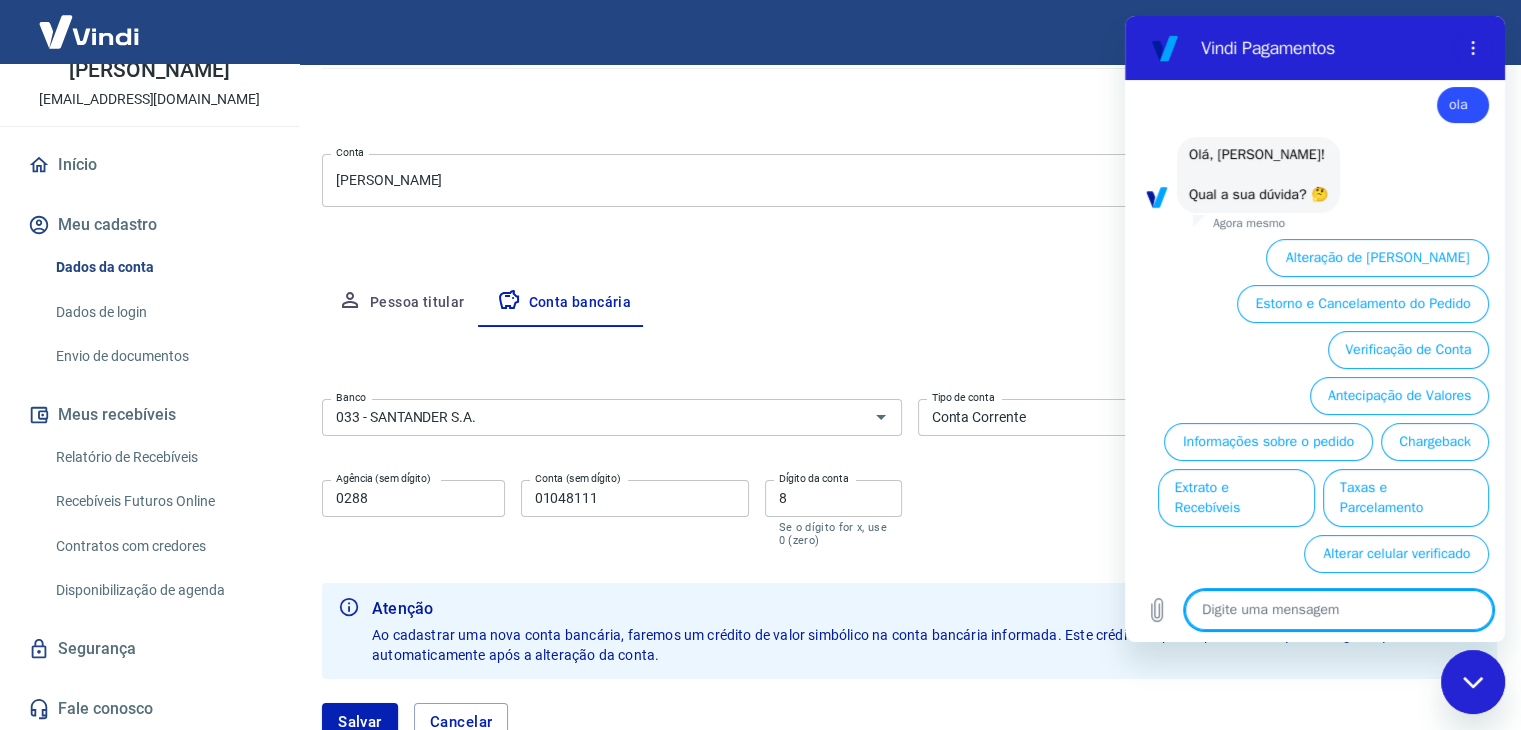 scroll, scrollTop: 56, scrollLeft: 0, axis: vertical 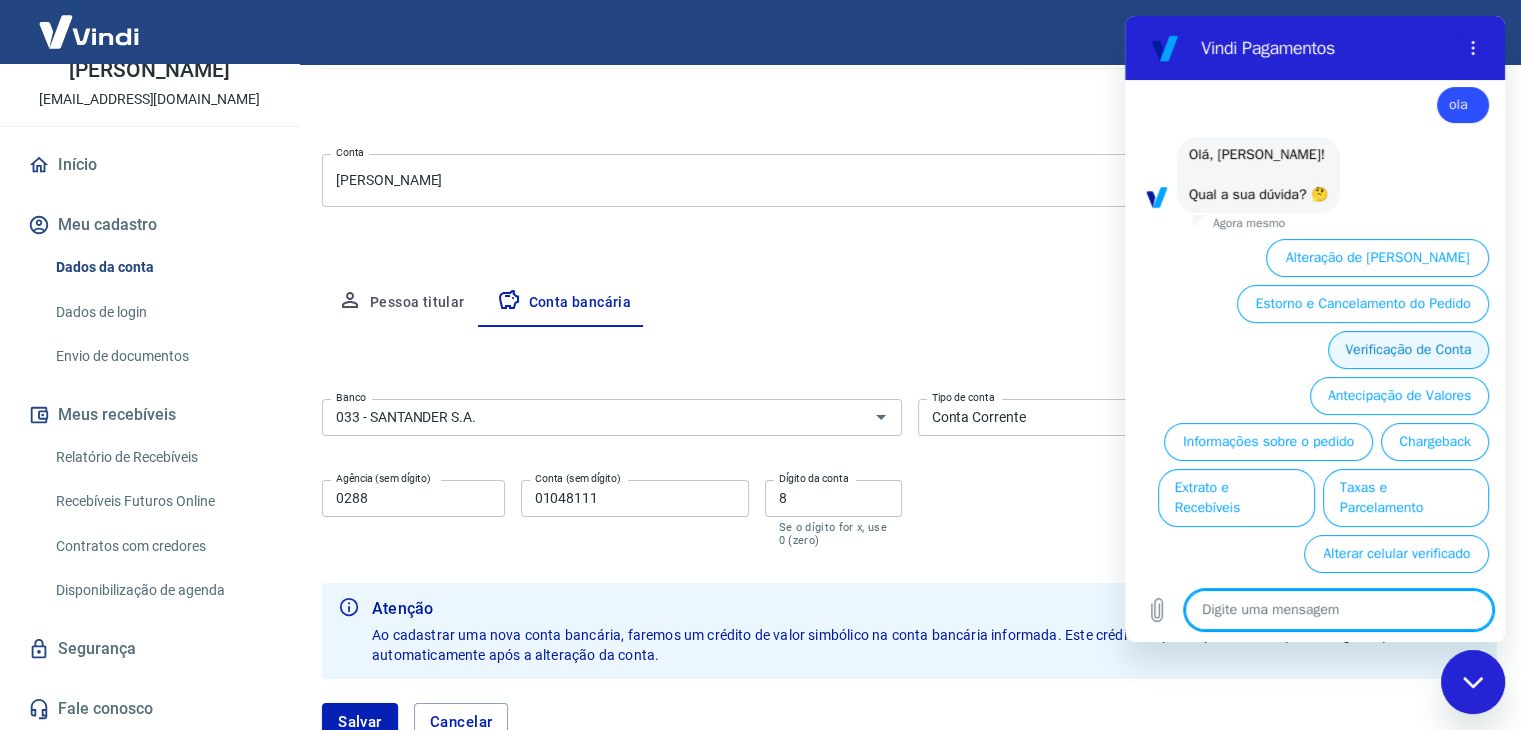 click on "Verificação de Conta" at bounding box center (1408, 350) 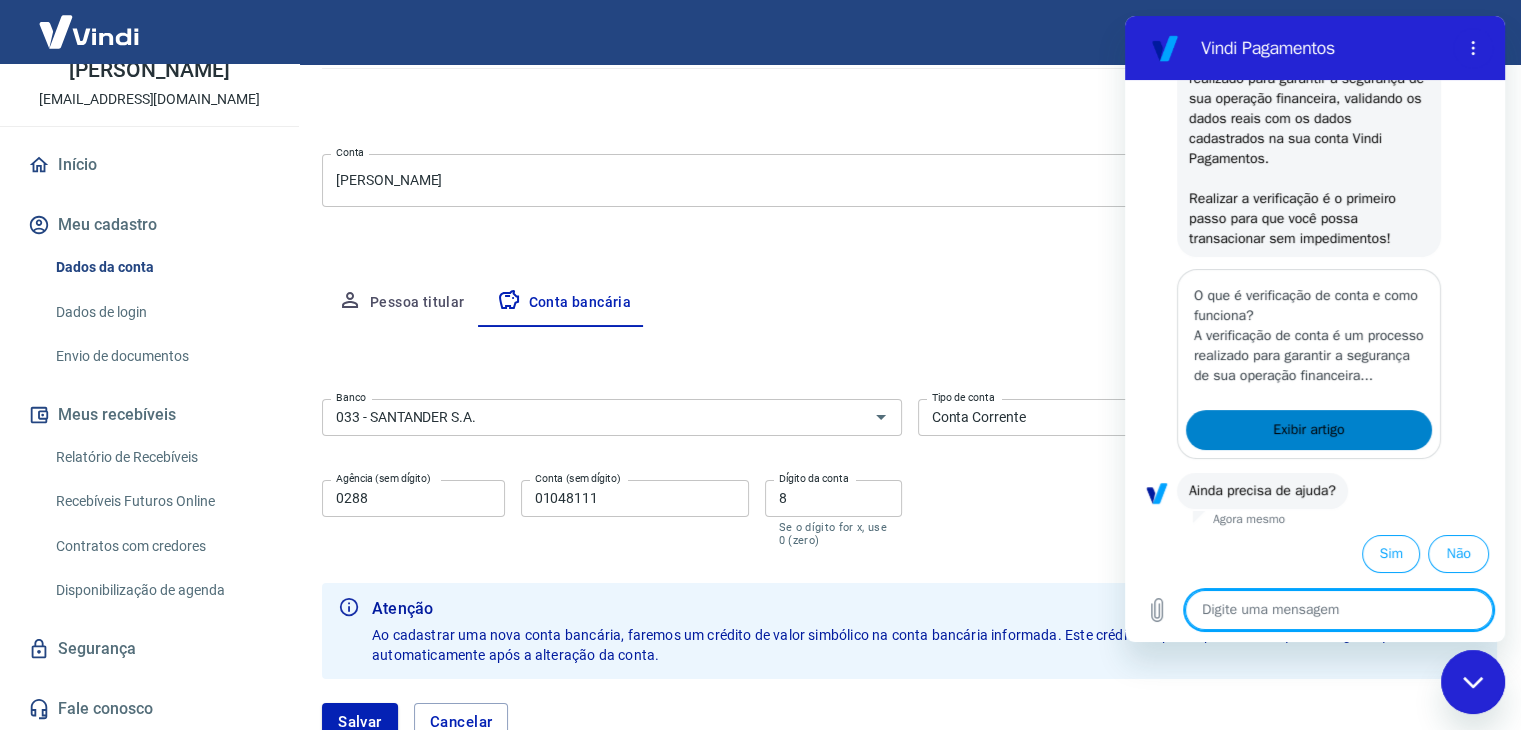 scroll, scrollTop: 302, scrollLeft: 0, axis: vertical 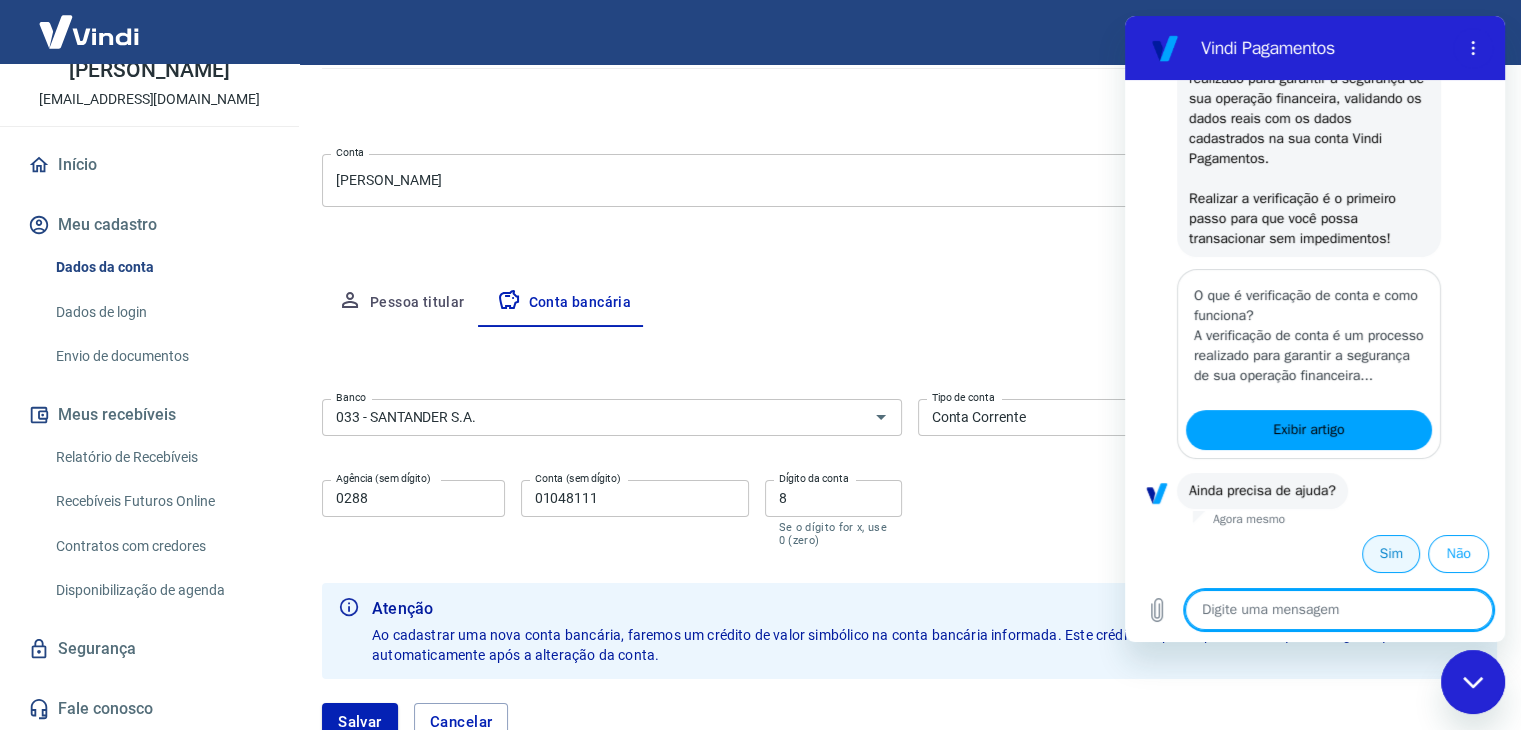 click on "Sim" at bounding box center [1391, 554] 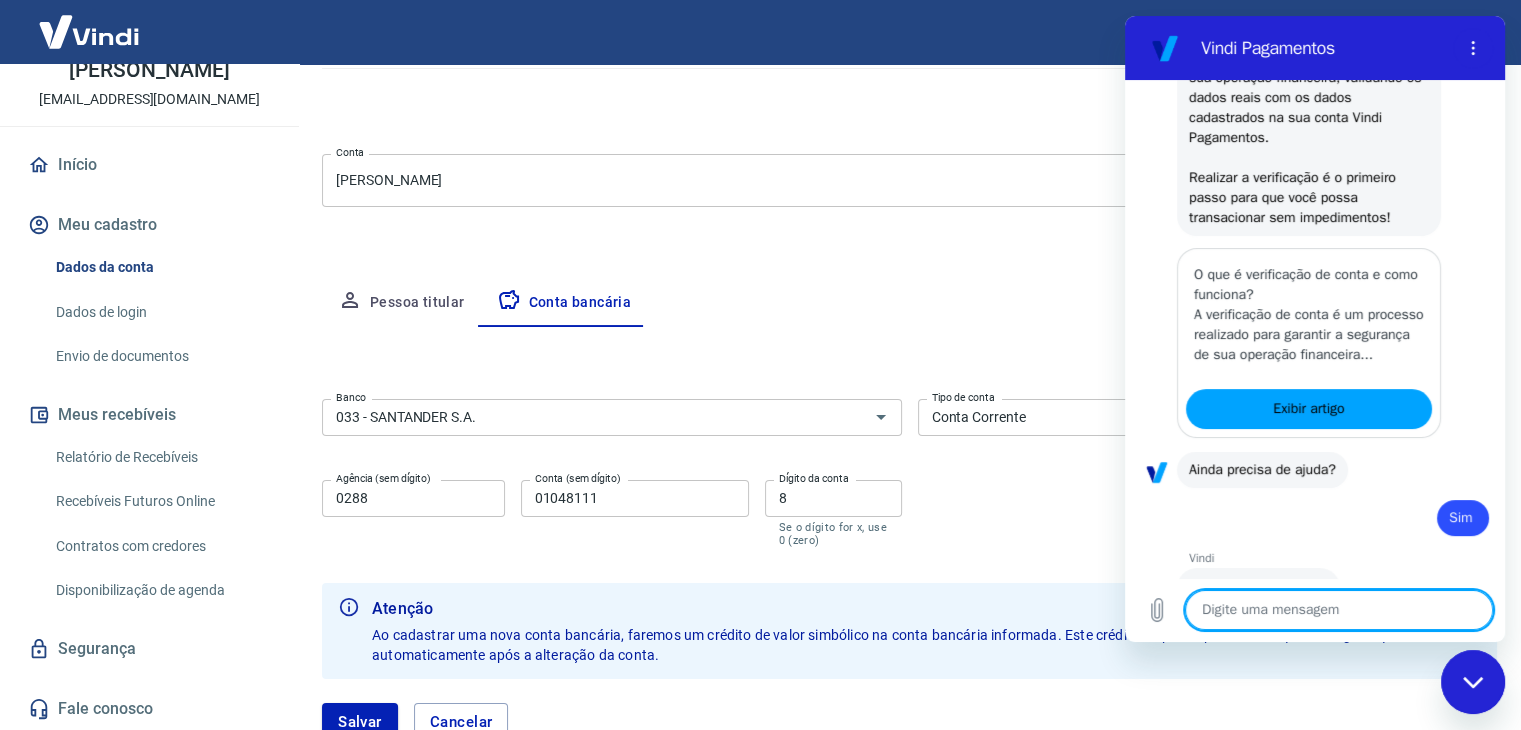 type on "x" 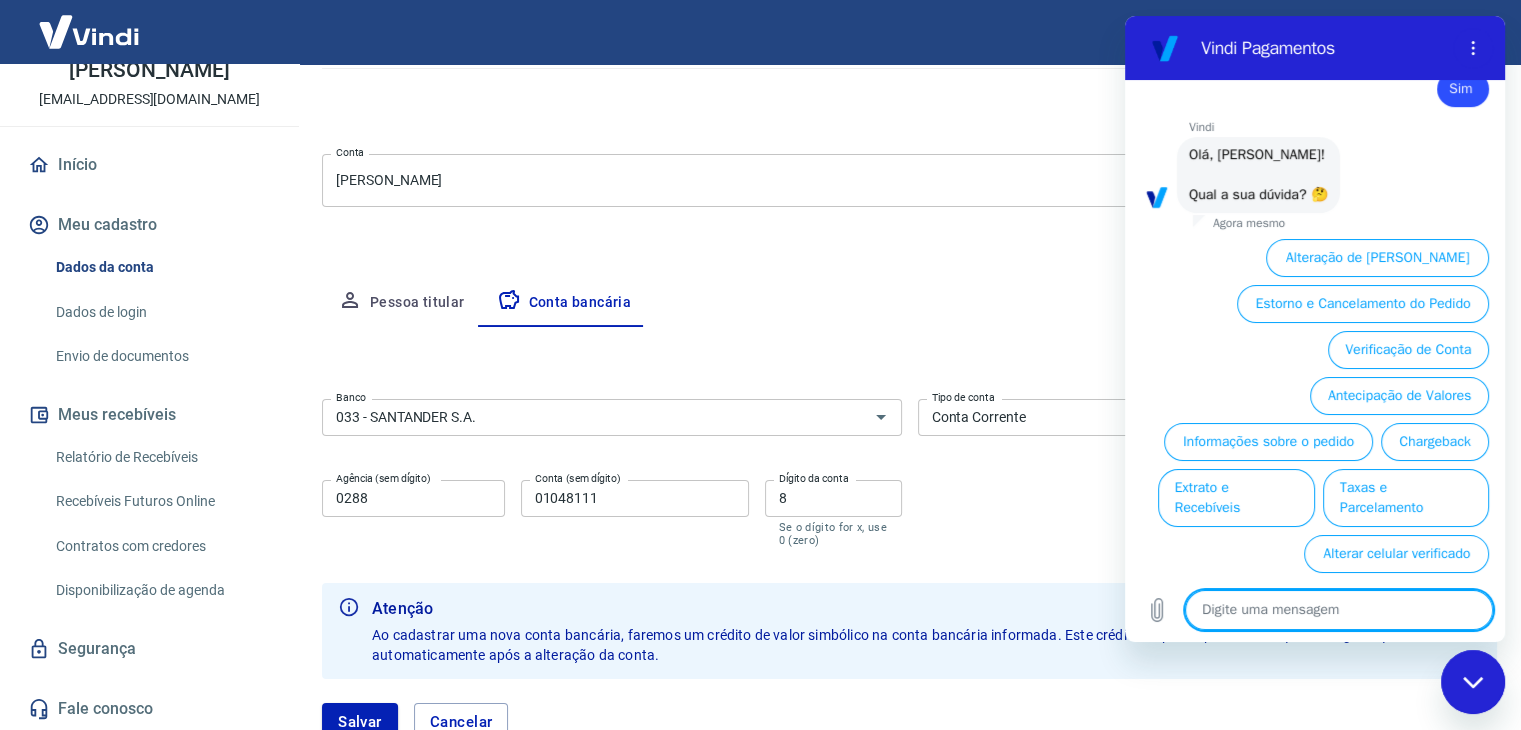 scroll, scrollTop: 776, scrollLeft: 0, axis: vertical 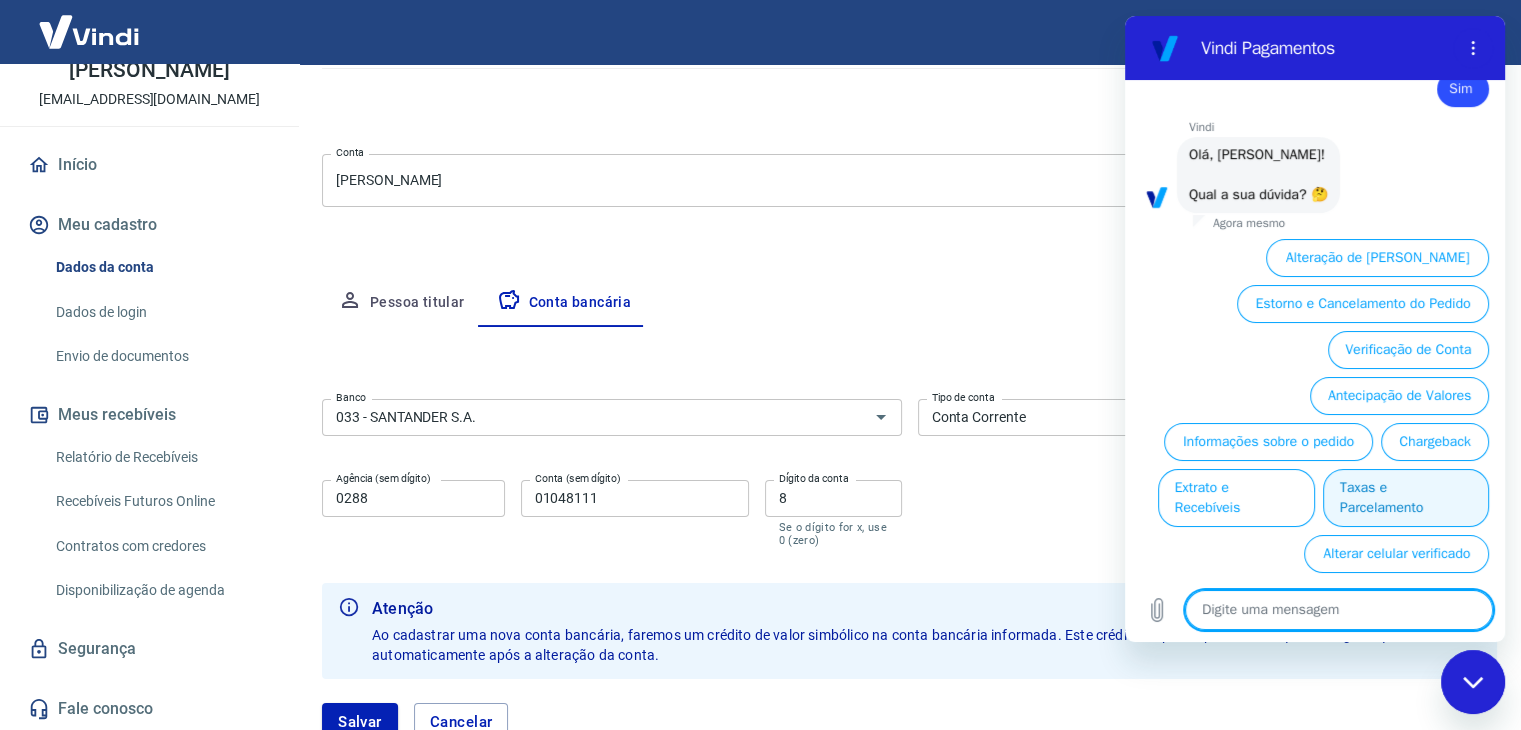 type on "a" 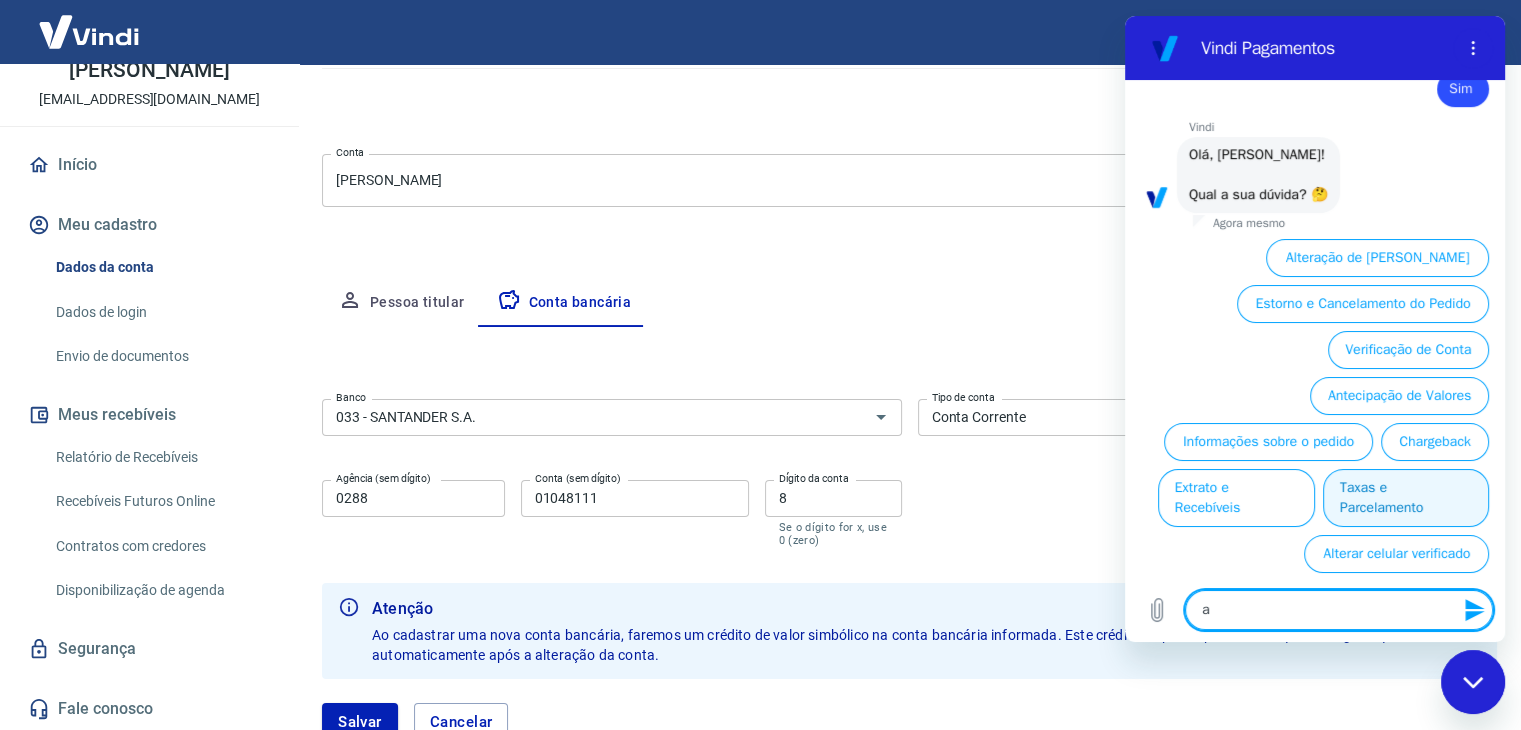 type on "at" 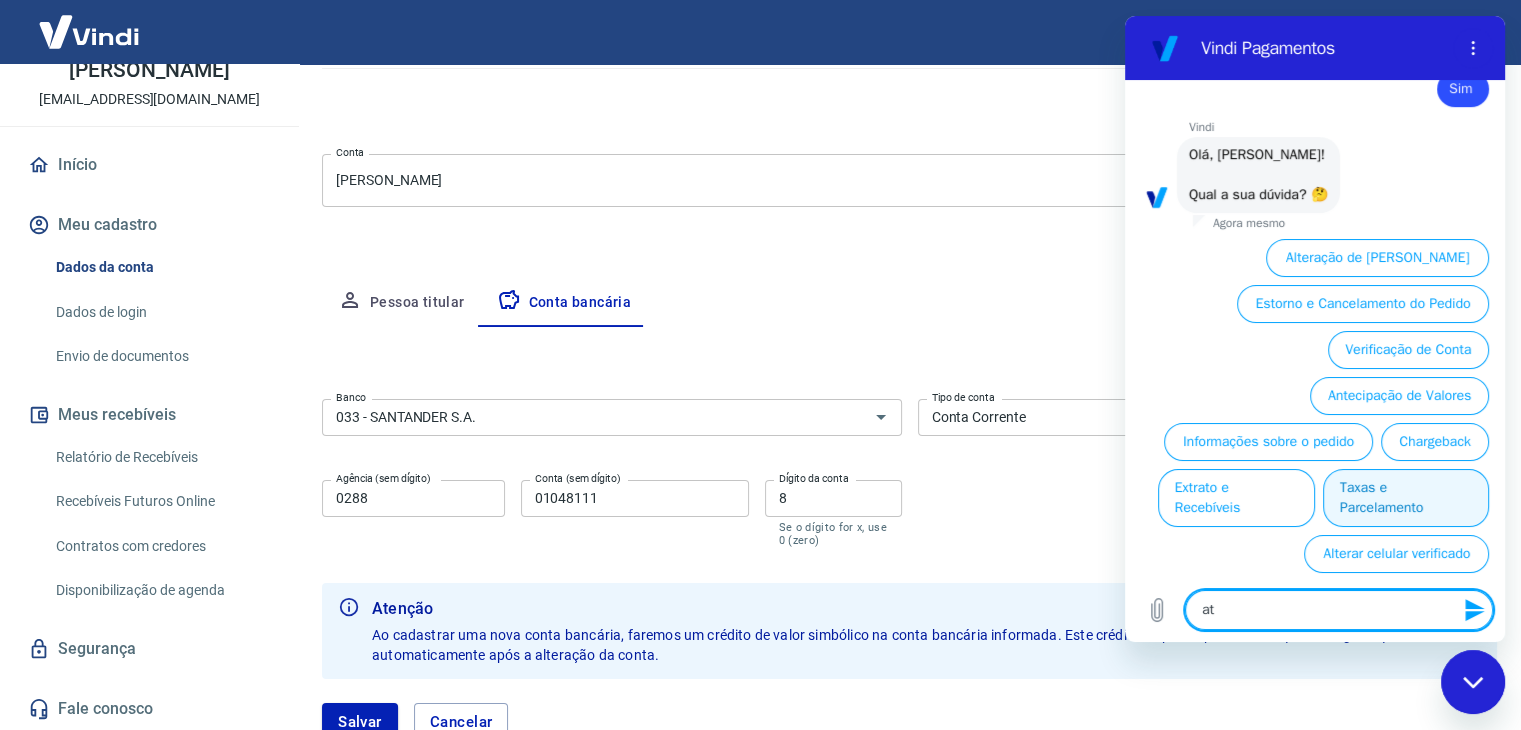 type on "ate" 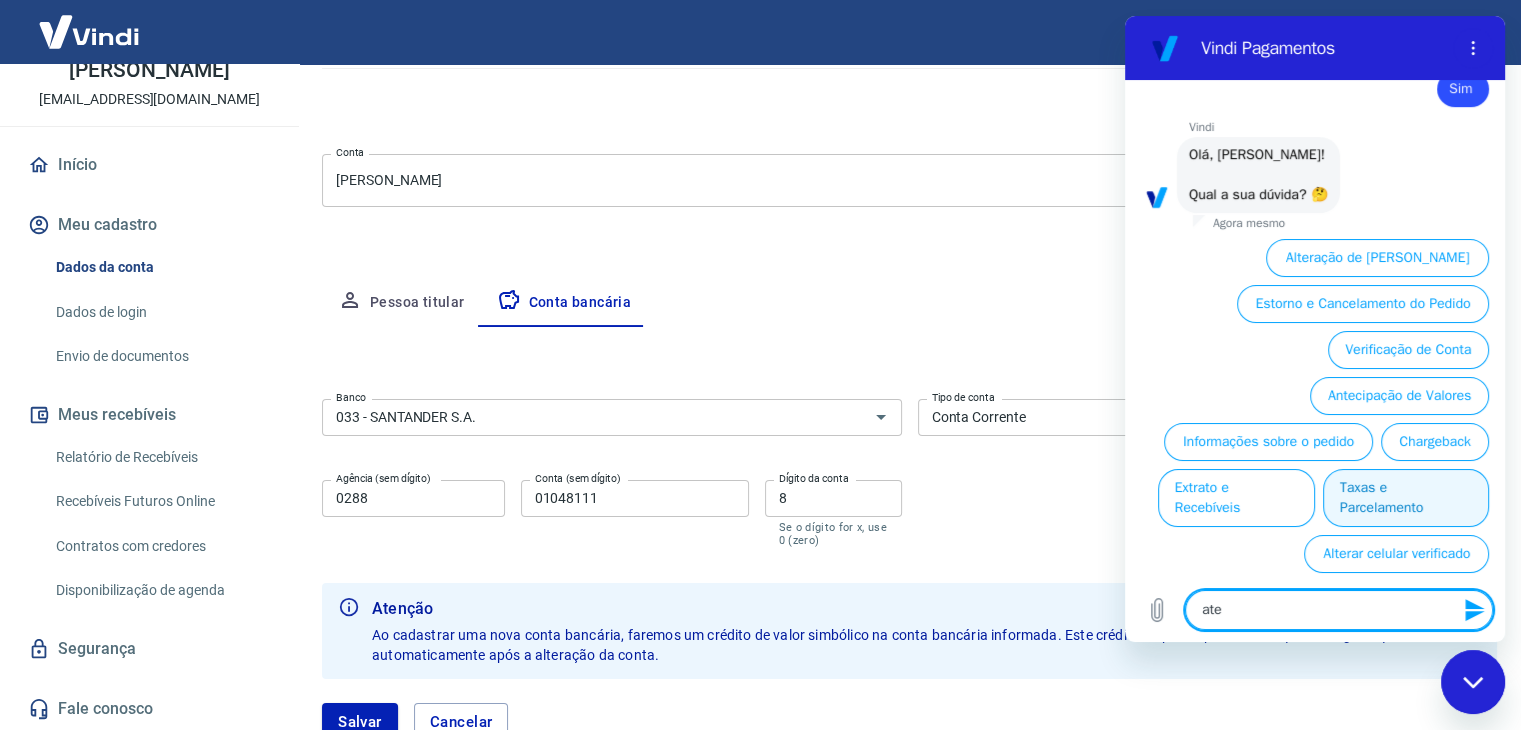 type on "aten" 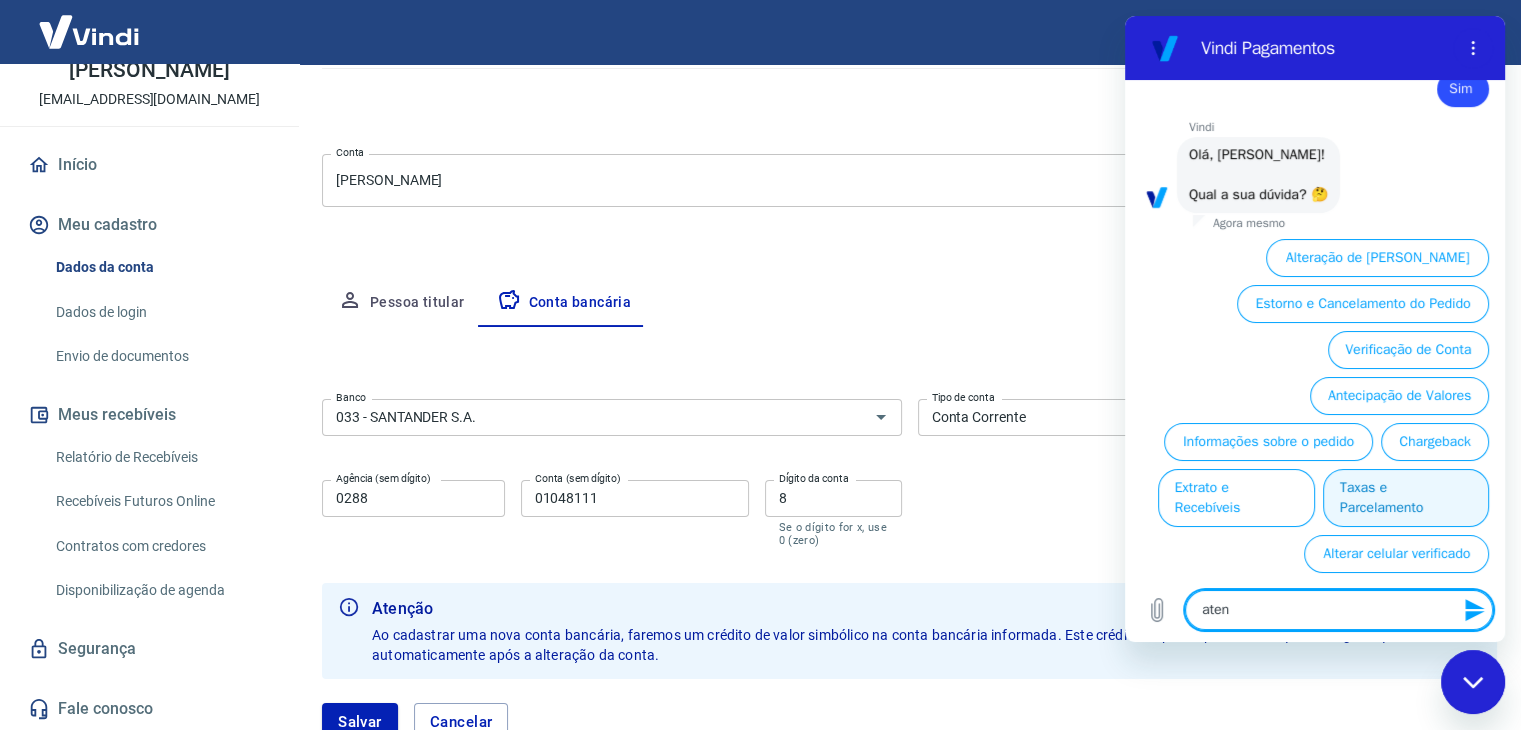type on "atend" 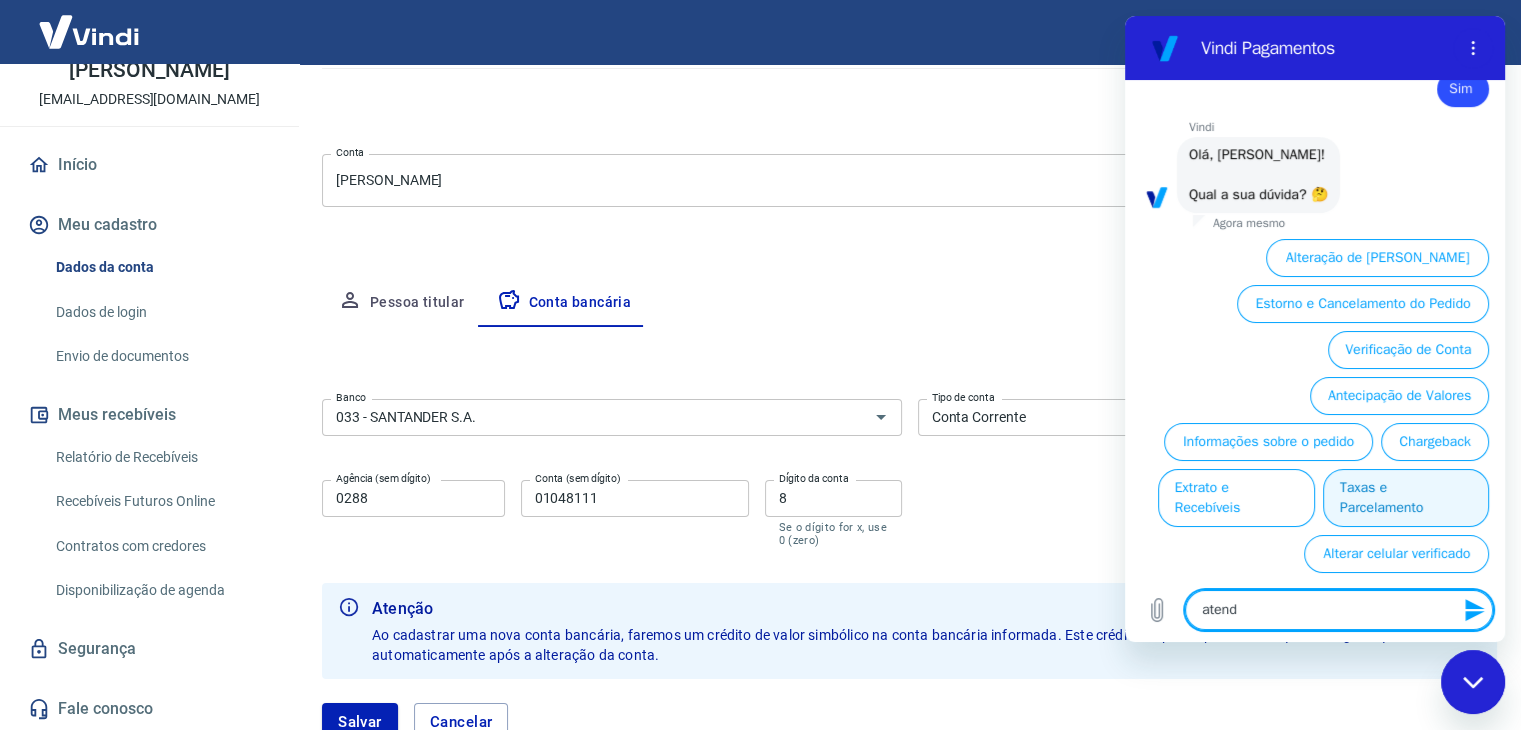 type on "atende" 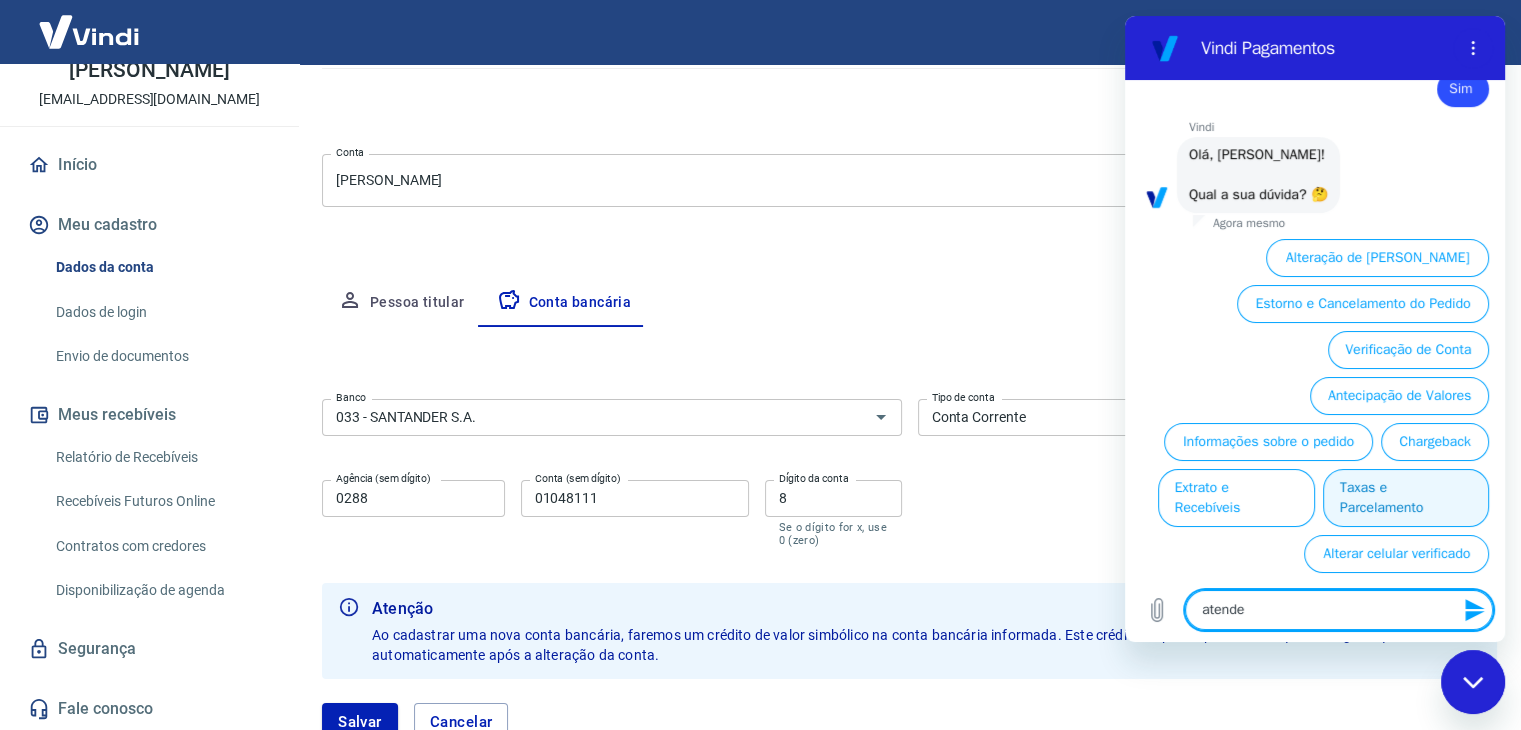 type on "atenden" 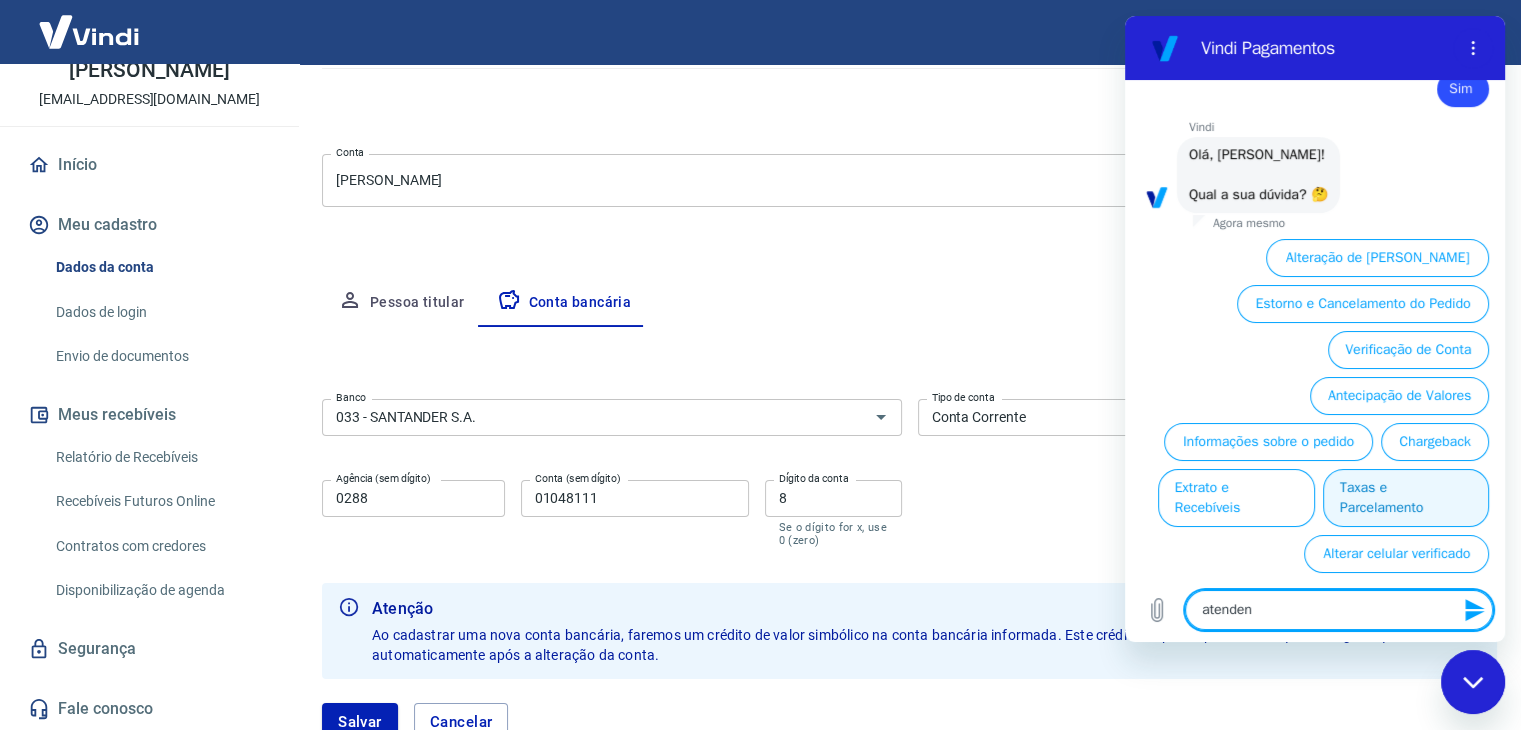 type on "atendent" 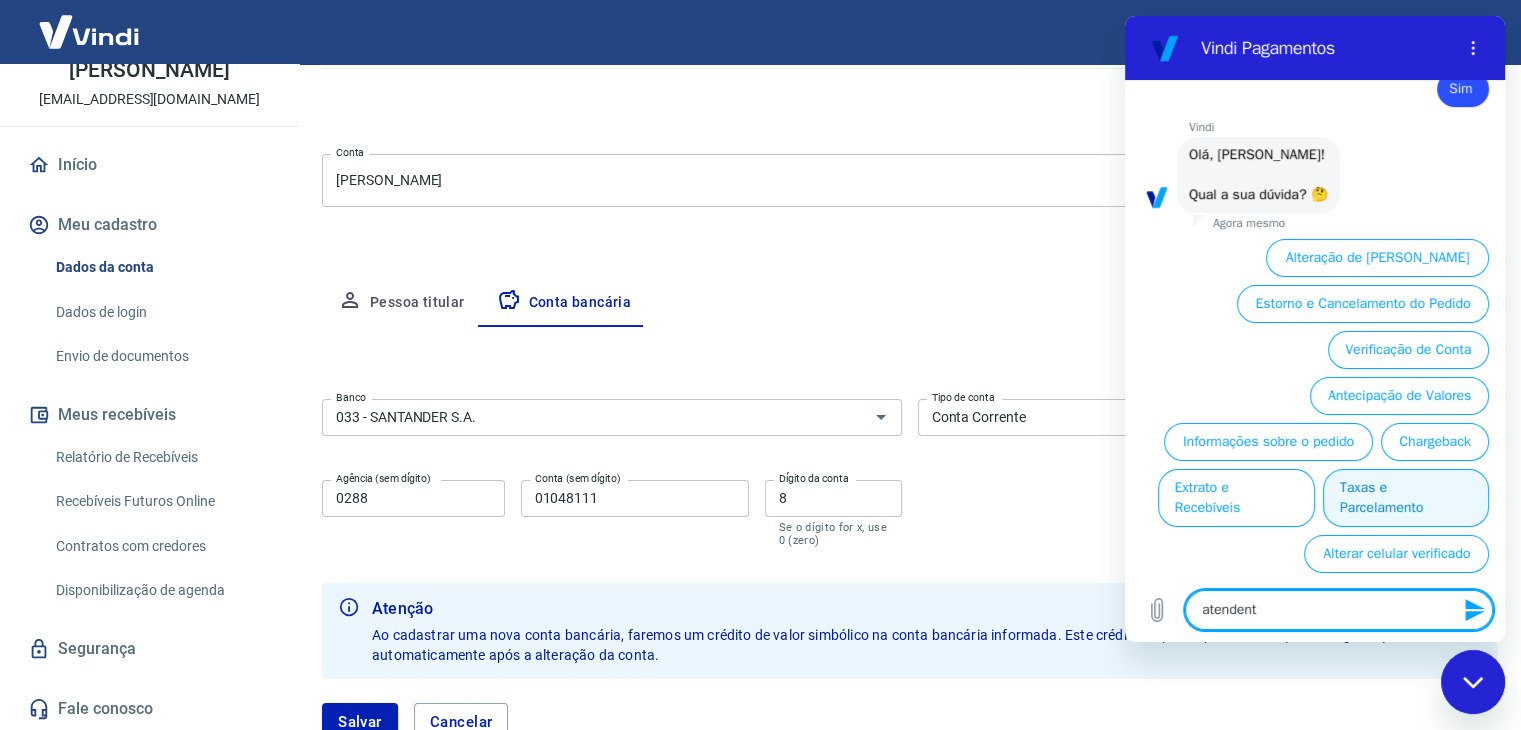 type on "atendente" 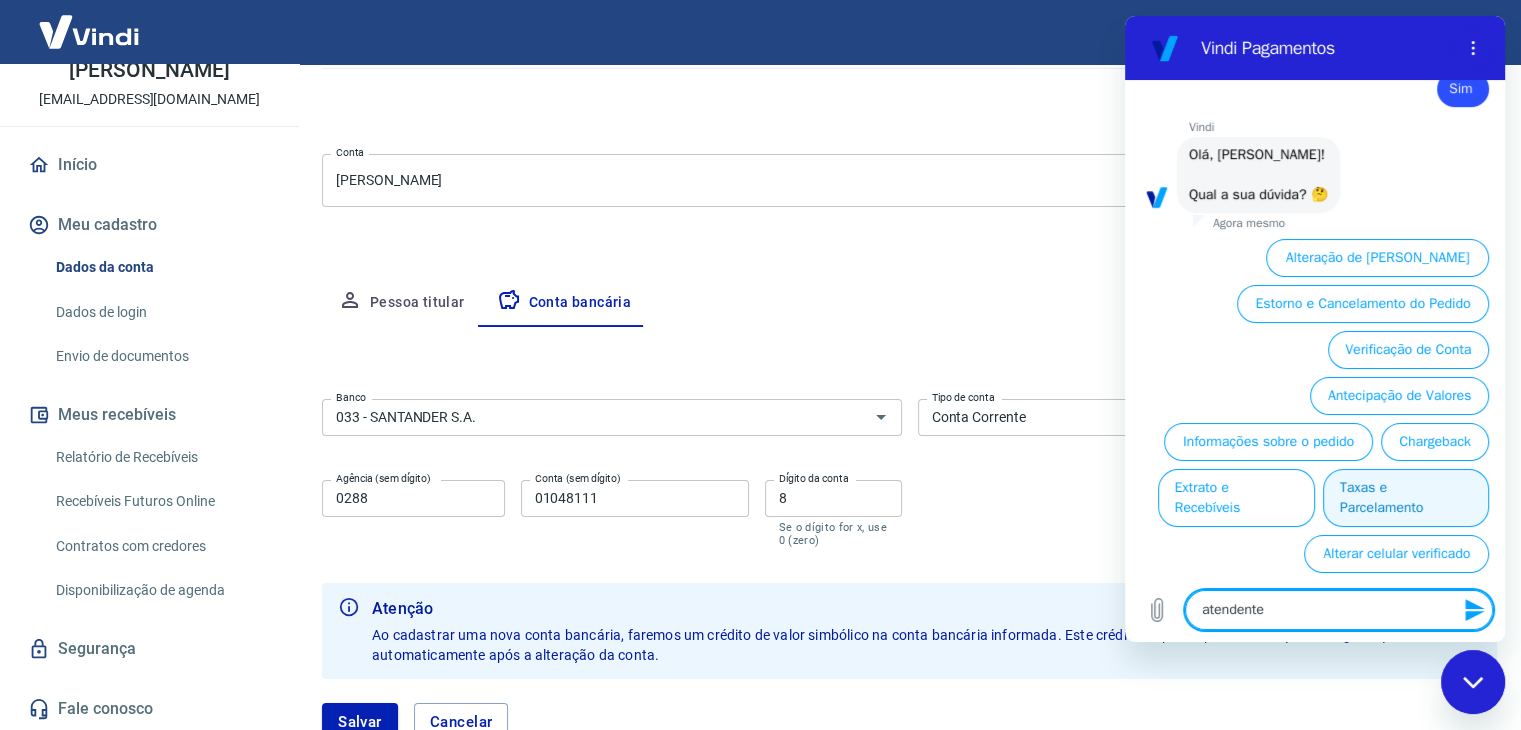 type on "x" 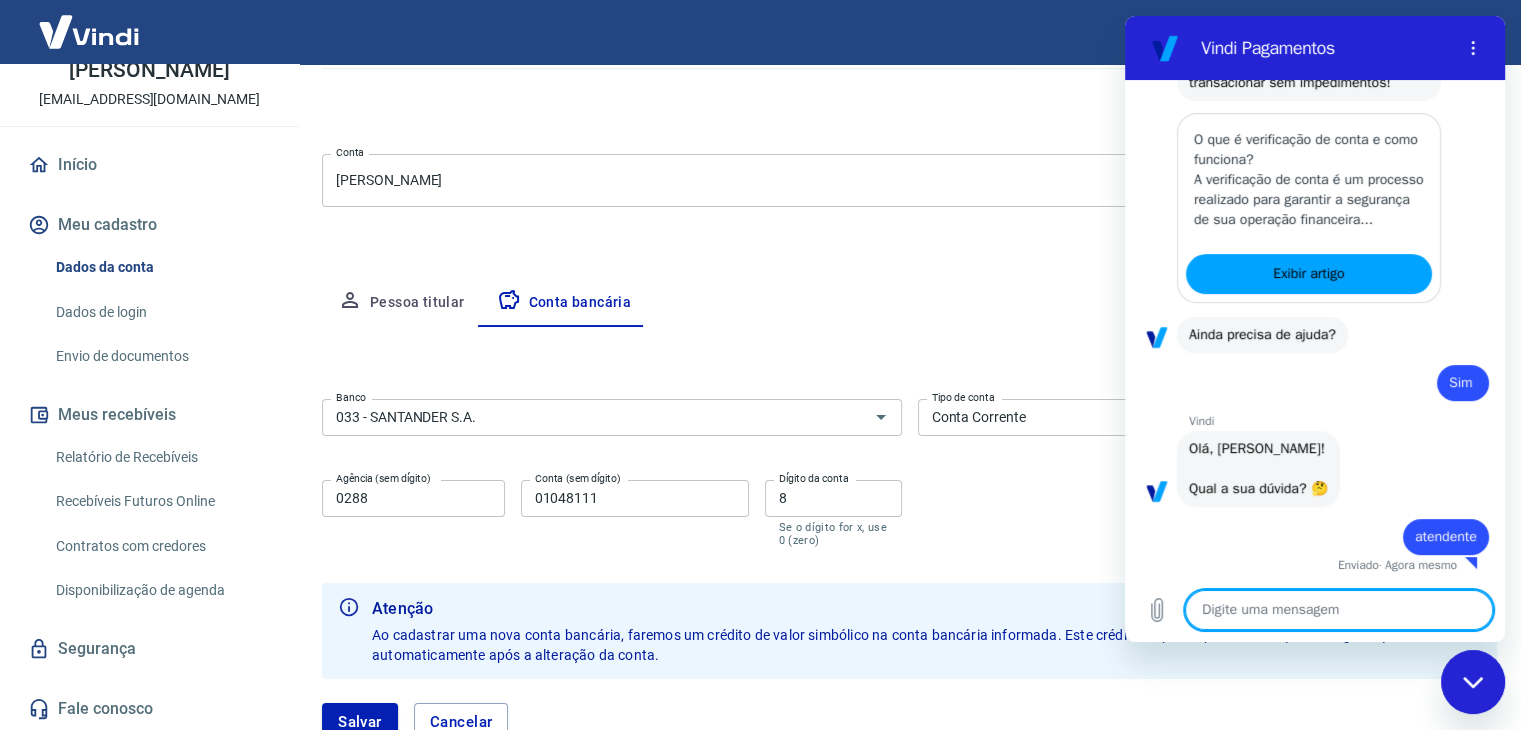 type on "x" 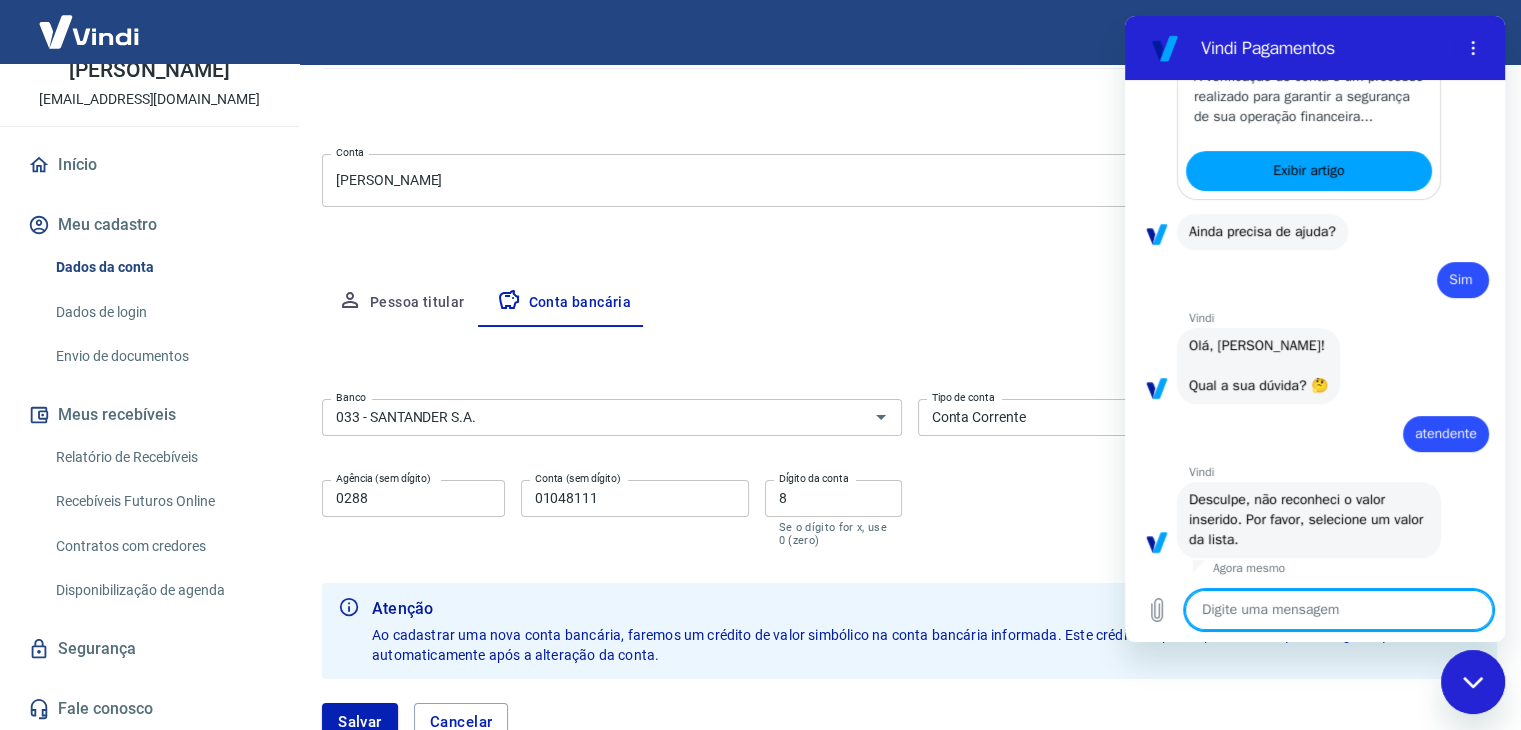 scroll, scrollTop: 564, scrollLeft: 0, axis: vertical 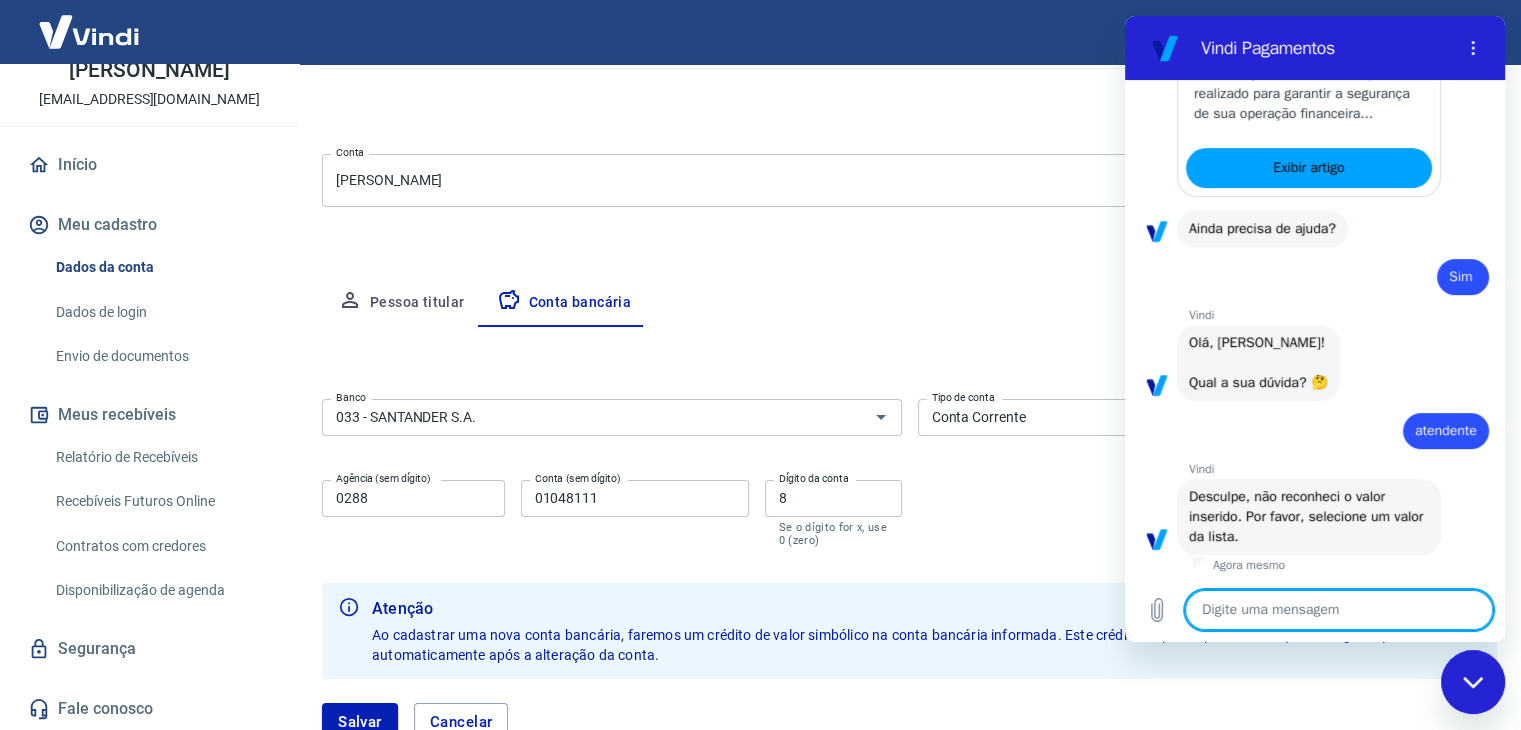 click at bounding box center [1339, 610] 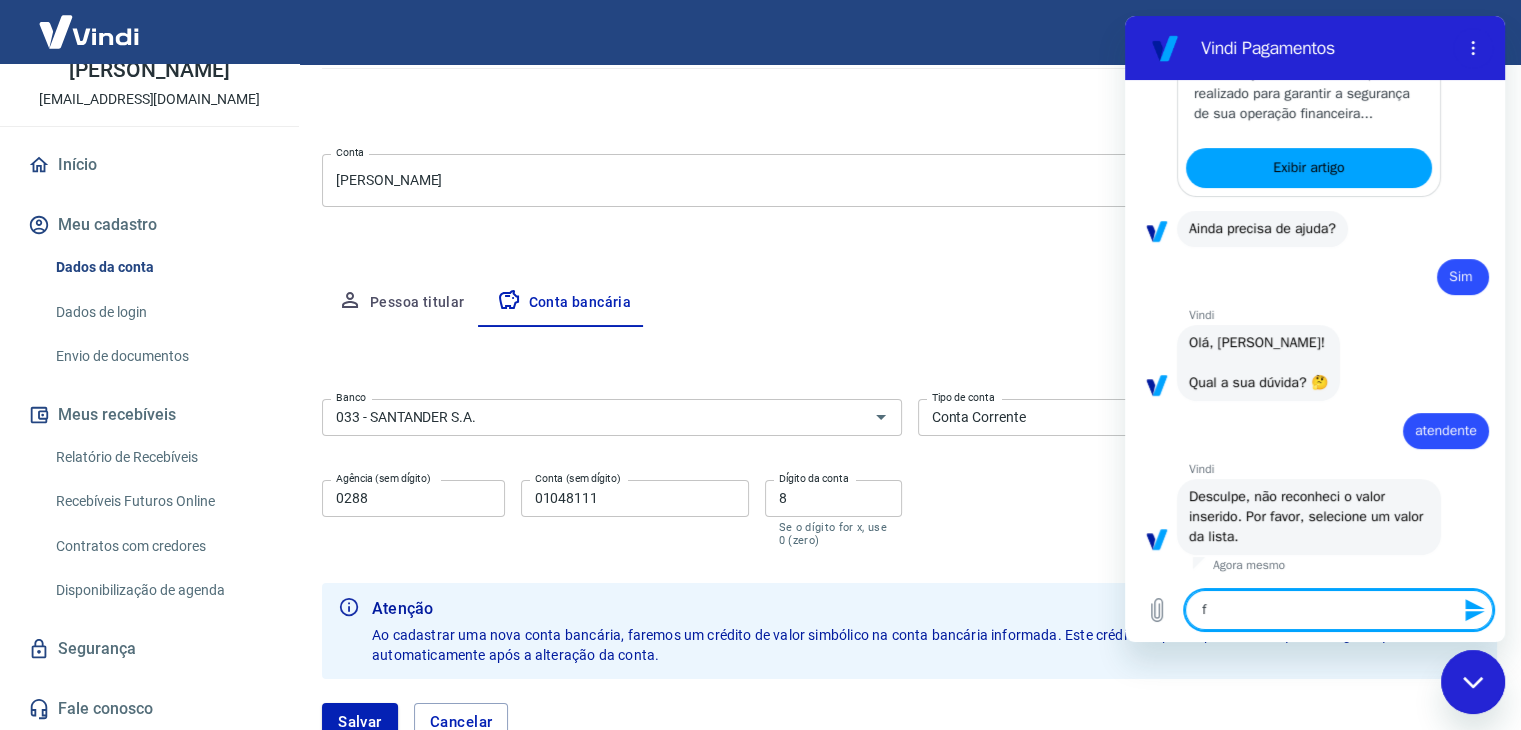type on "fa" 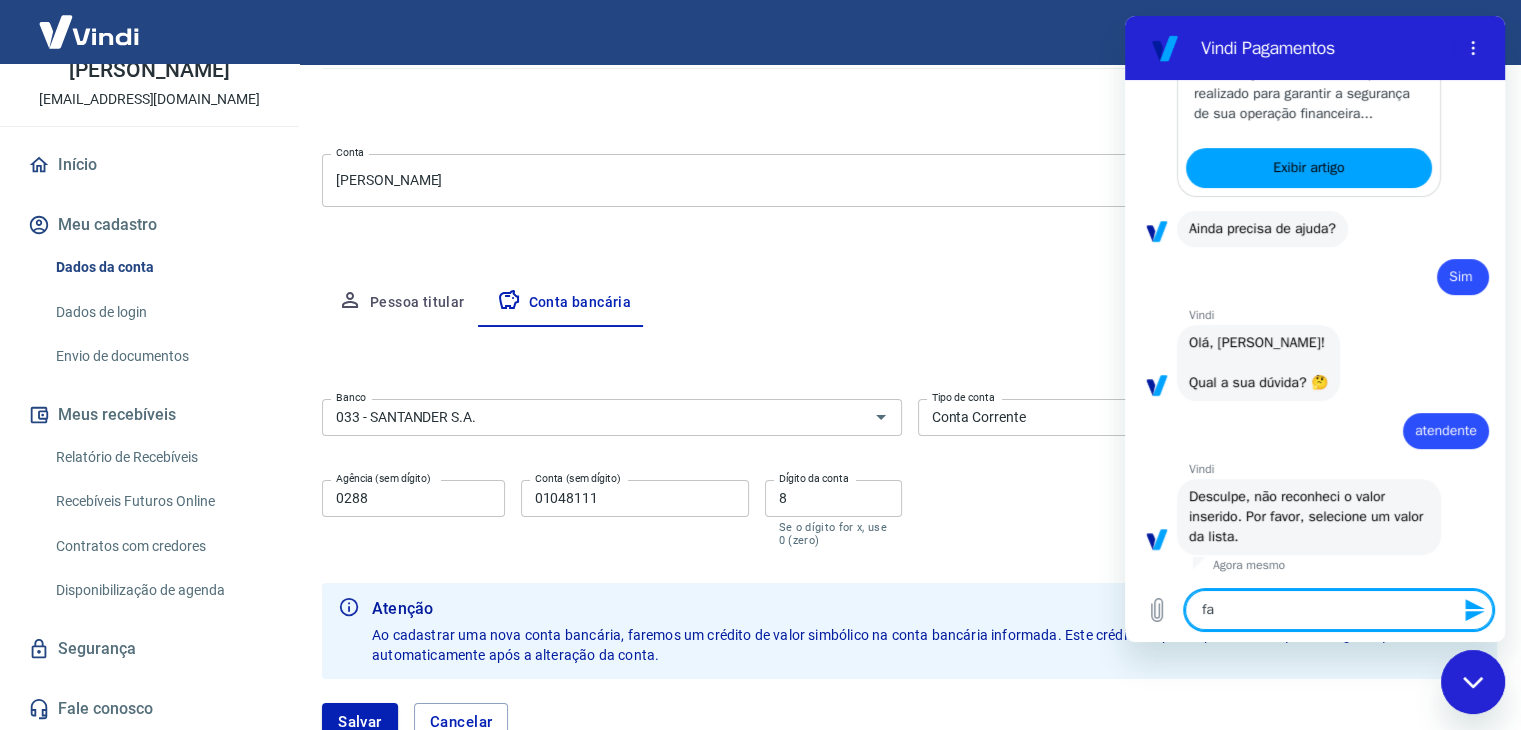 type on "fal" 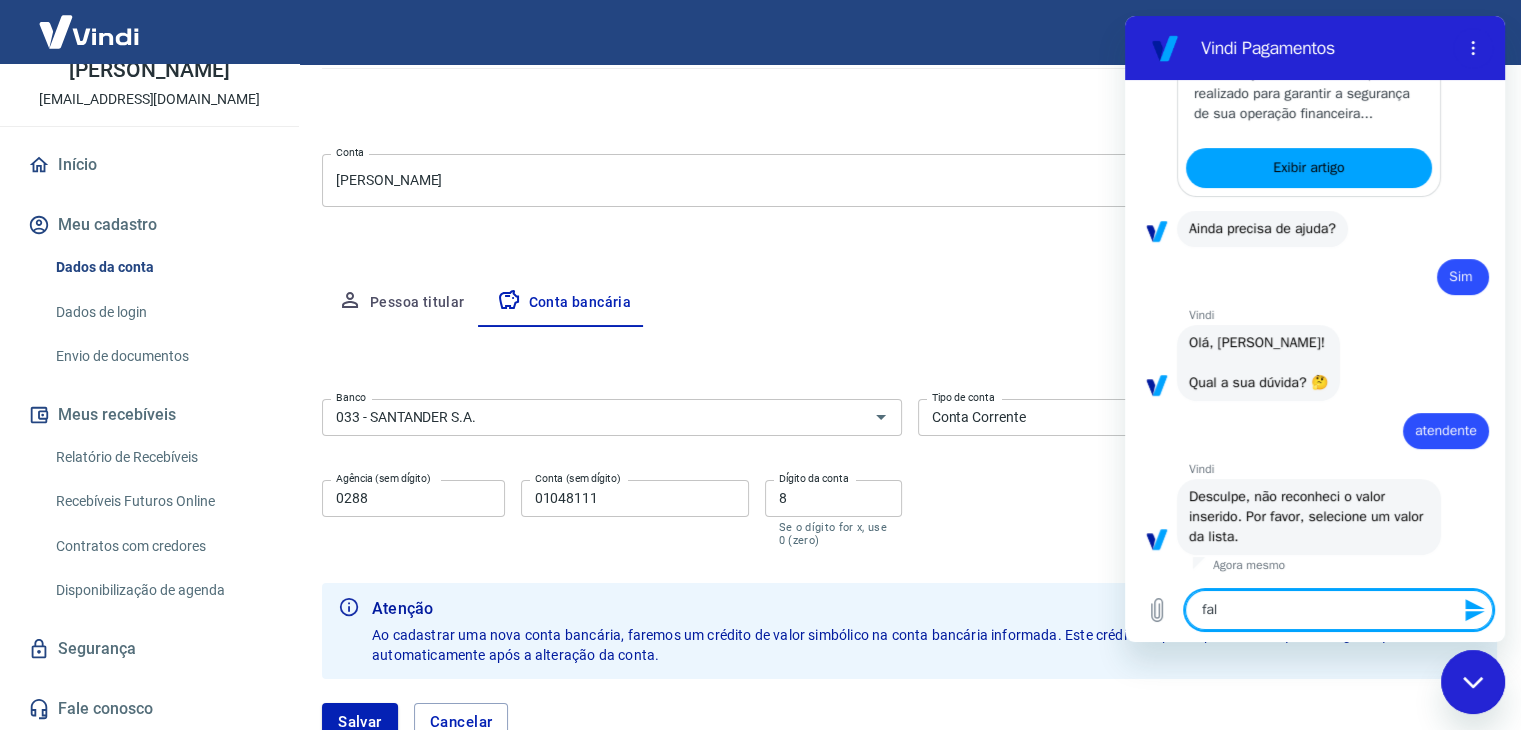type on "fala" 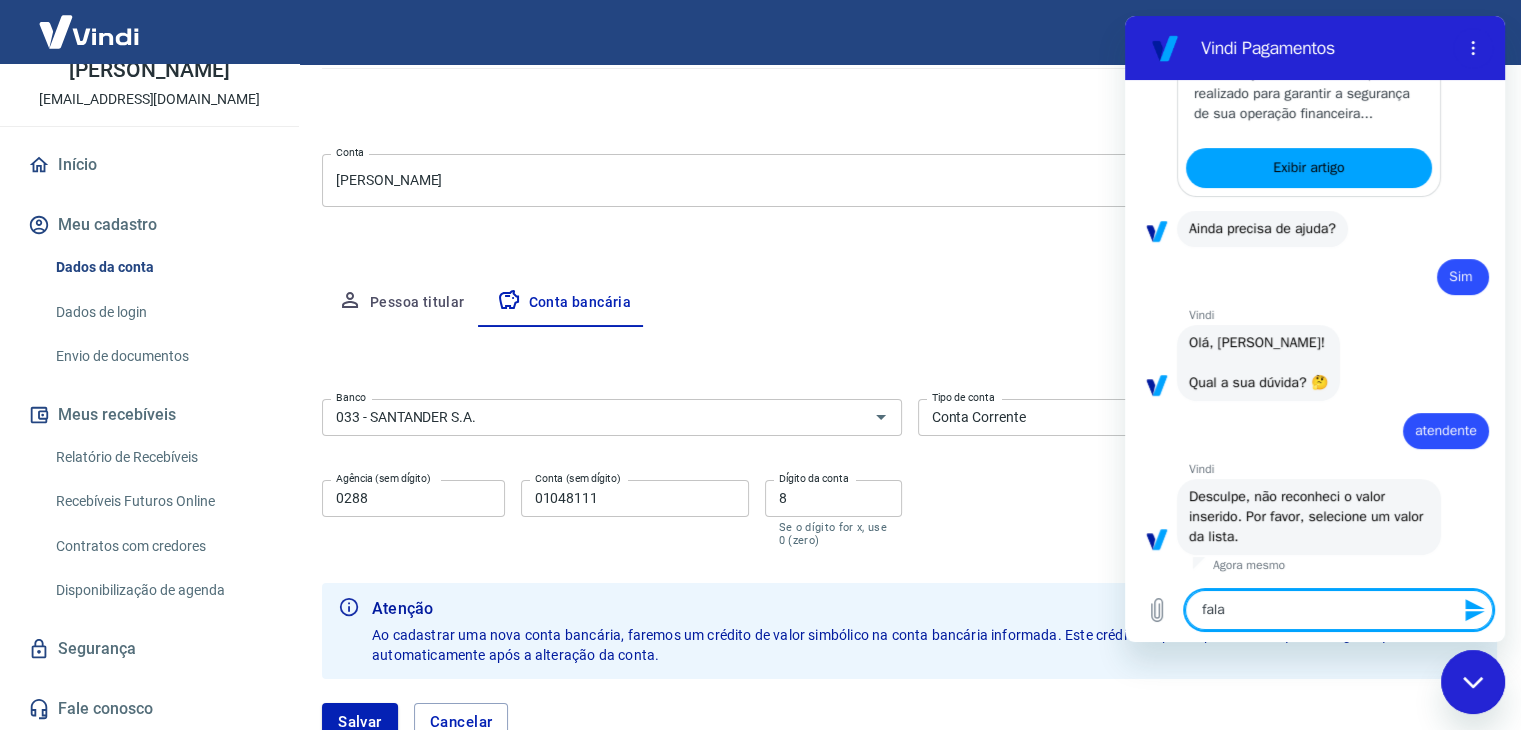 type on "falar" 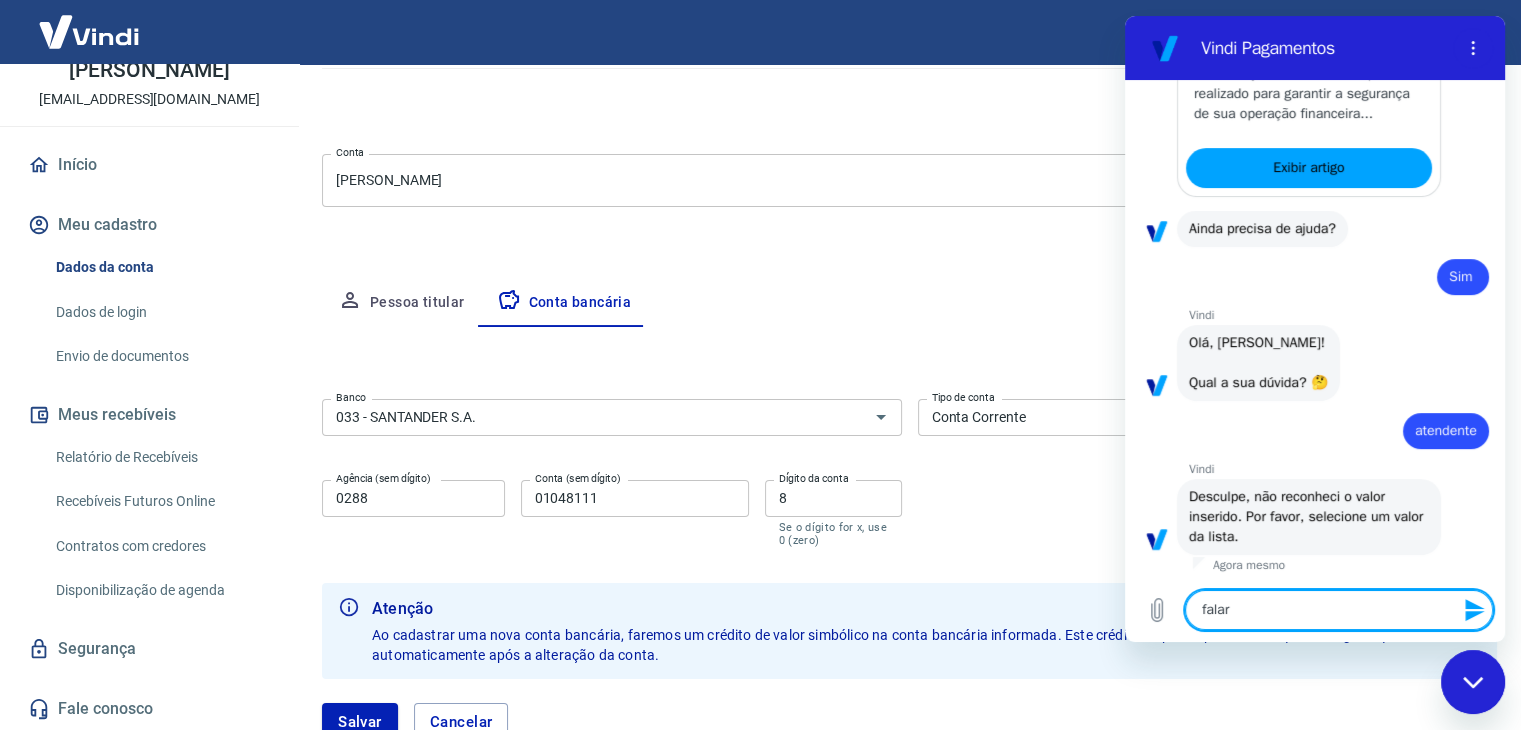 type on "falar" 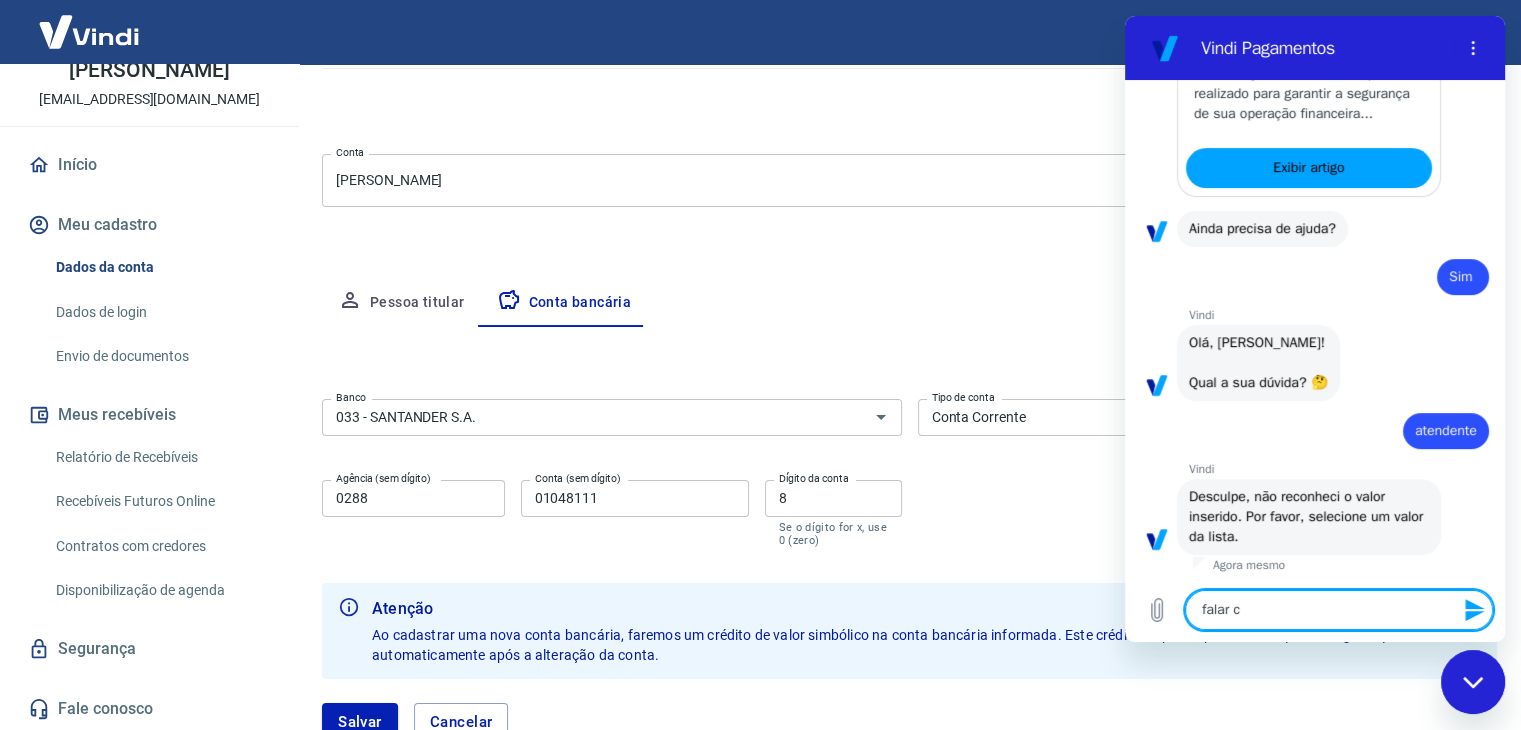 type on "x" 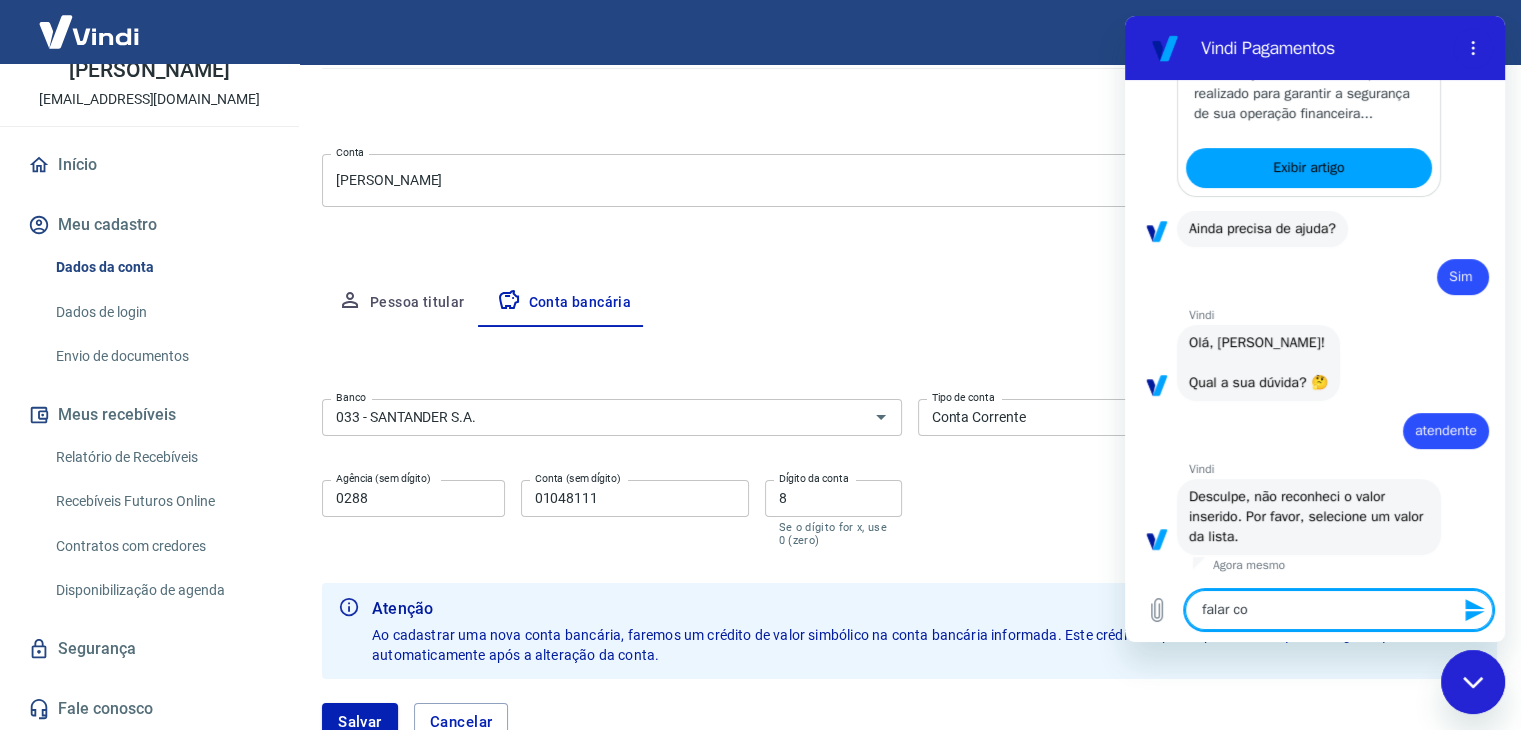 type on "falar com" 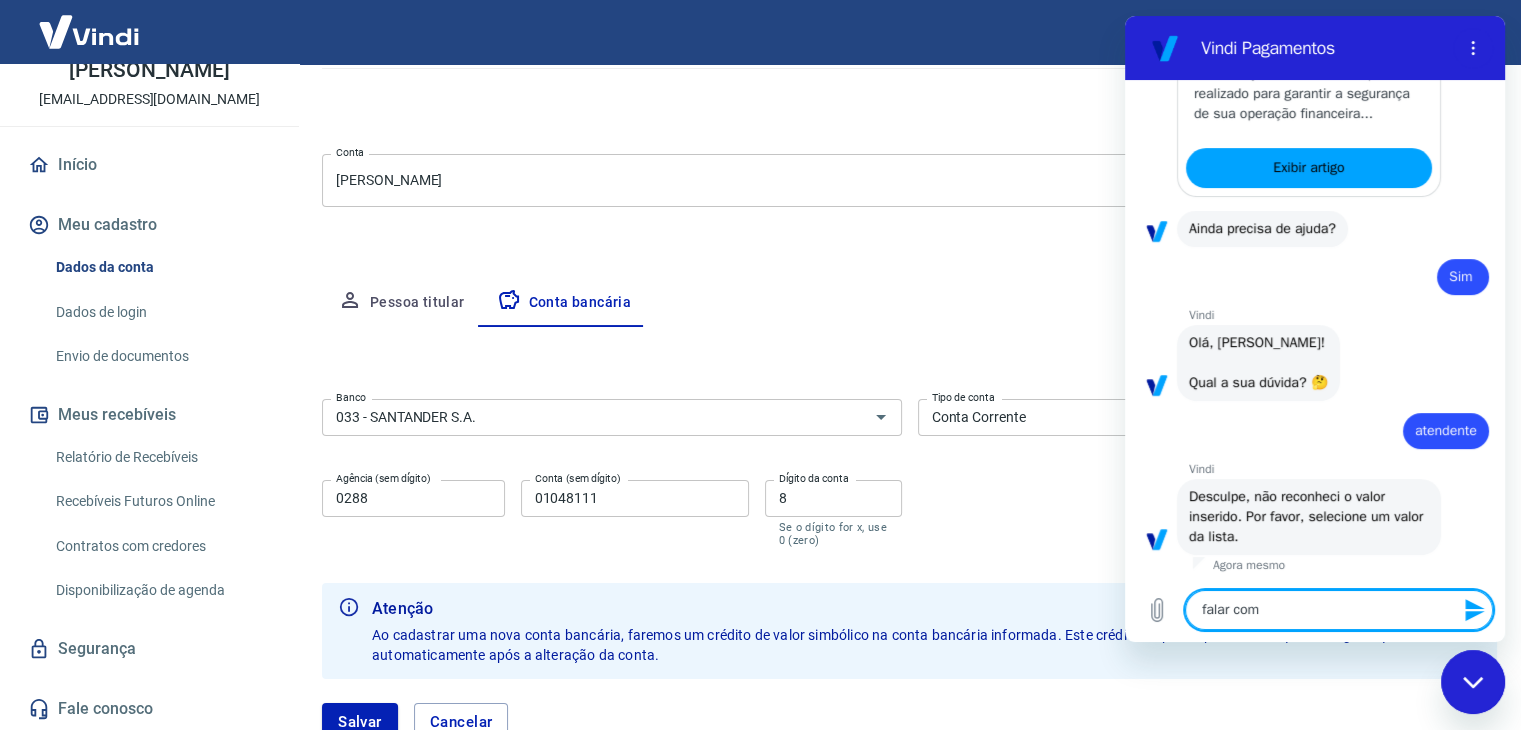 type on "falar com" 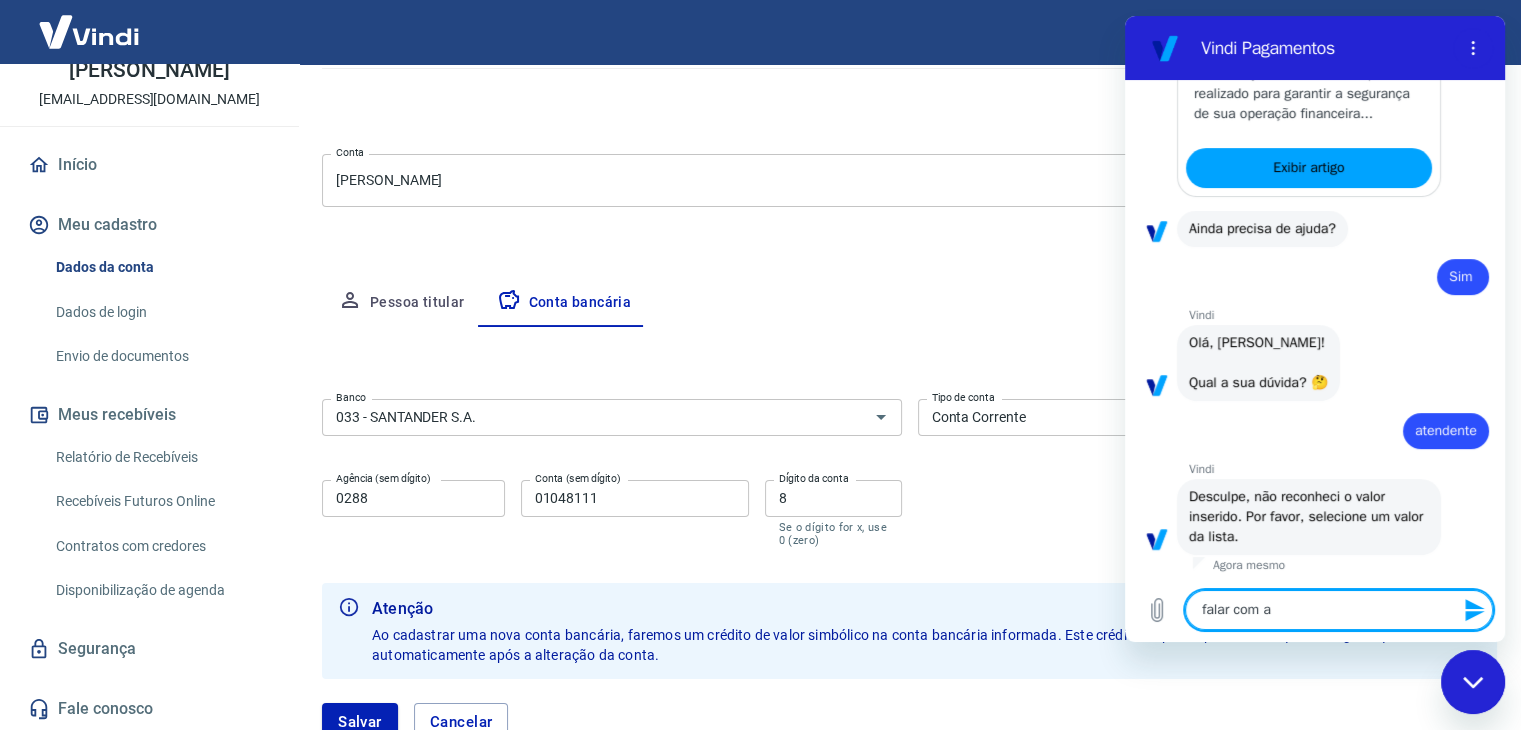 type on "falar com at" 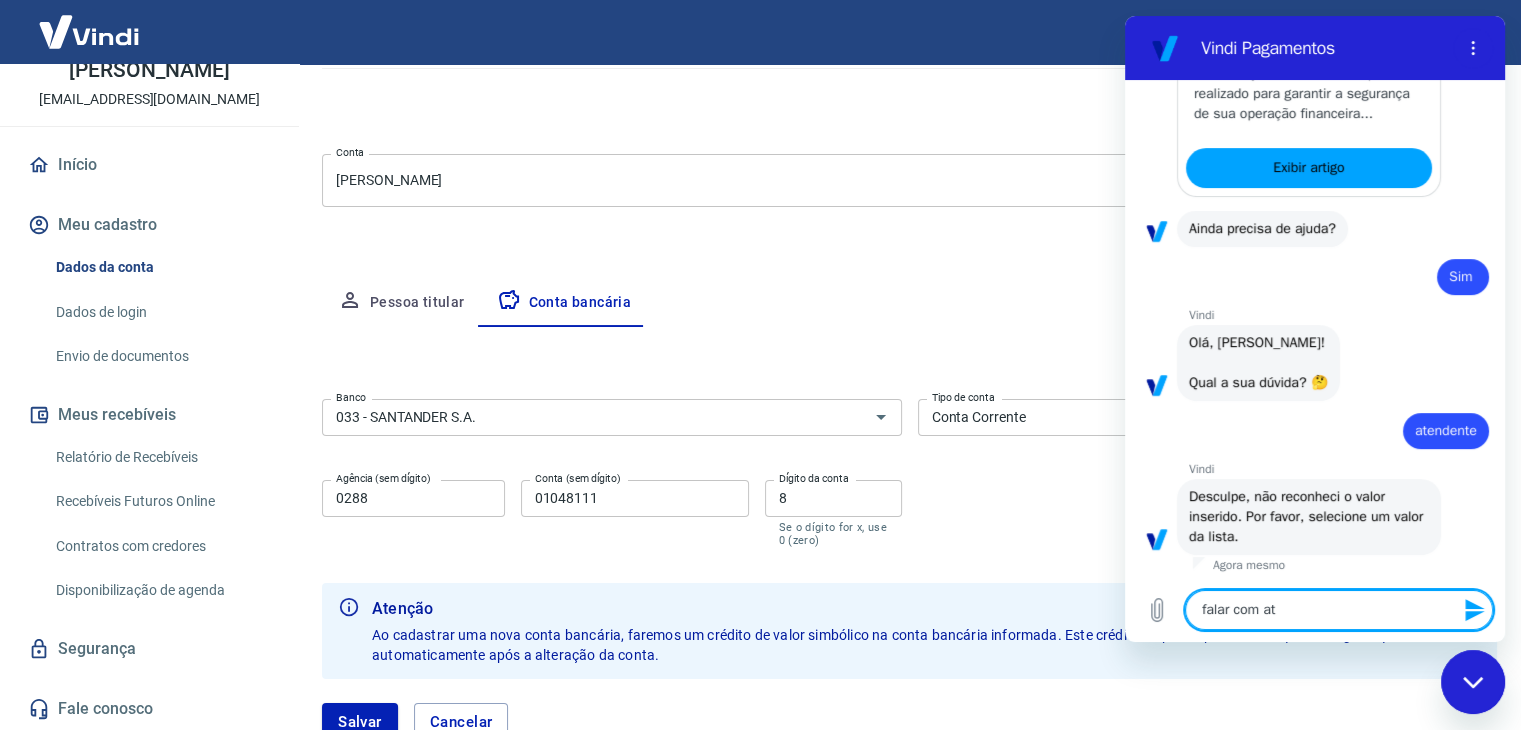type on "falar com ate" 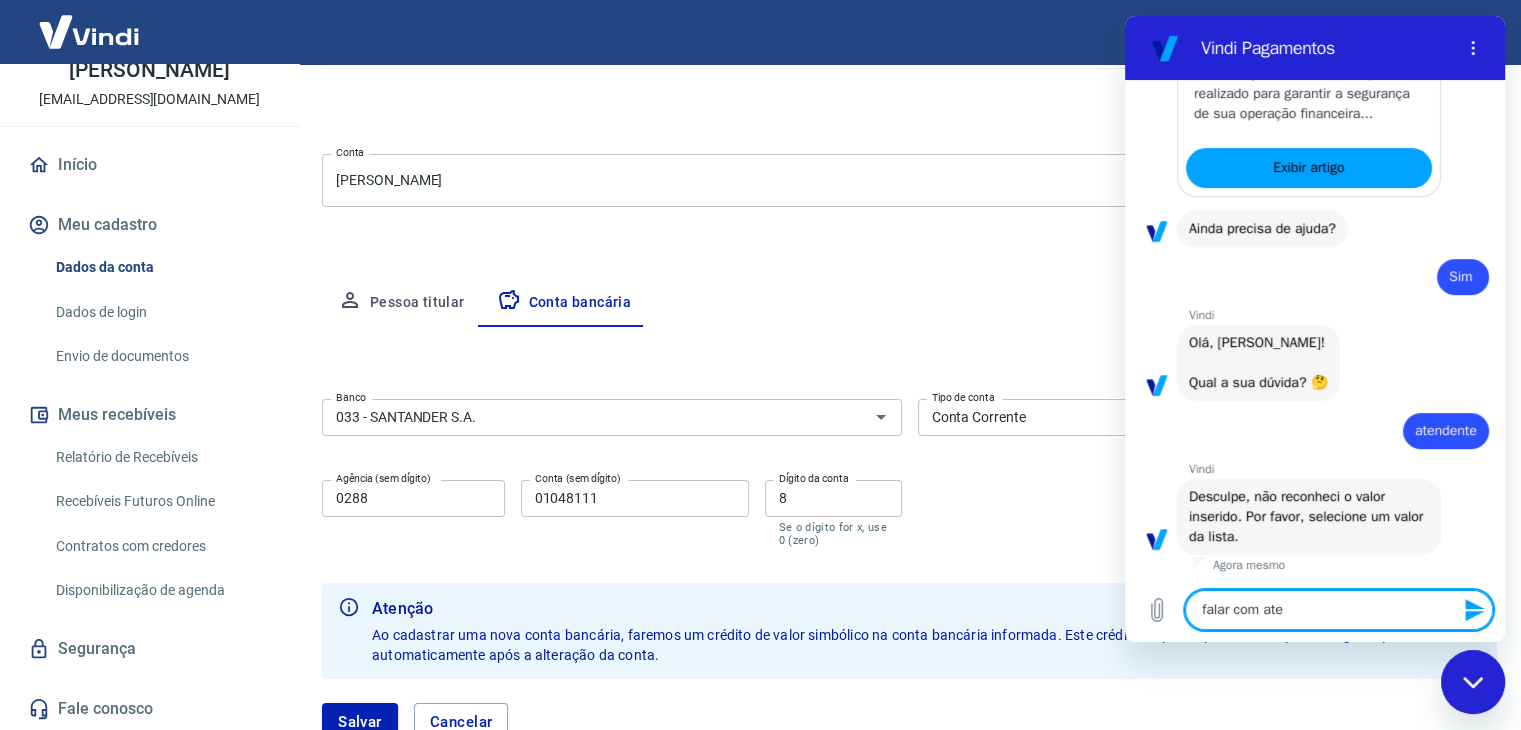 type on "falar com [GEOGRAPHIC_DATA]" 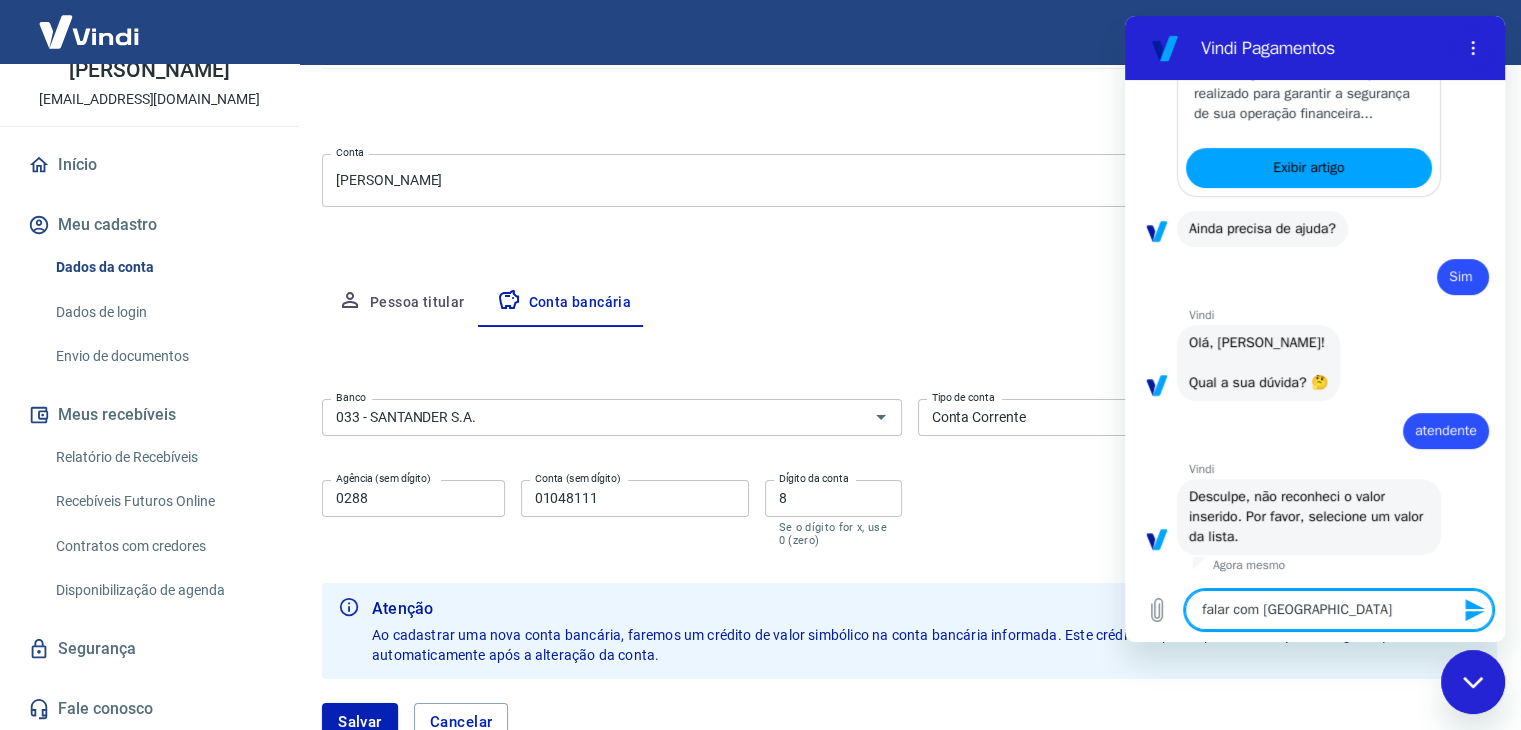 type on "falar com atend" 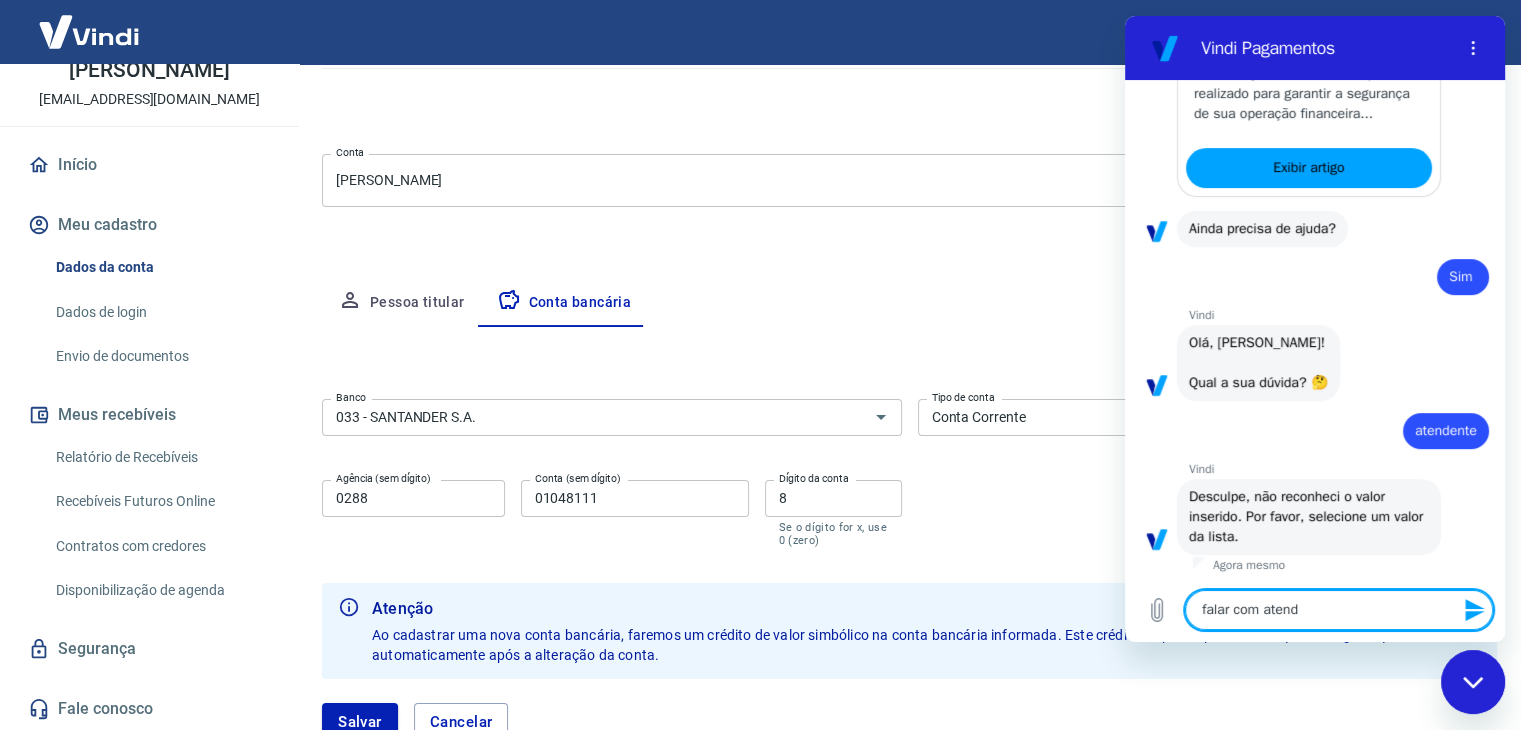type on "falar com atende" 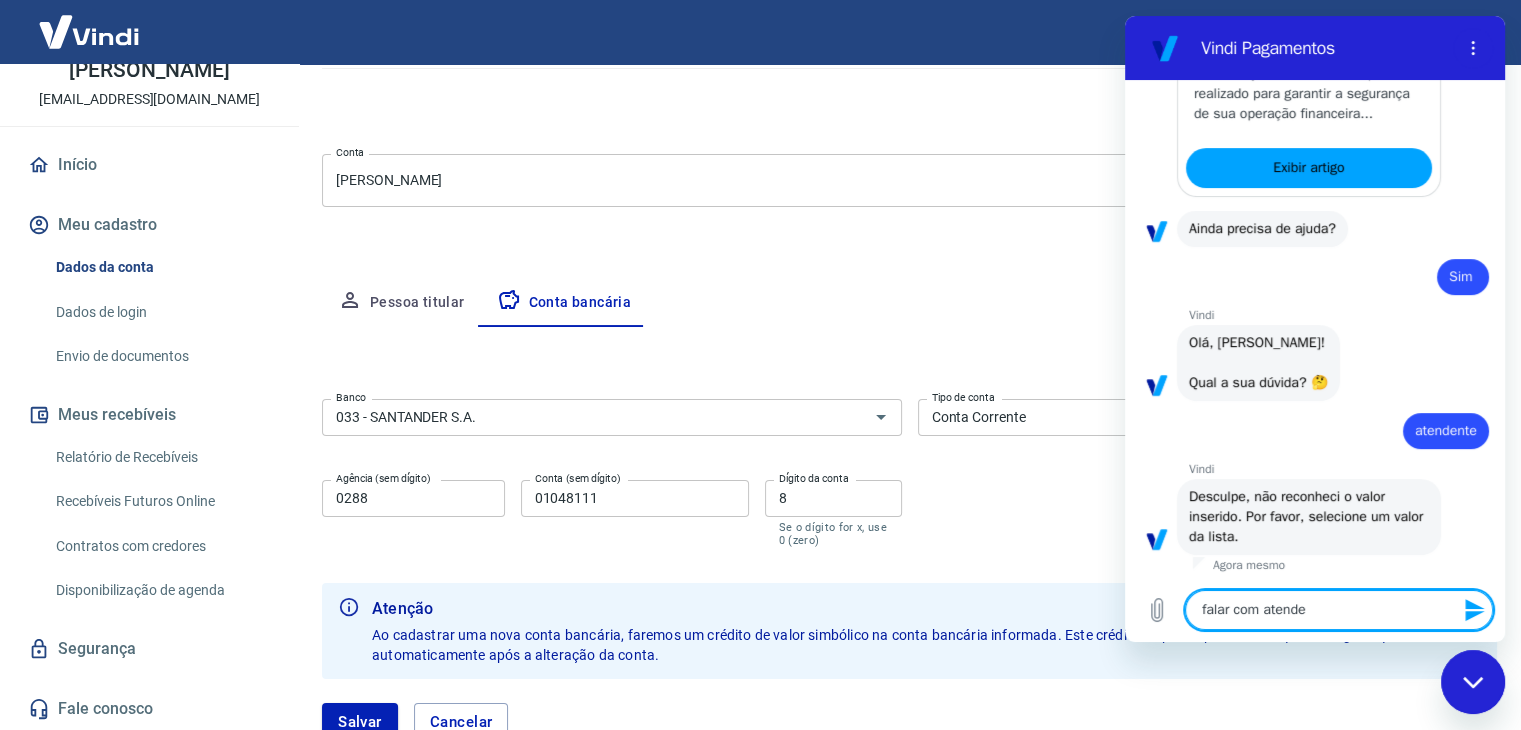 type on "x" 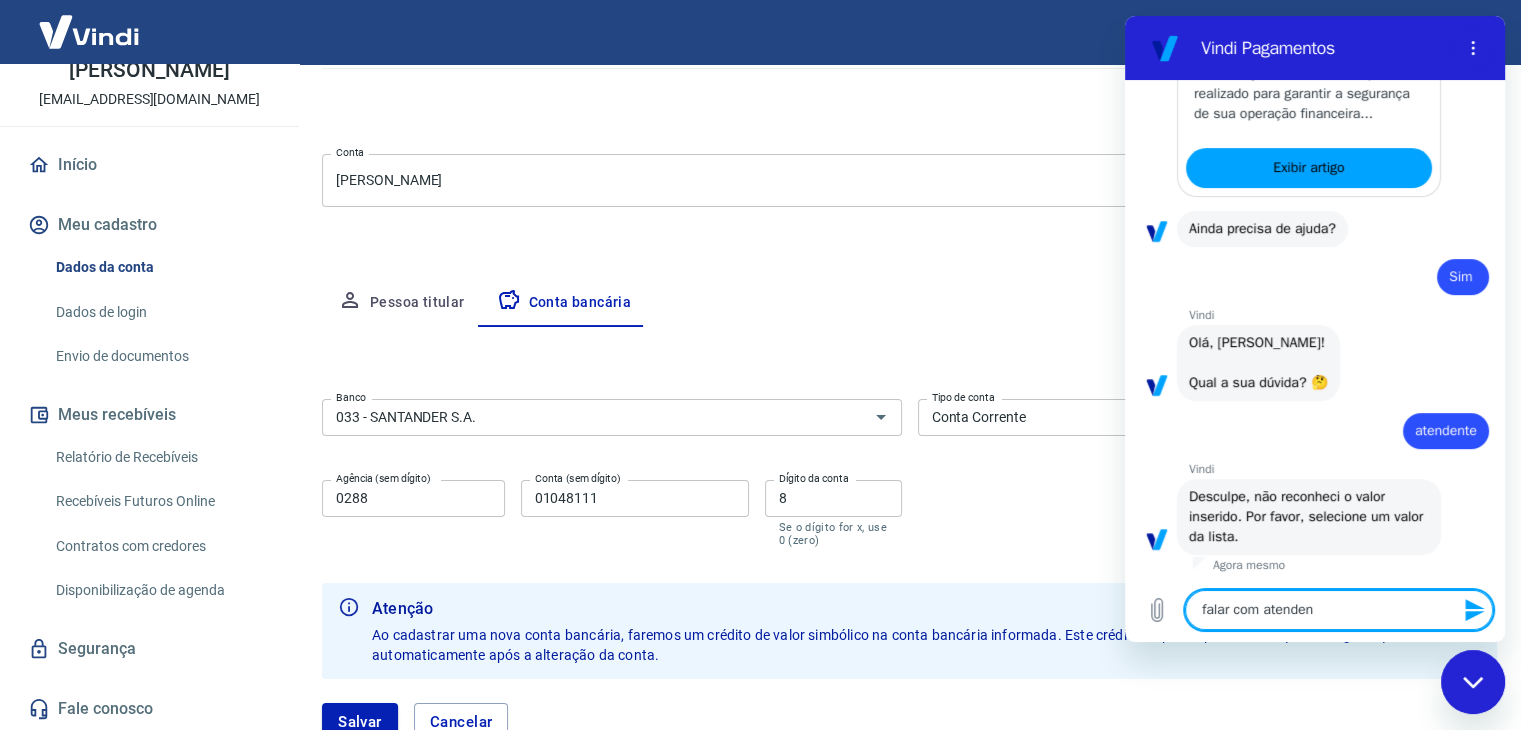 type on "falar com atendent" 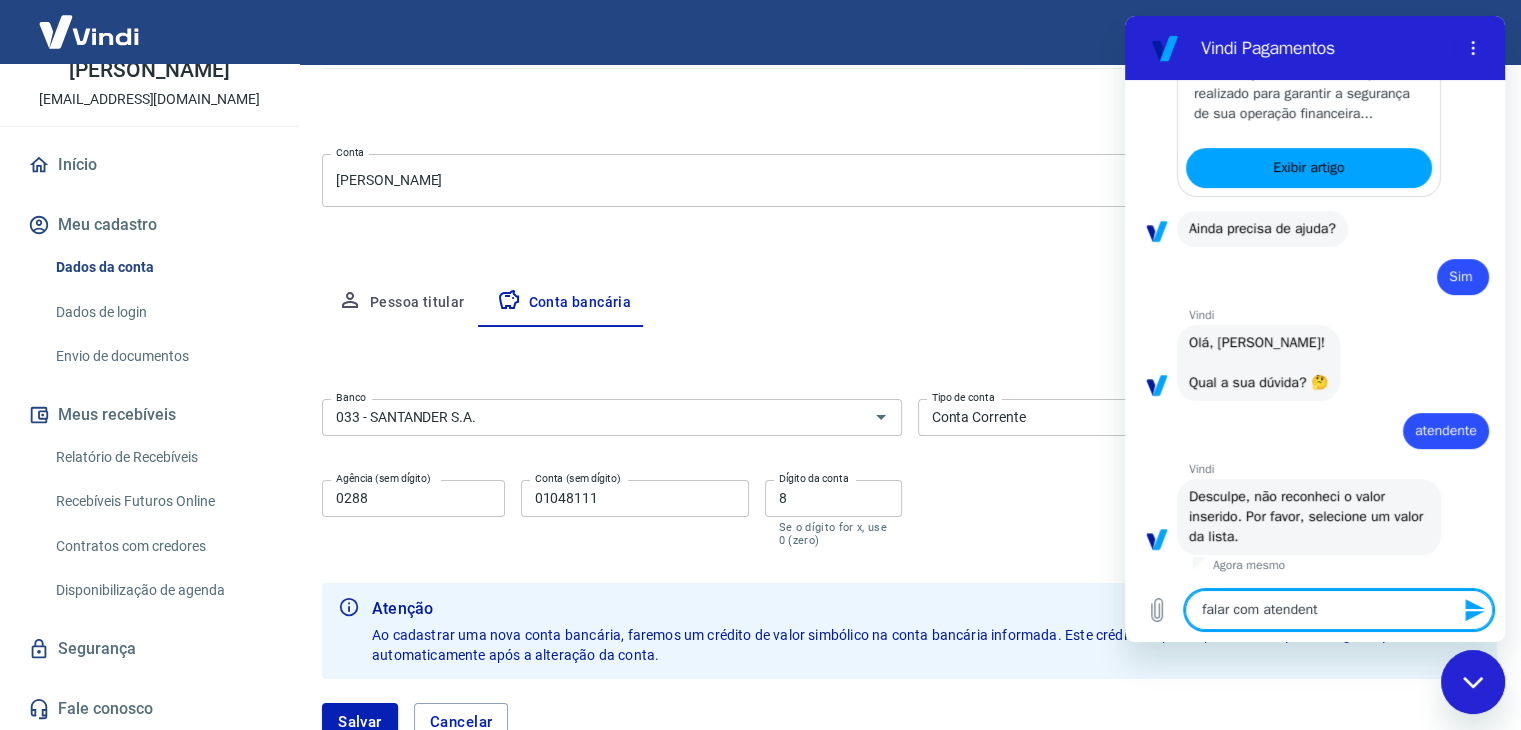 type on "falar com atendente" 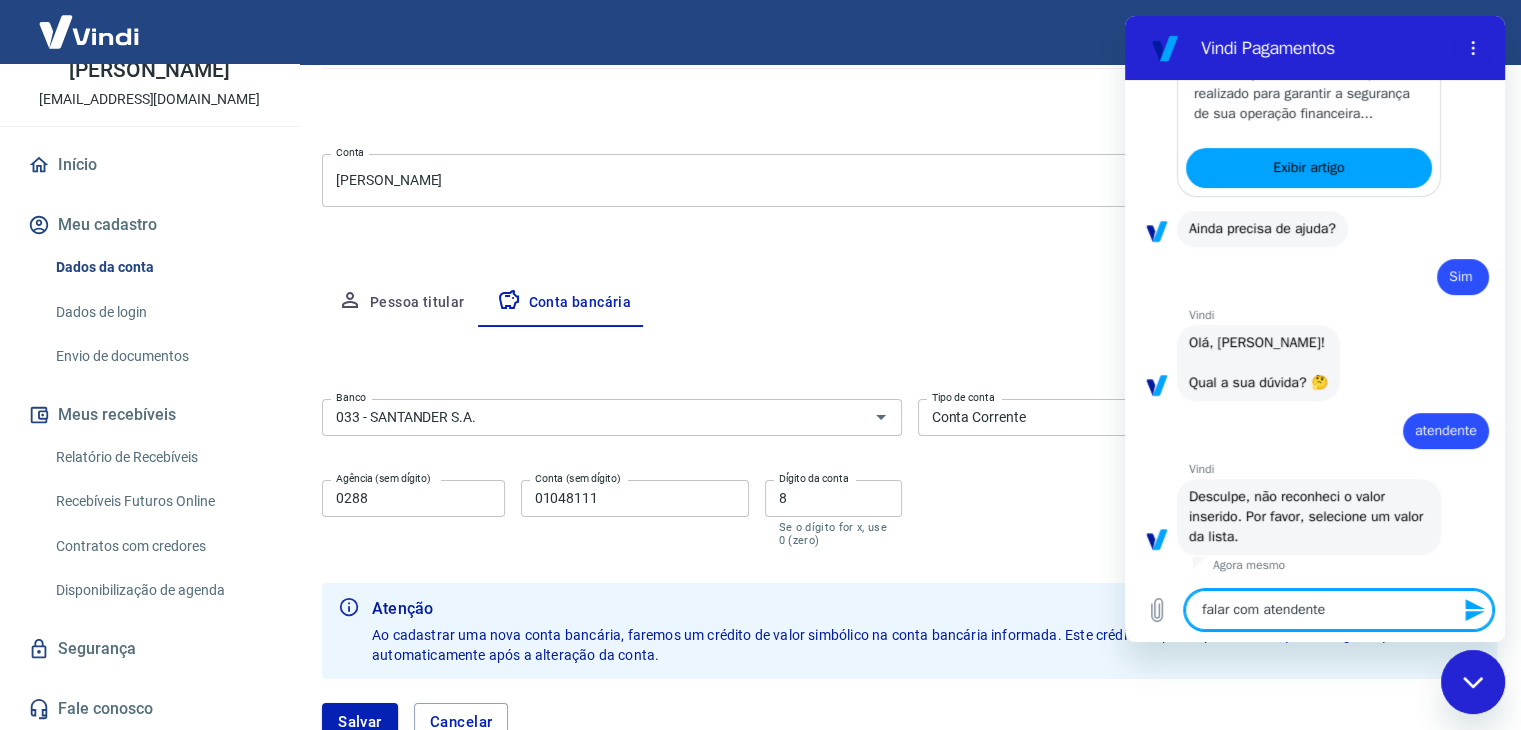 type 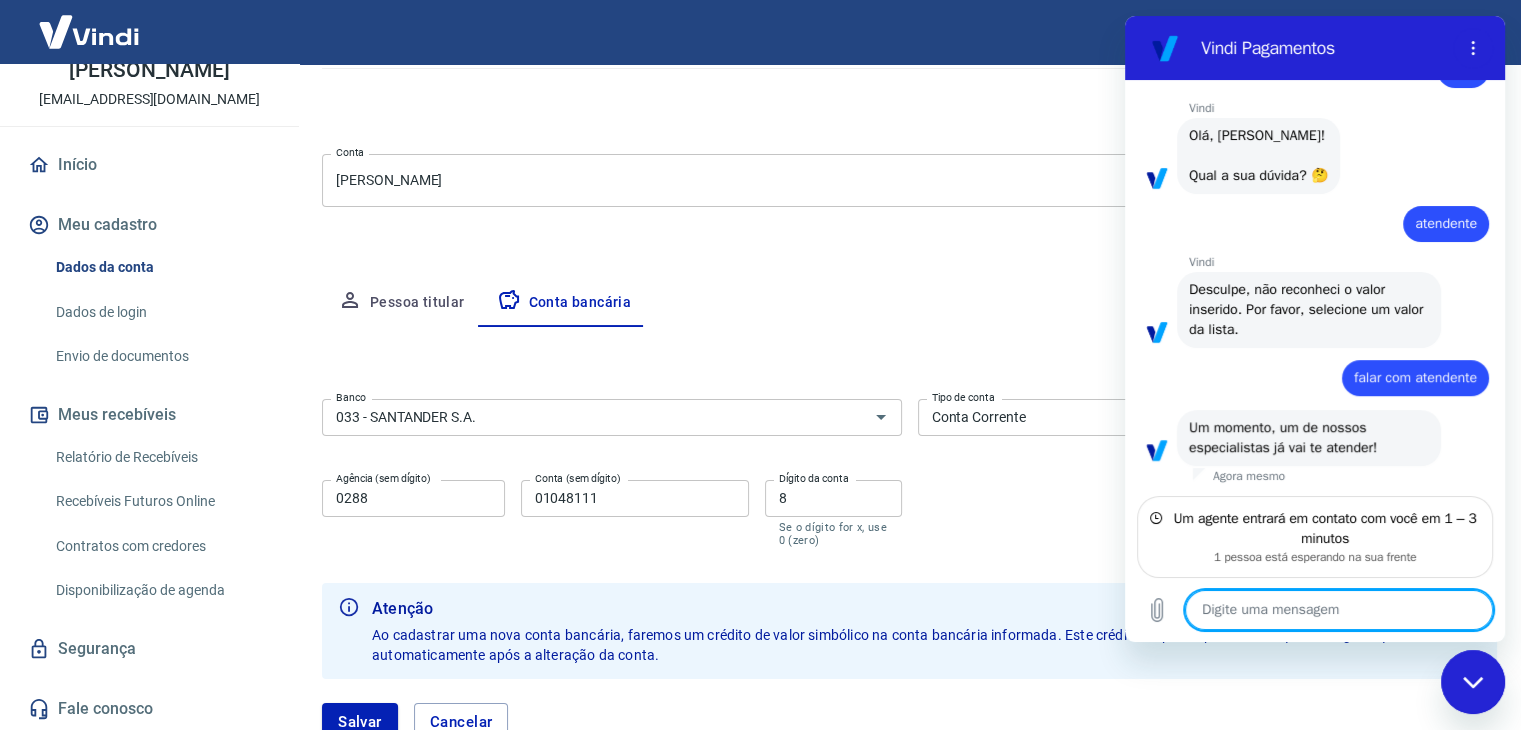 scroll, scrollTop: 772, scrollLeft: 0, axis: vertical 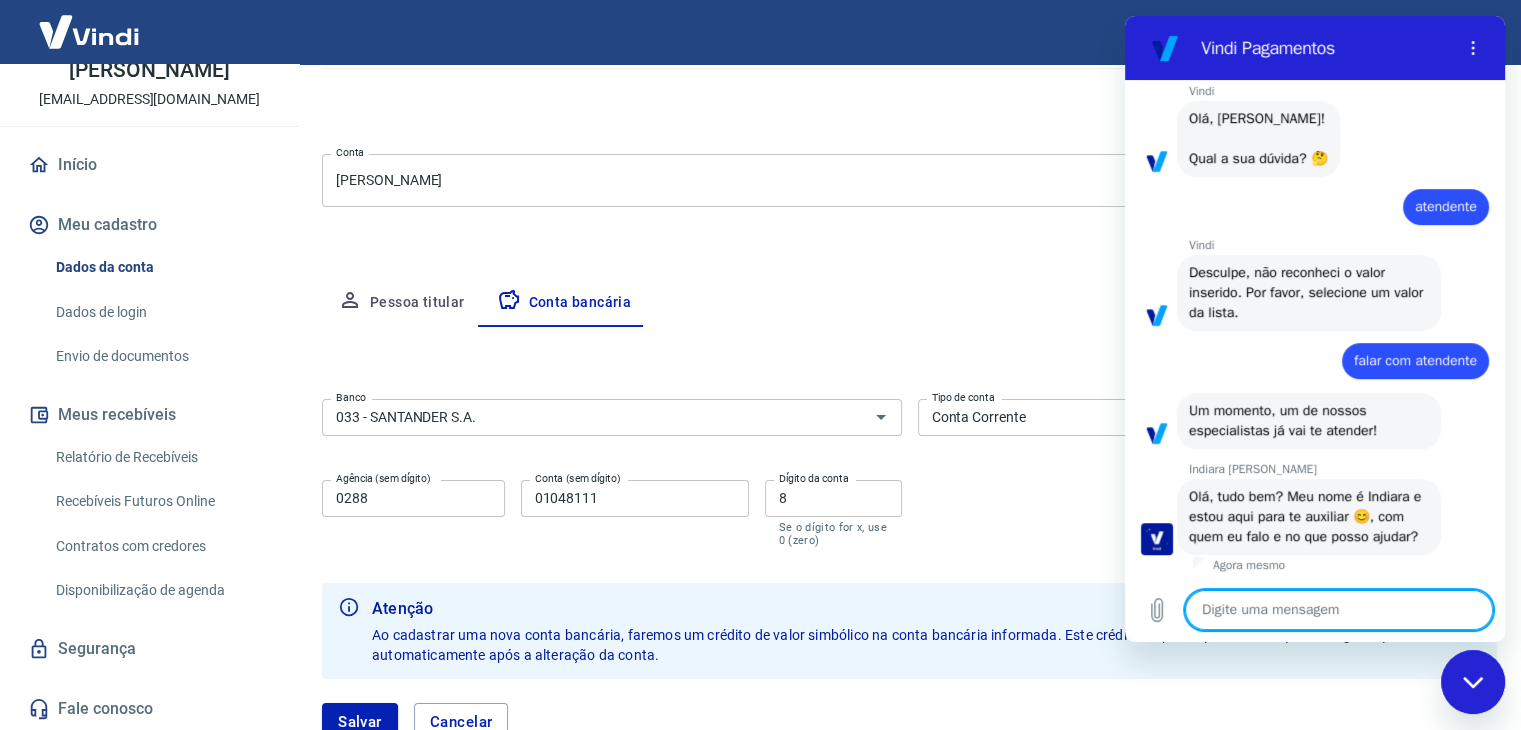 type on "x" 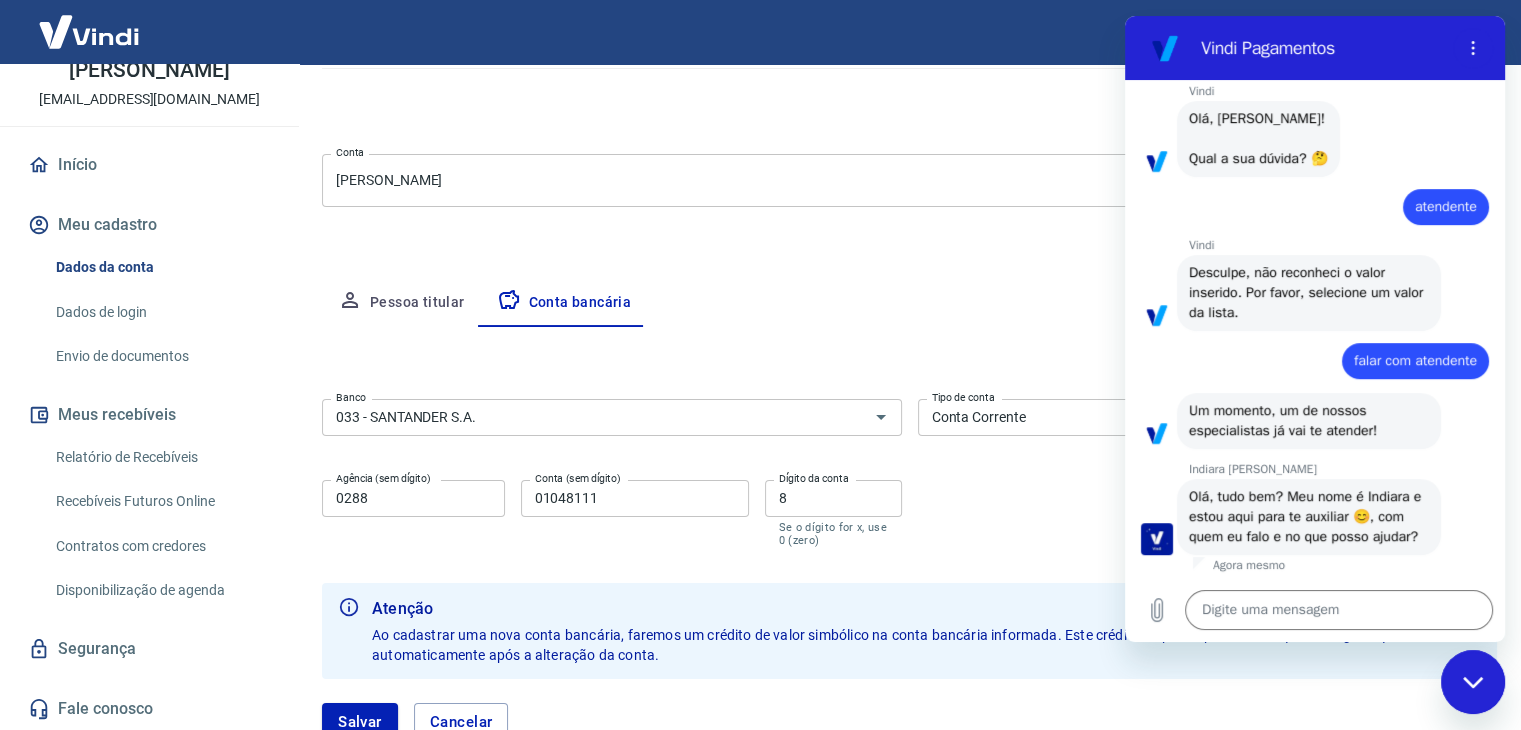 click on "Digite uma mensagem x" at bounding box center (1315, 610) 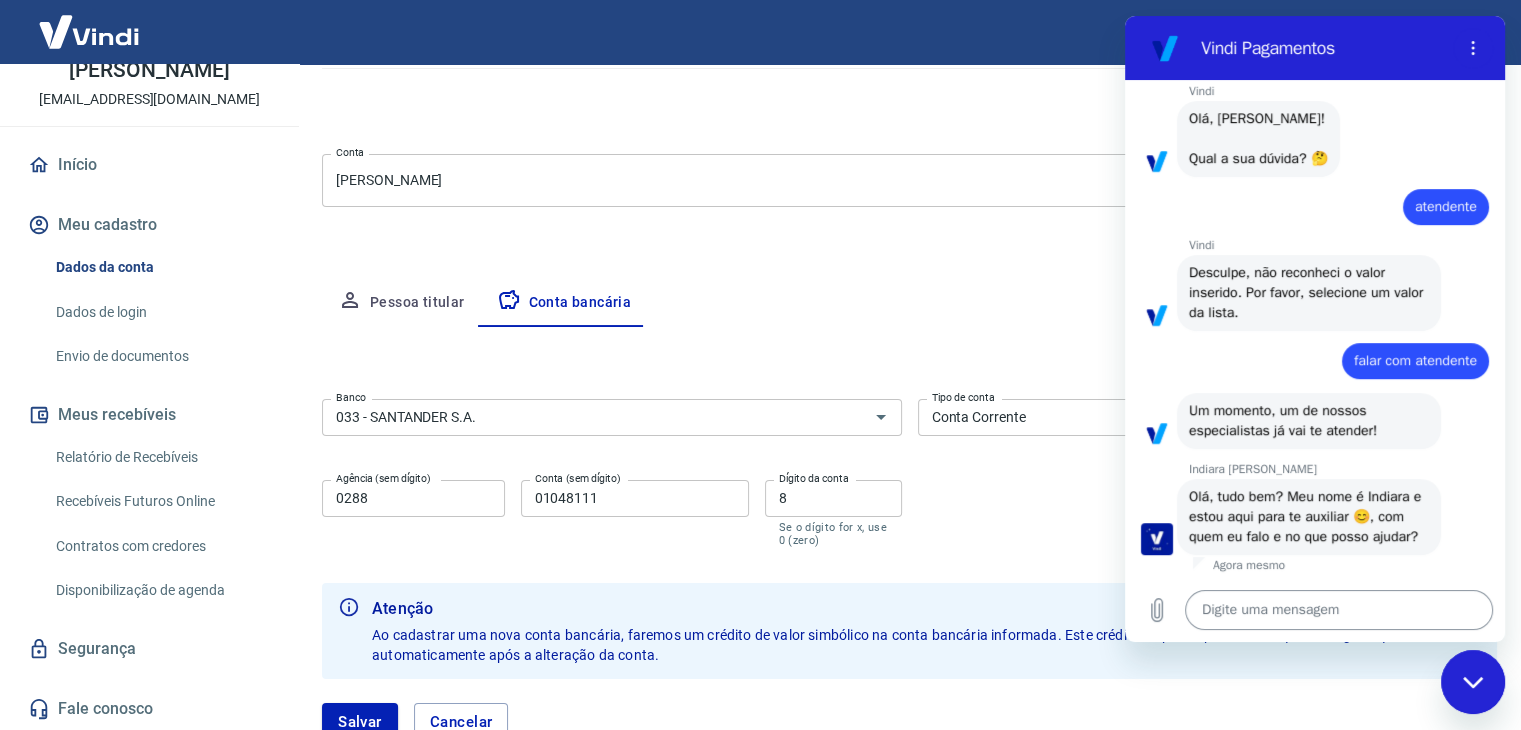 click at bounding box center (1339, 610) 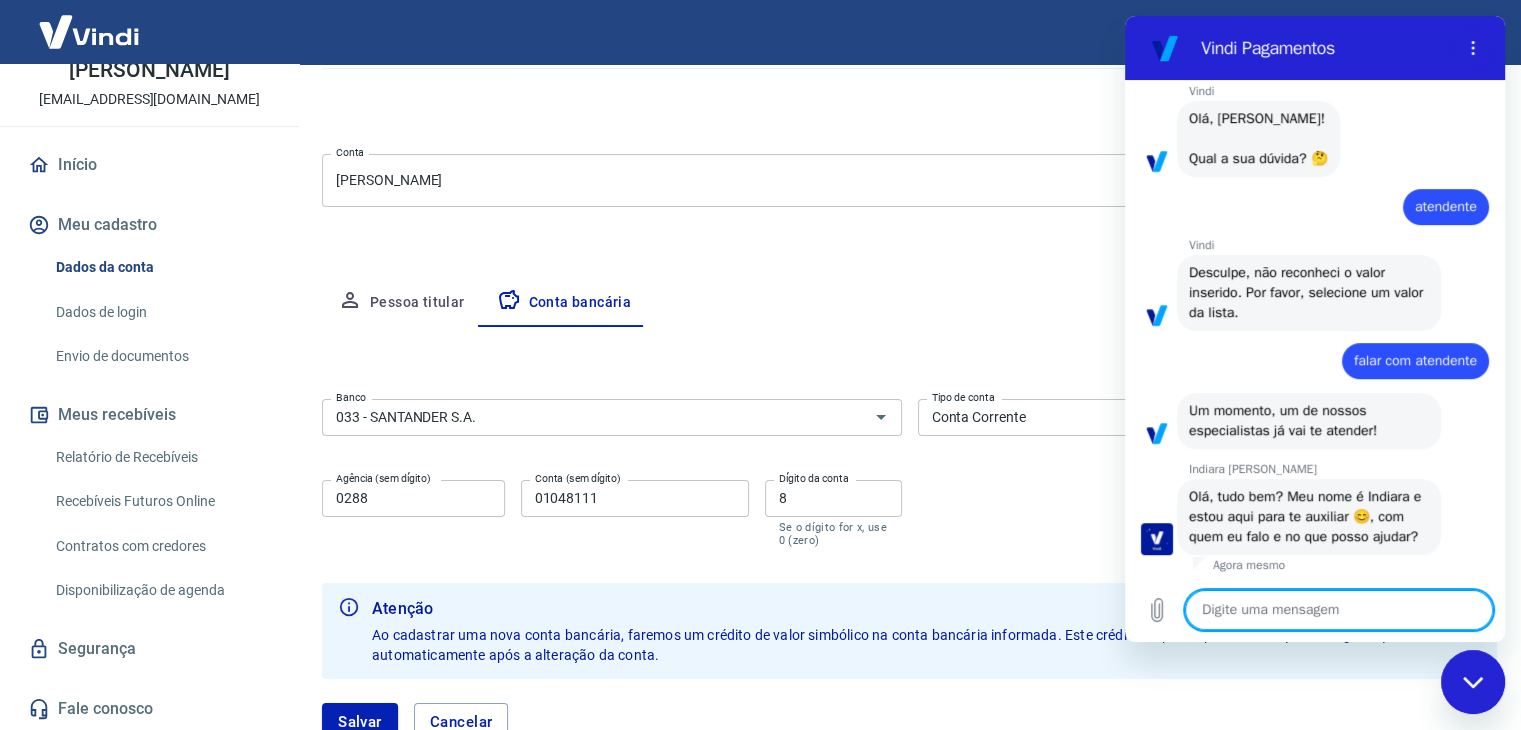 type on "o" 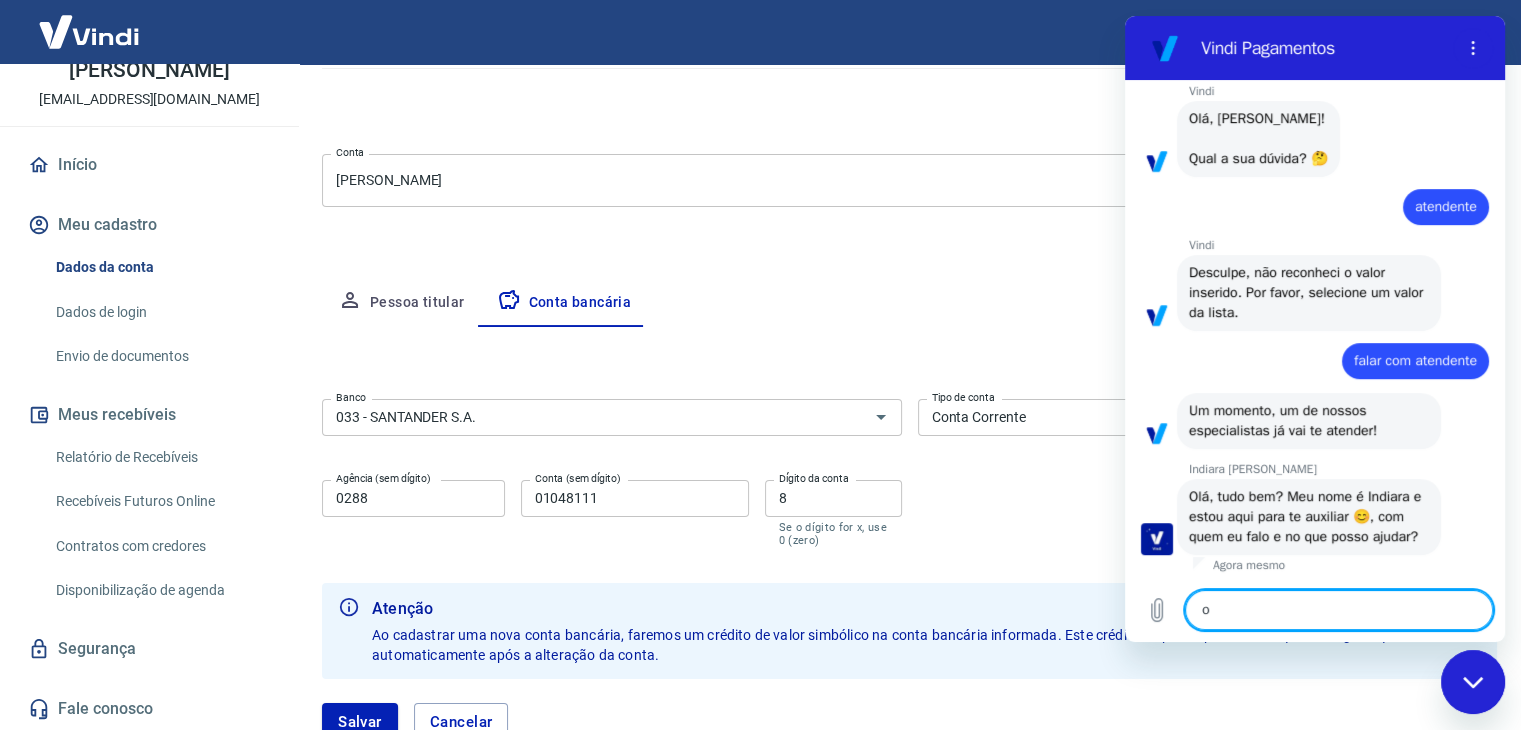 type on "oi" 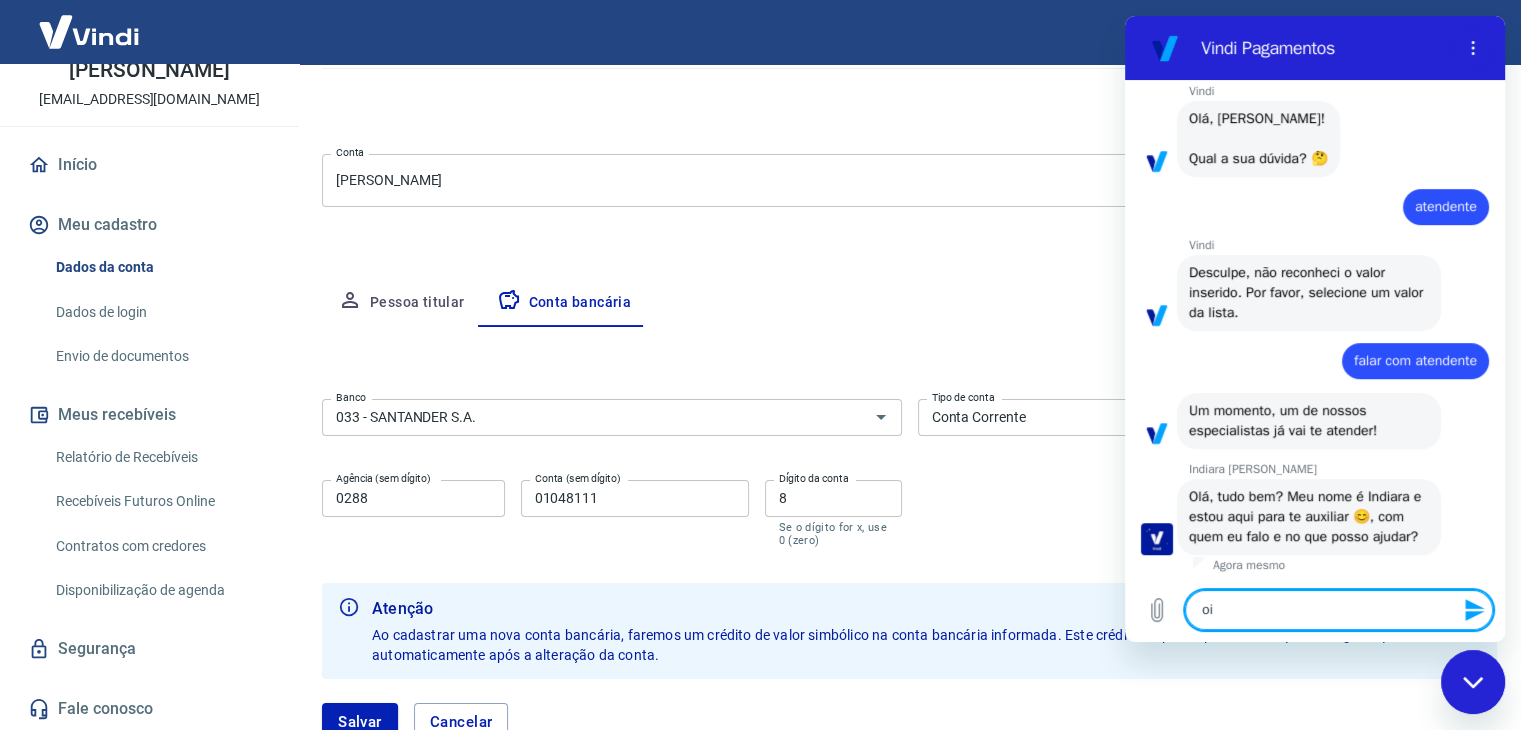 type on "oi" 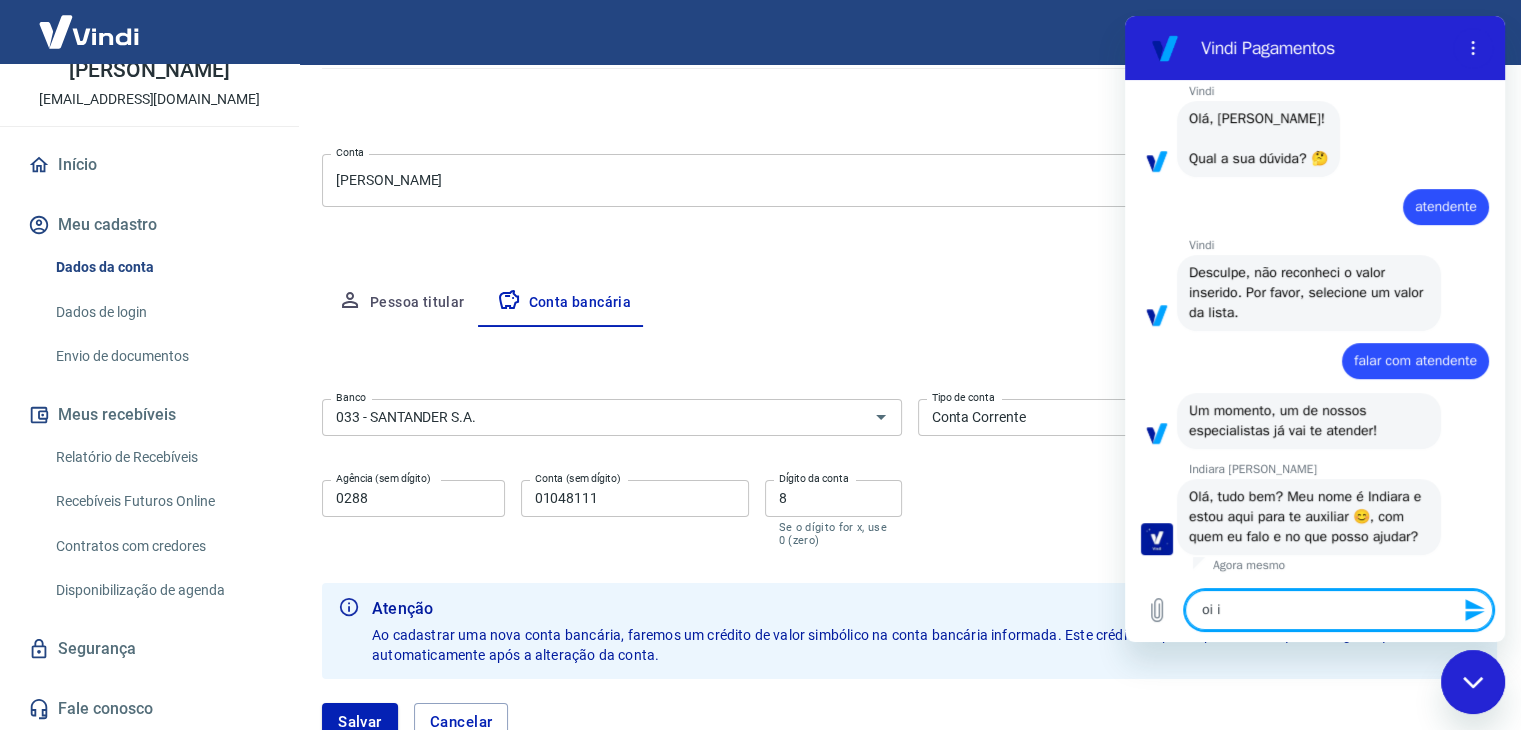 type on "oi in" 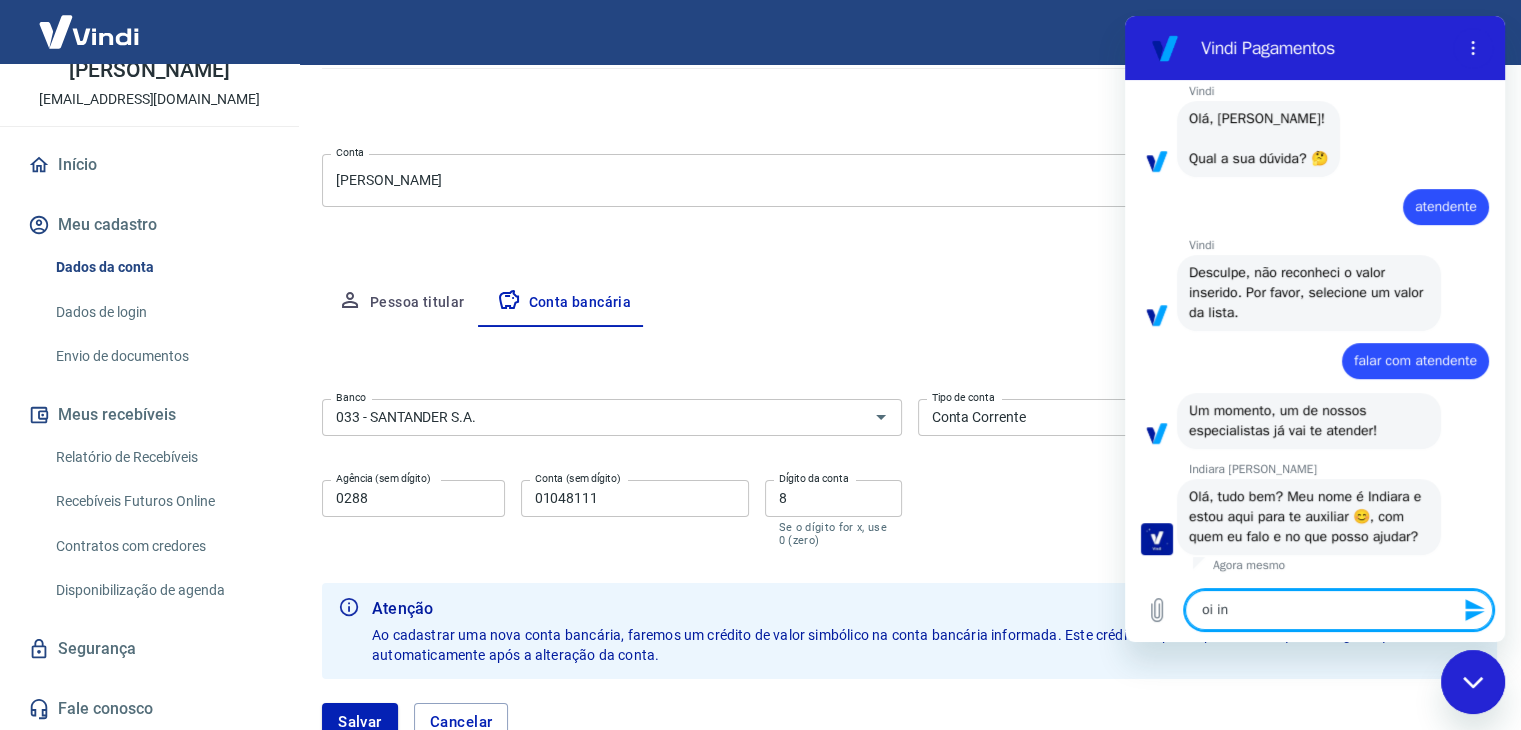 type on "oi ind" 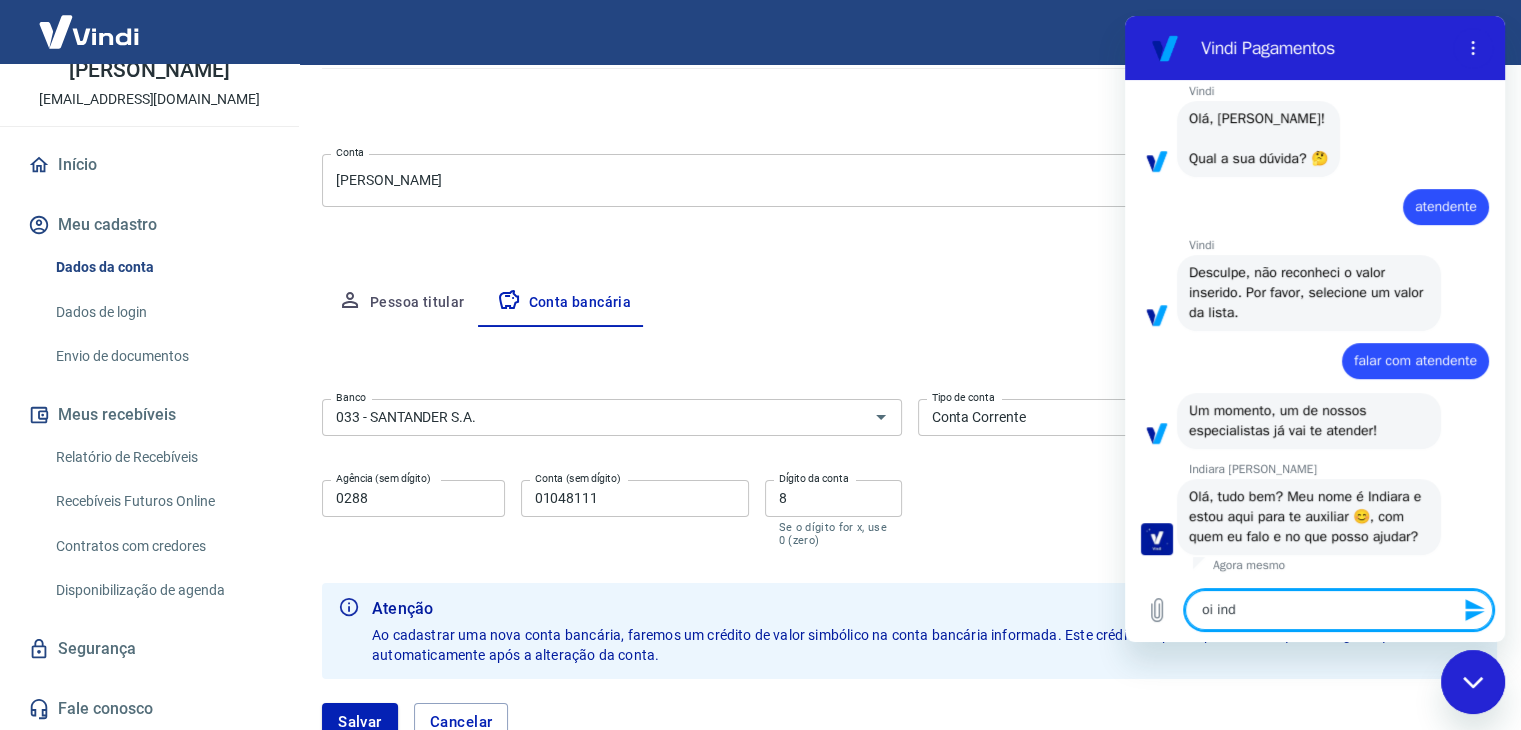 type on "oi indi" 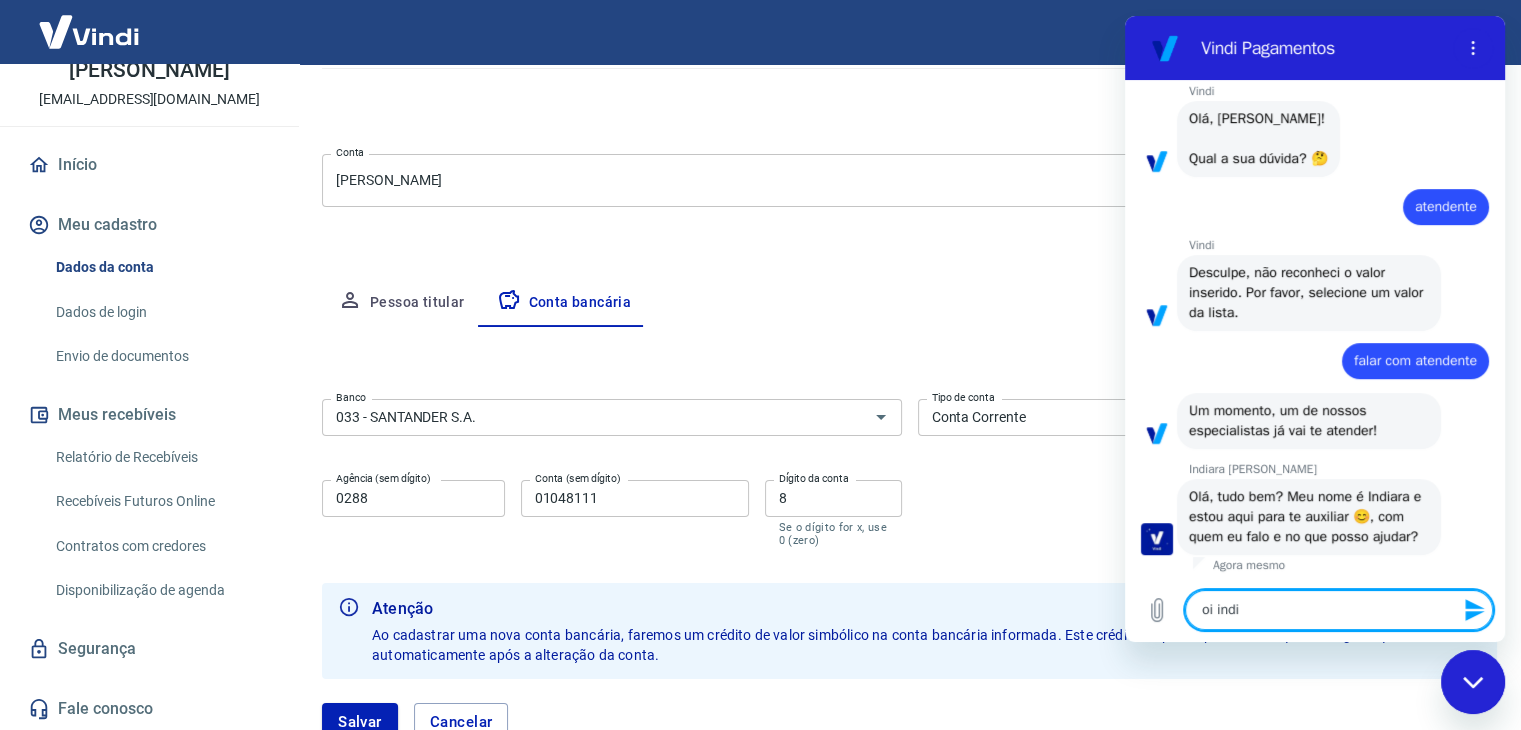 type on "oi indic" 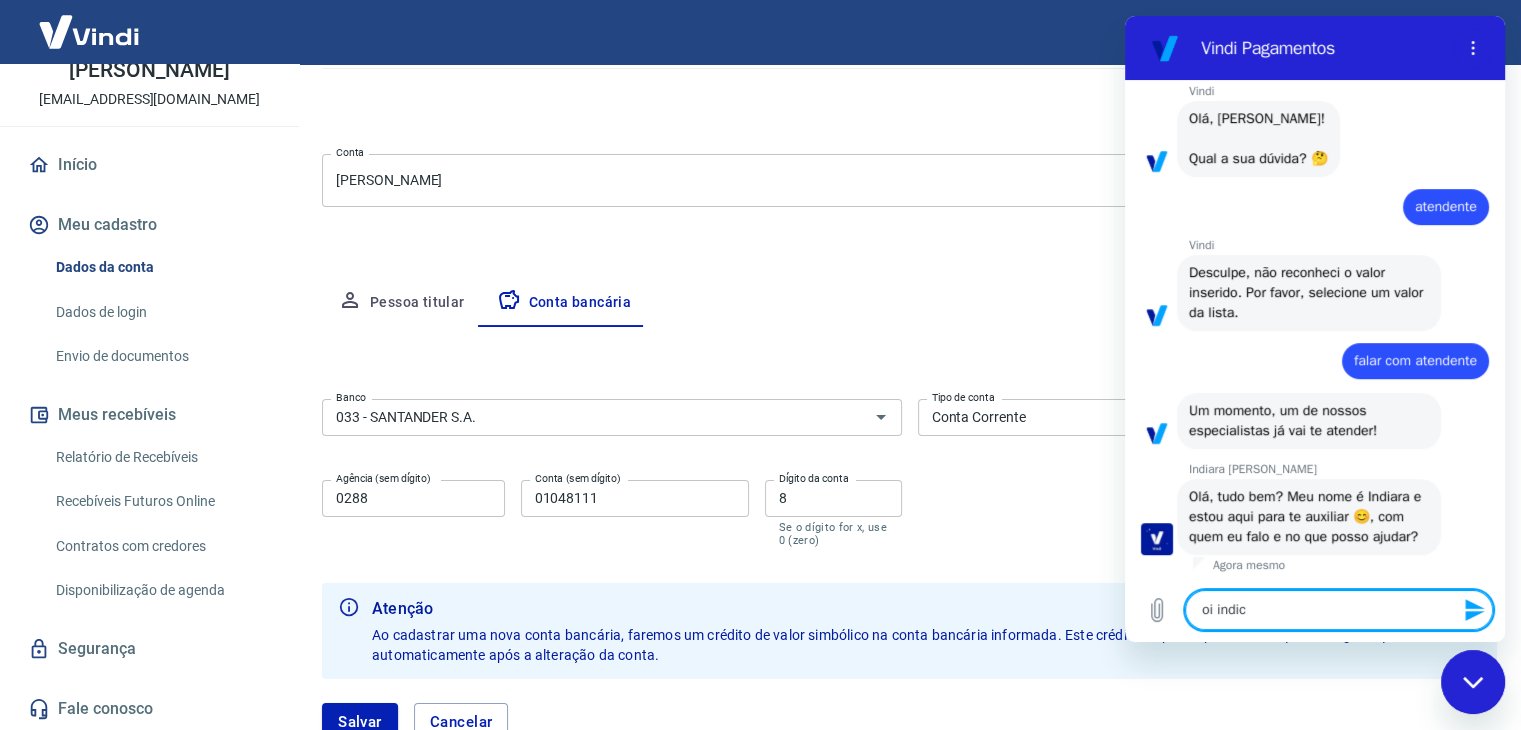 type on "oi indi" 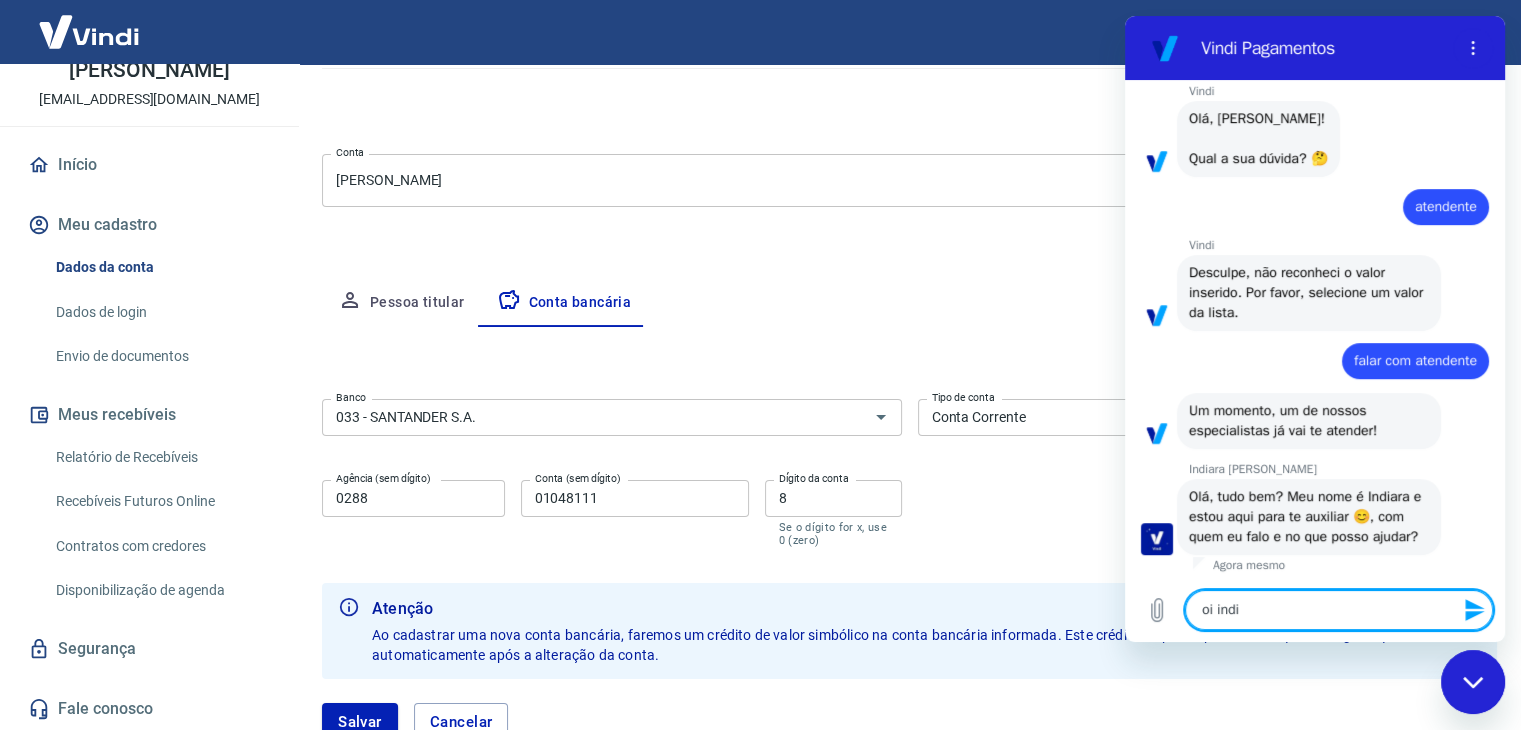 type on "oi [GEOGRAPHIC_DATA]" 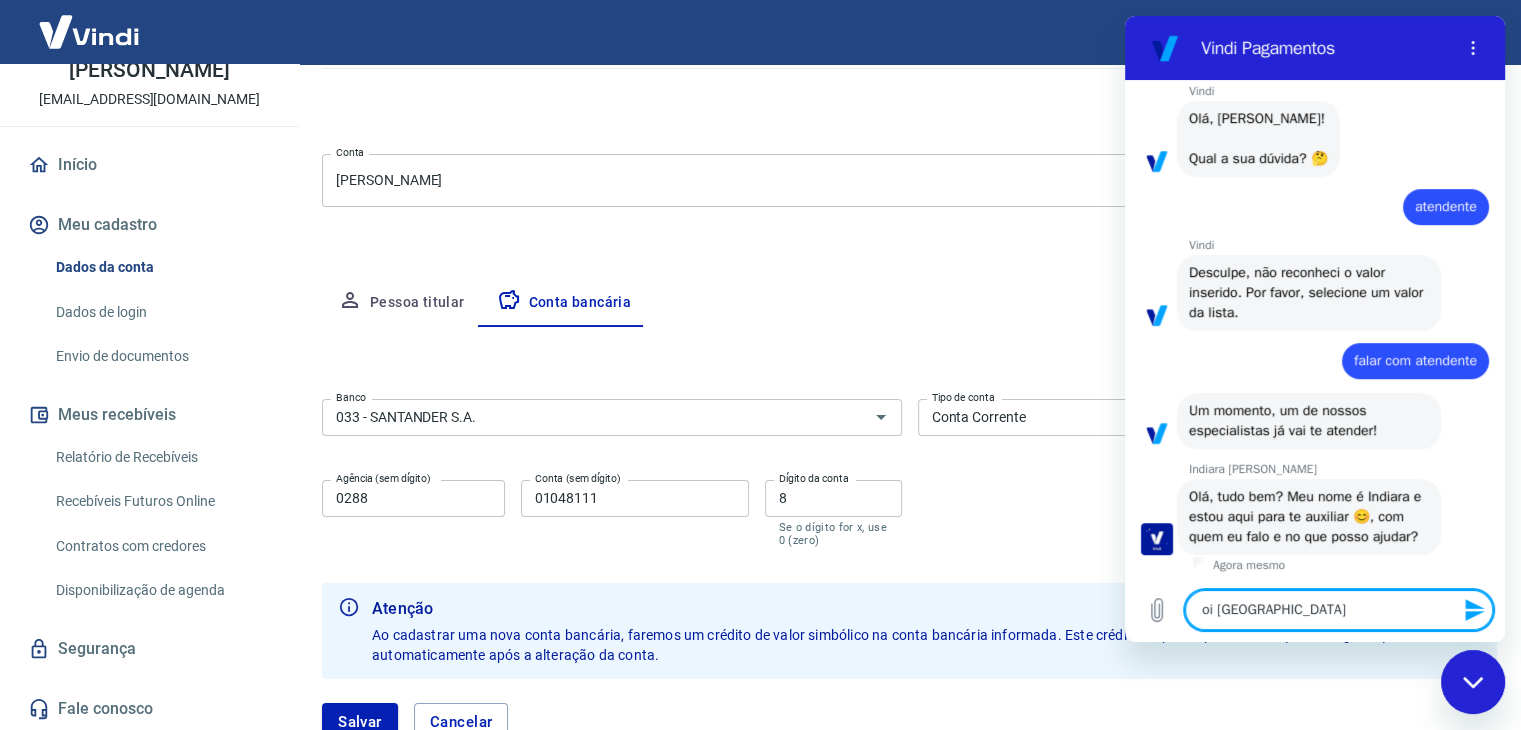 type on "oi indiar" 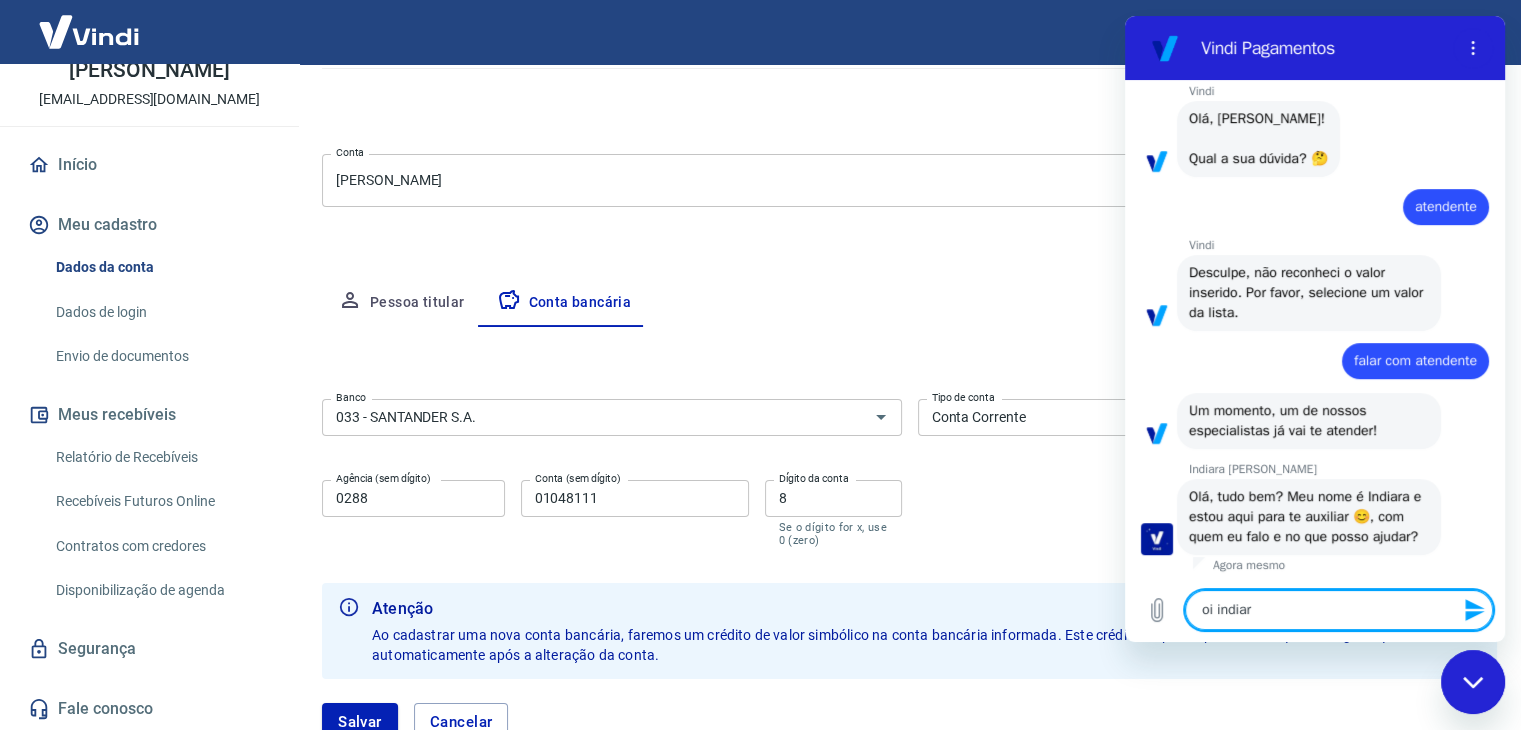 type on "oi indiara" 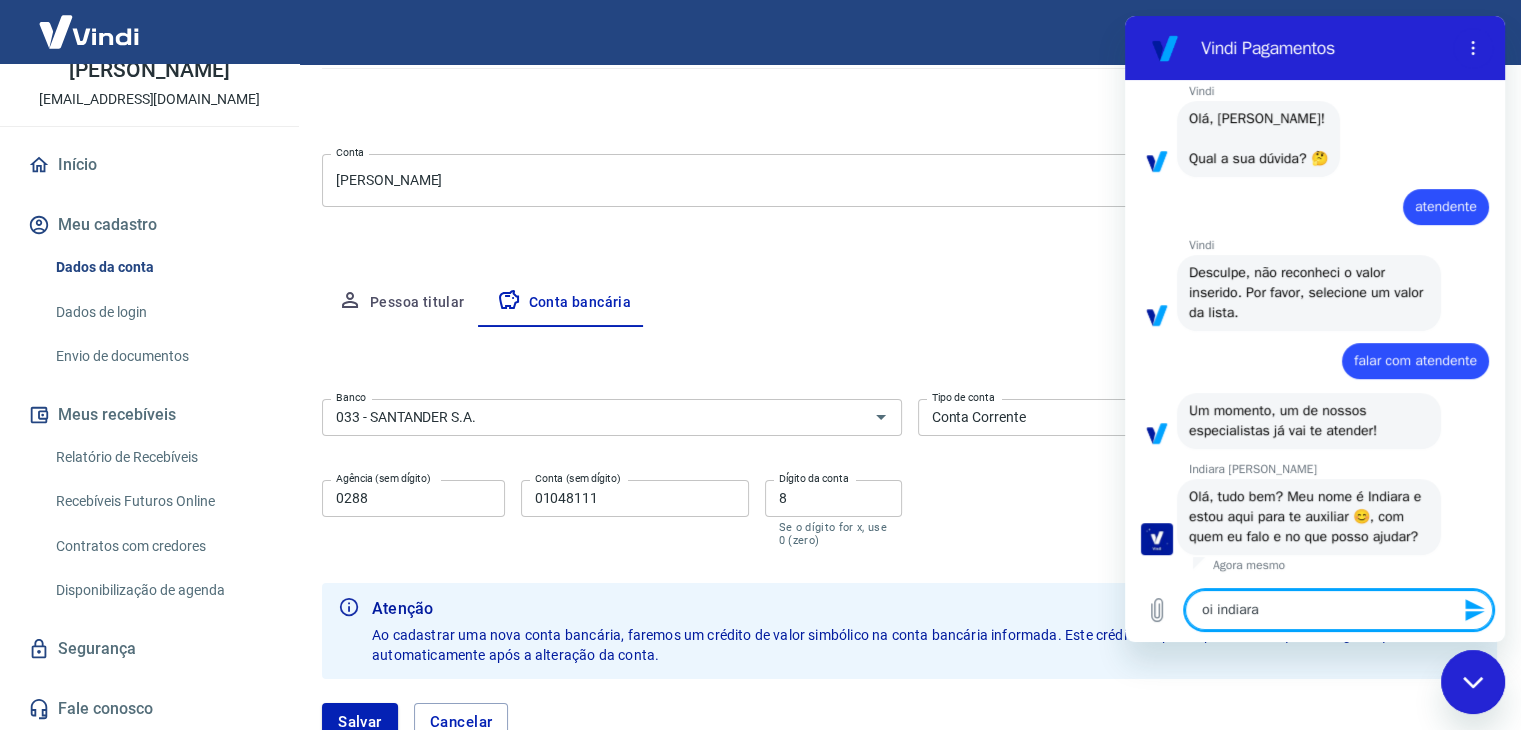type 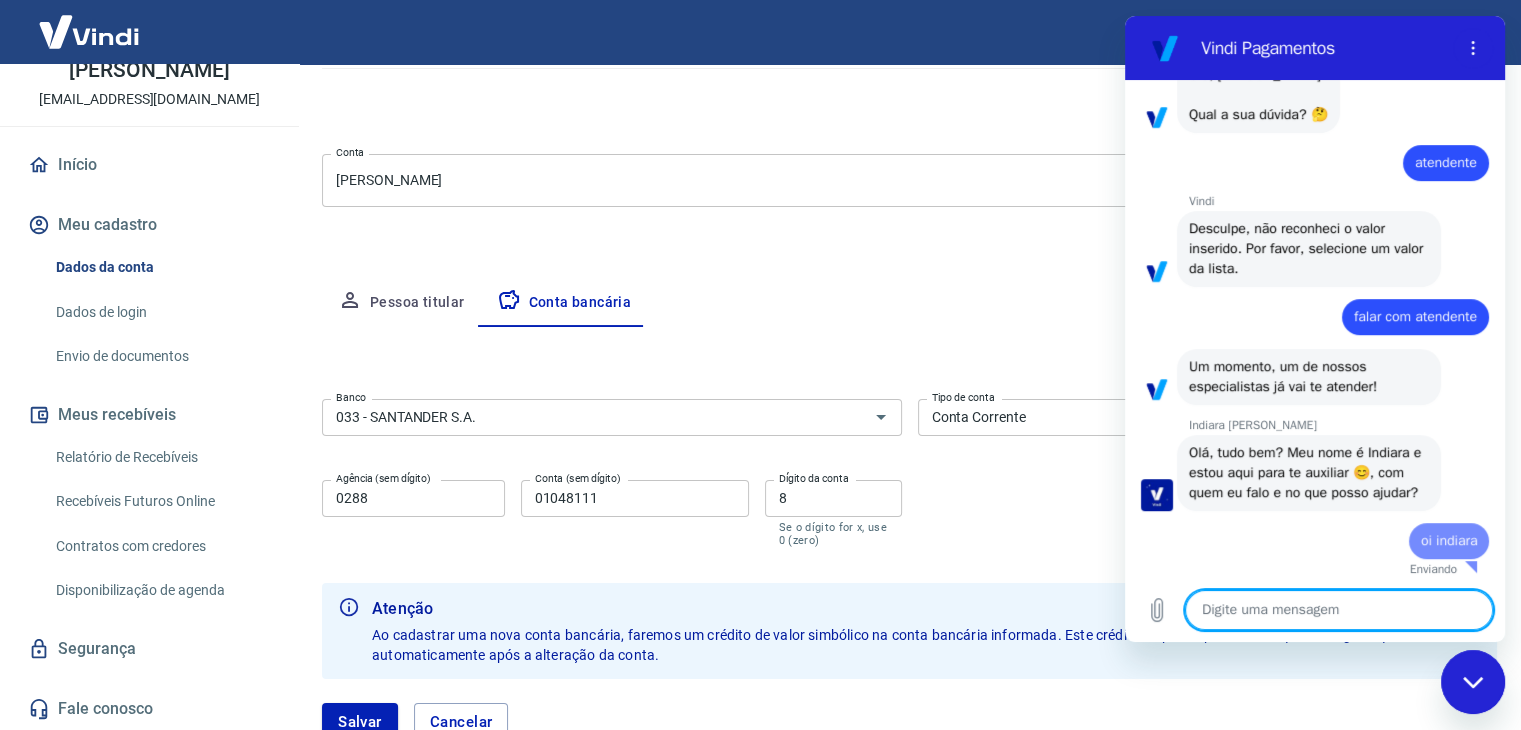 type on "x" 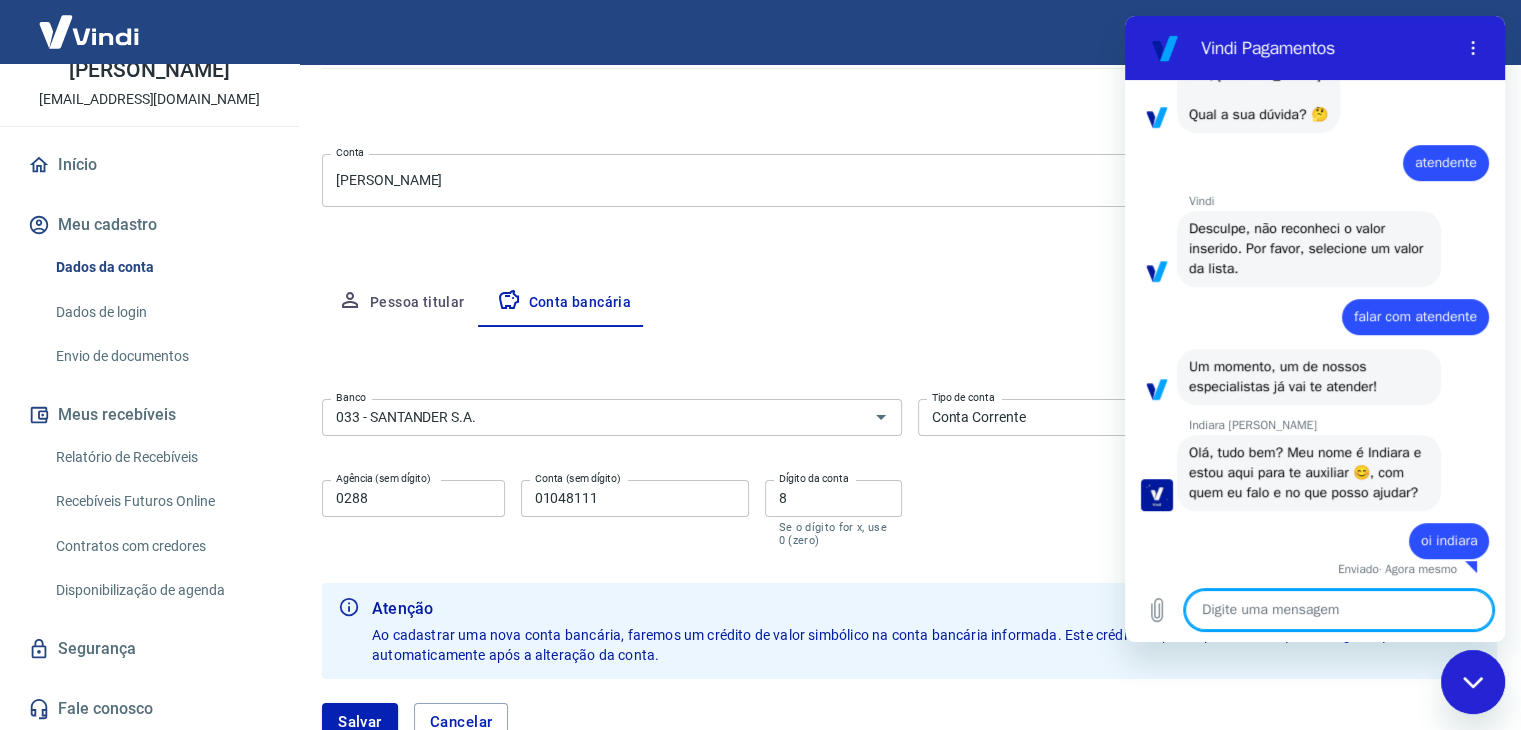 scroll, scrollTop: 856, scrollLeft: 0, axis: vertical 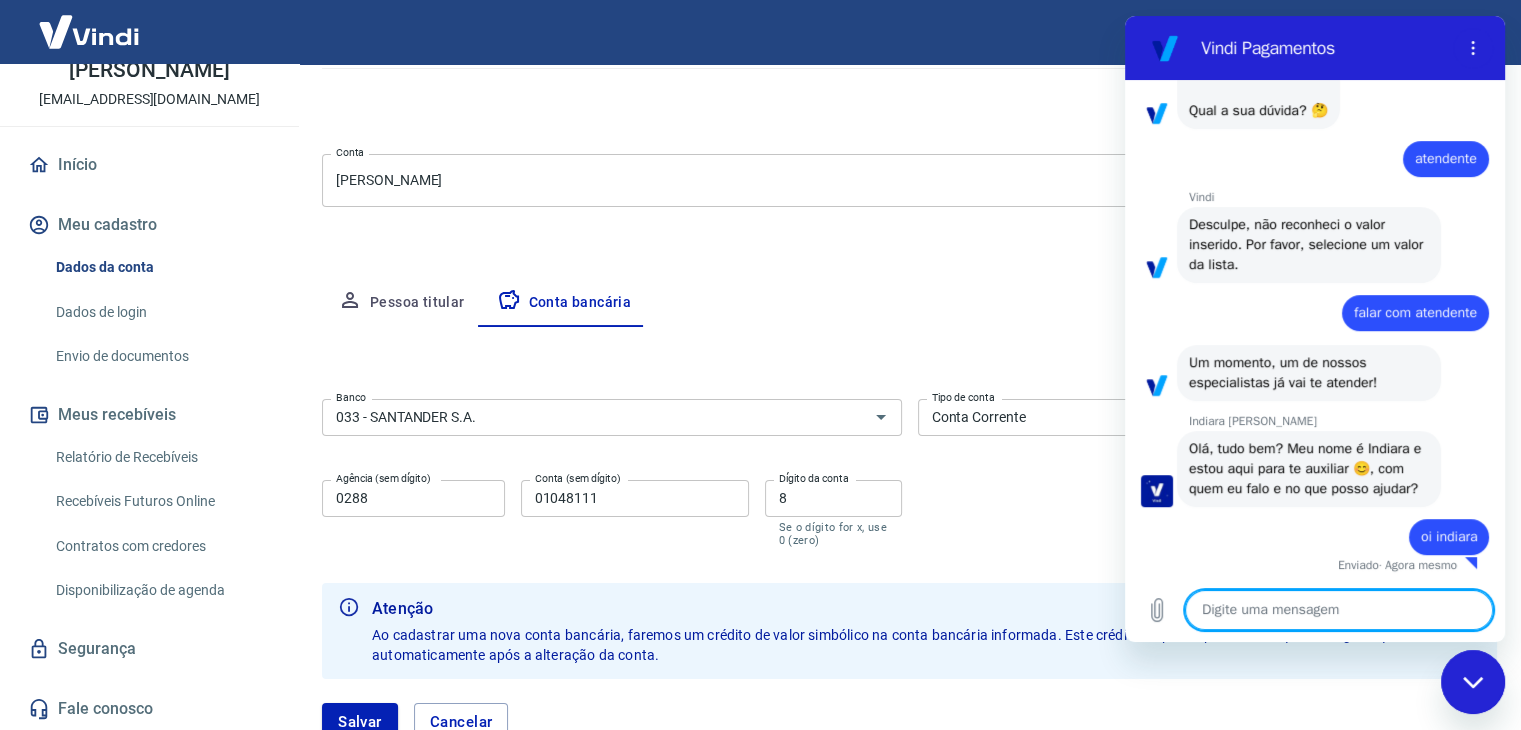type on "n" 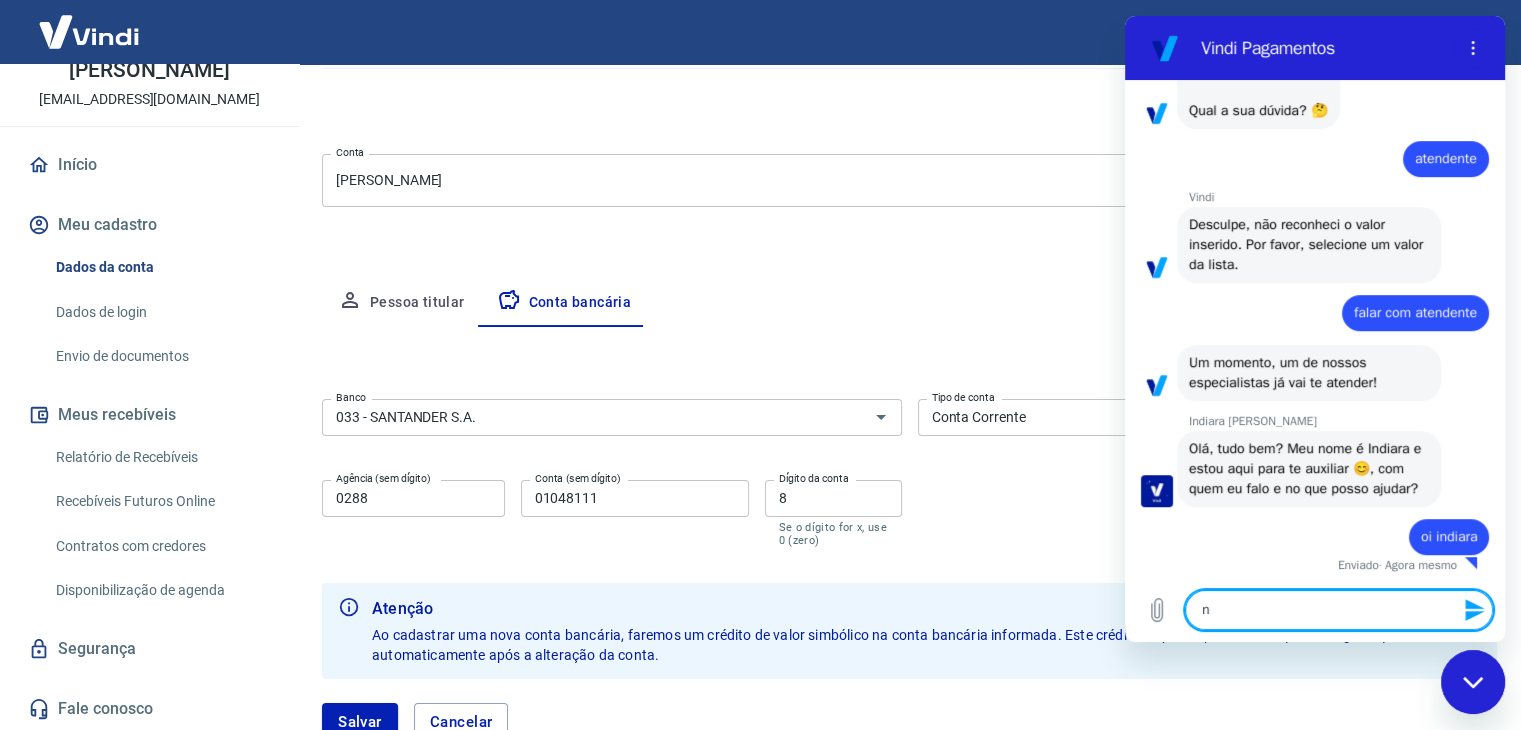 type on "na" 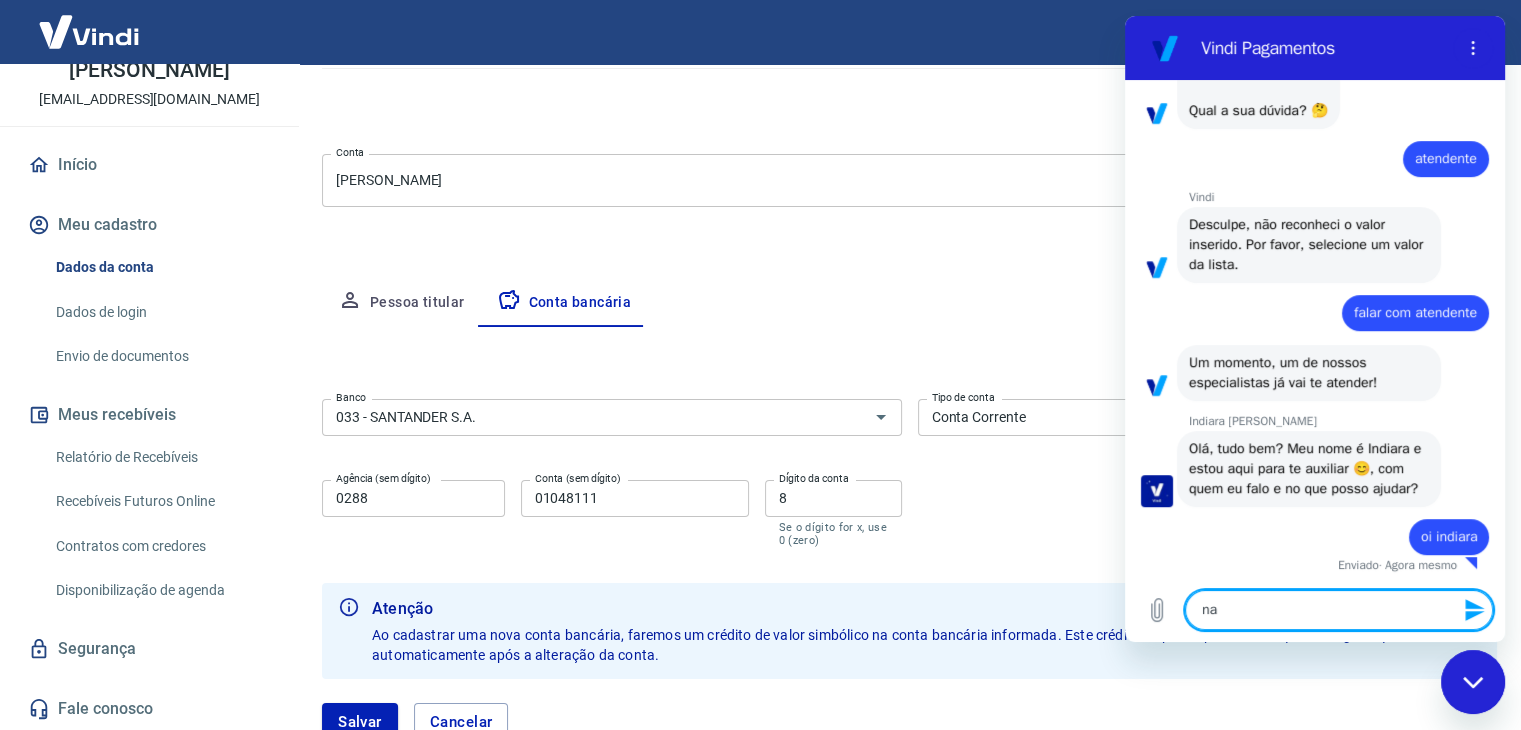 type on "nao" 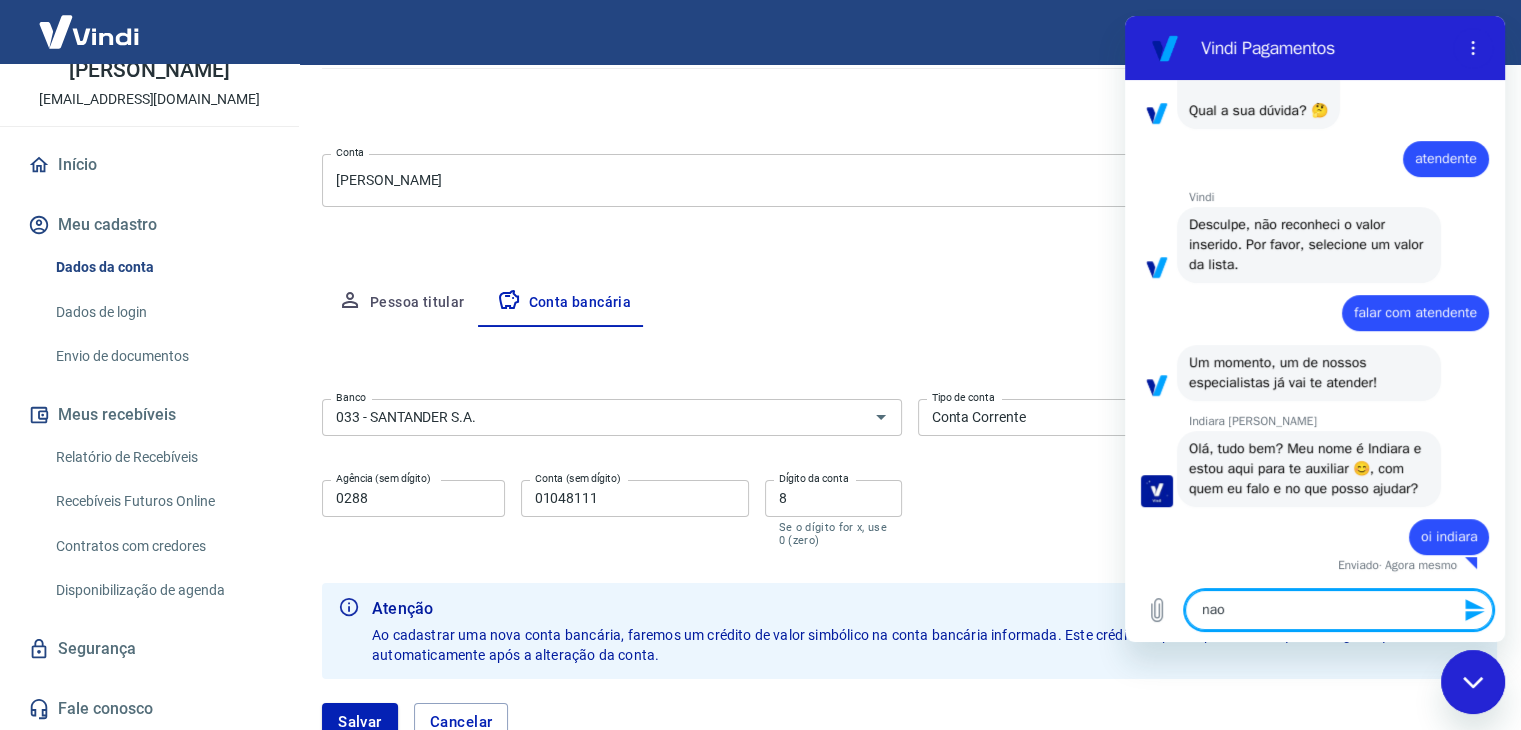 type on "nao" 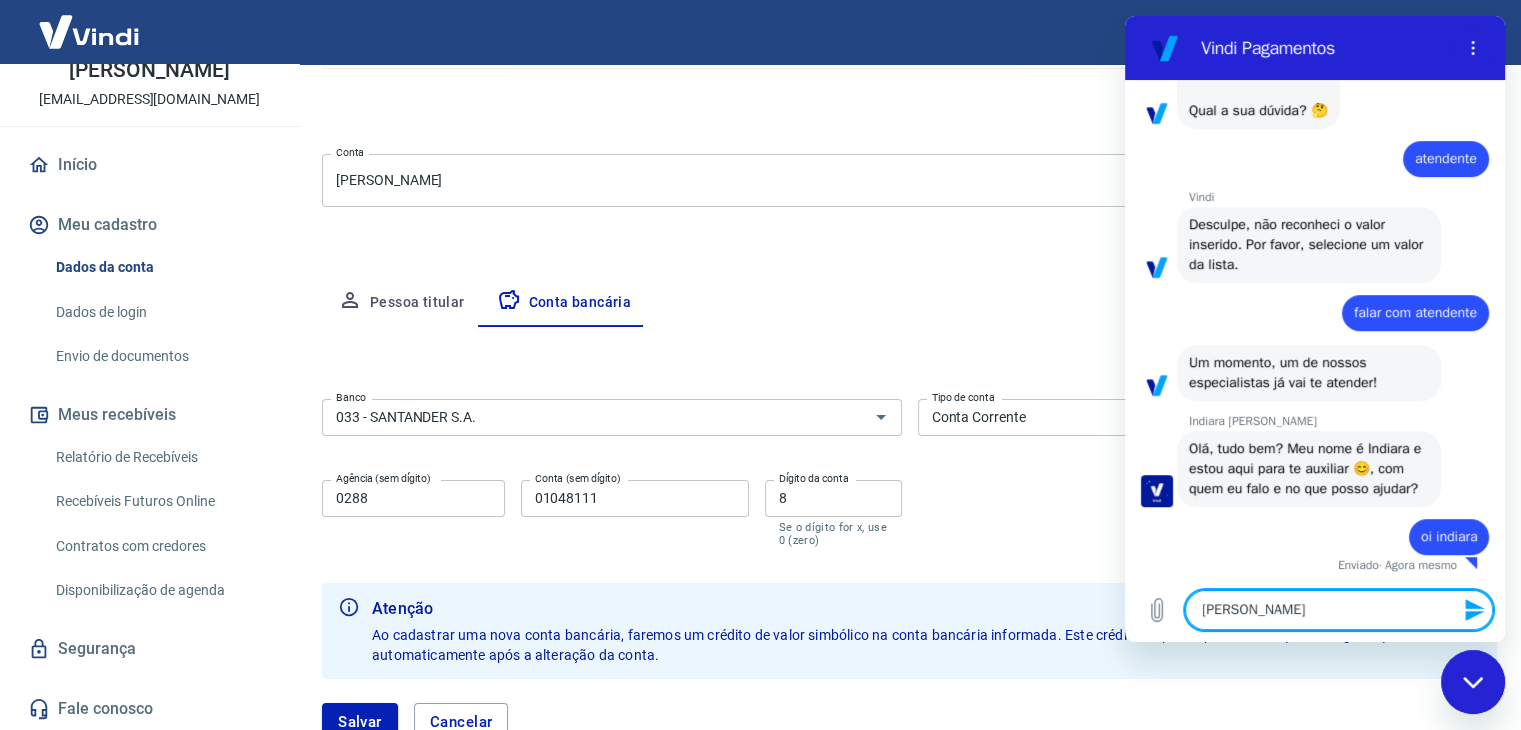 type on "nao co" 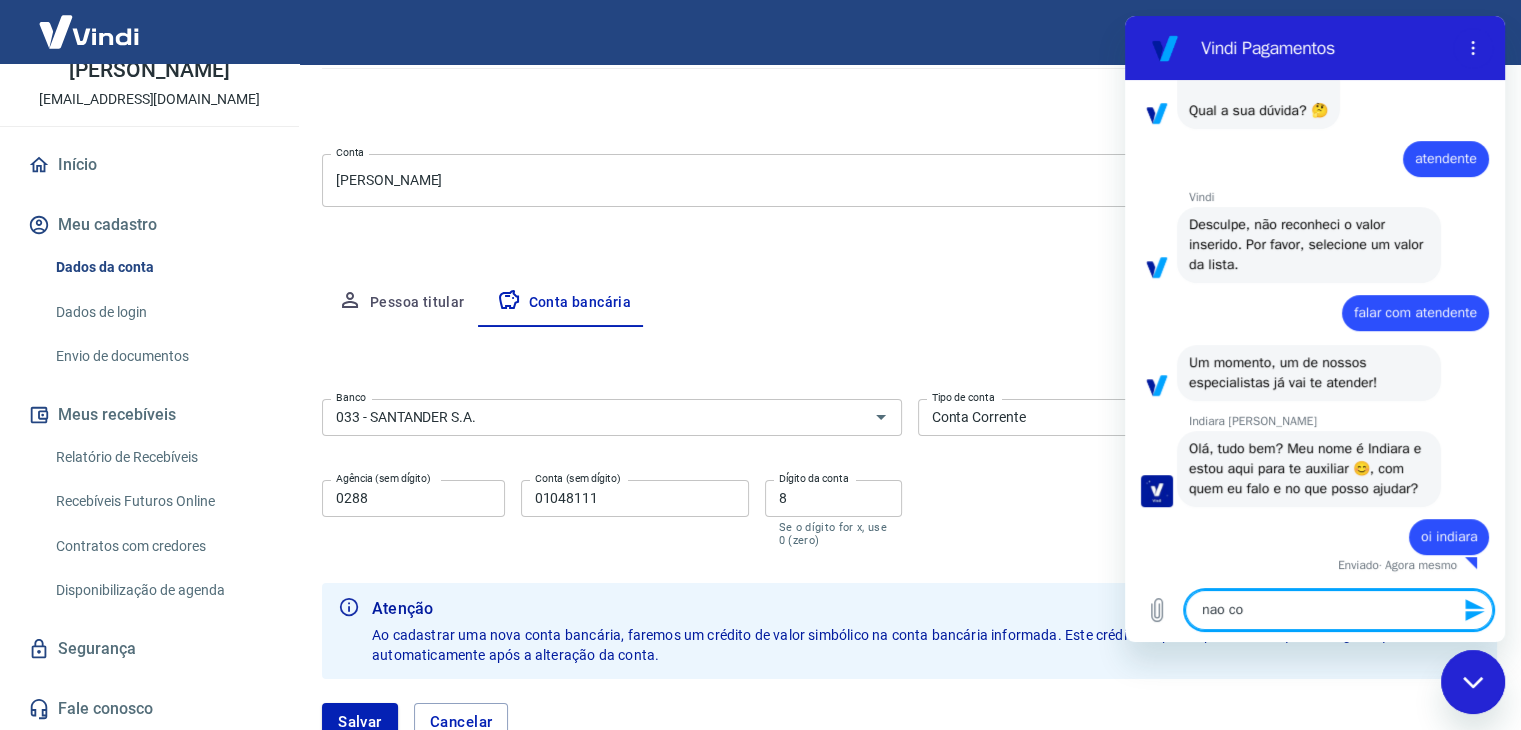type on "nao con" 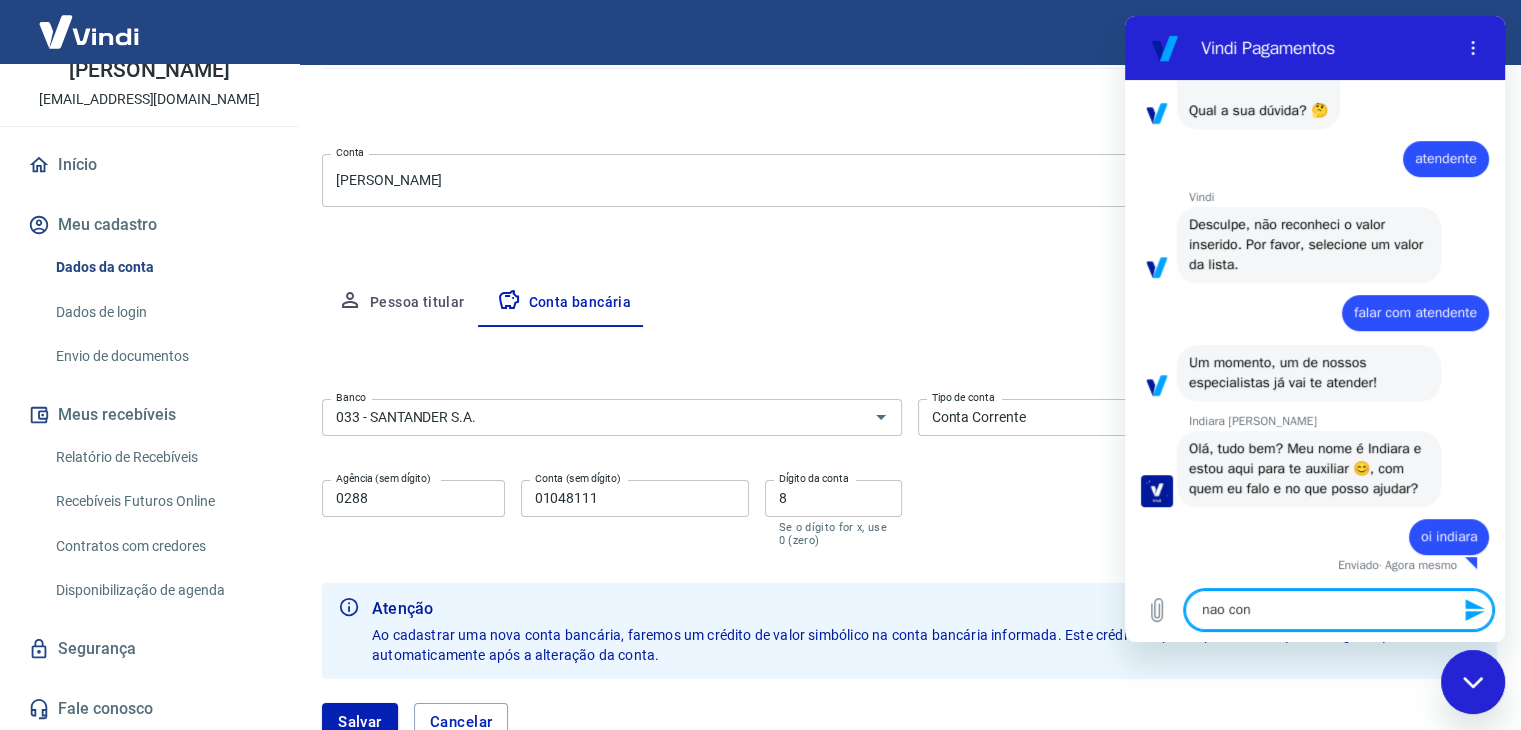 type on "[PERSON_NAME]" 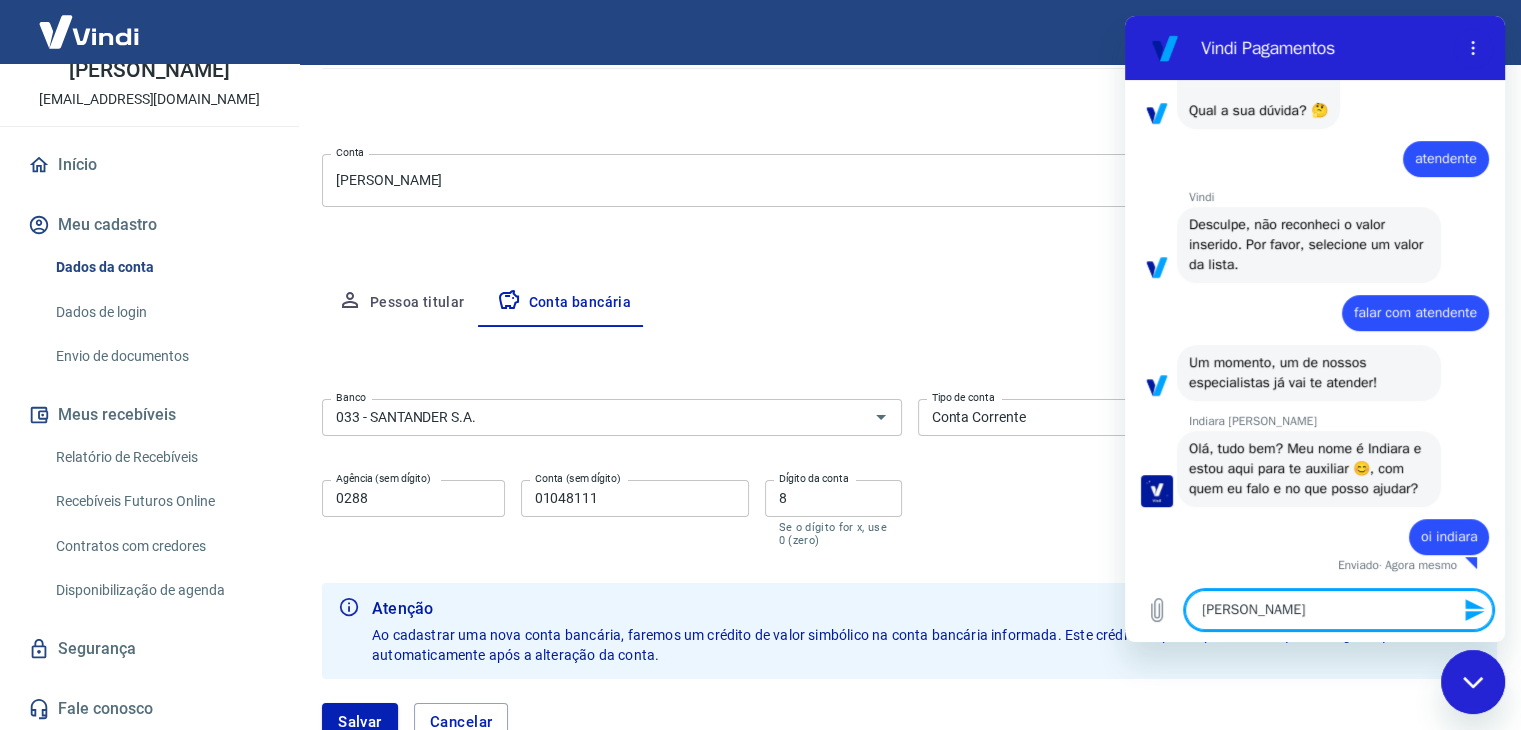 type on "[PERSON_NAME]" 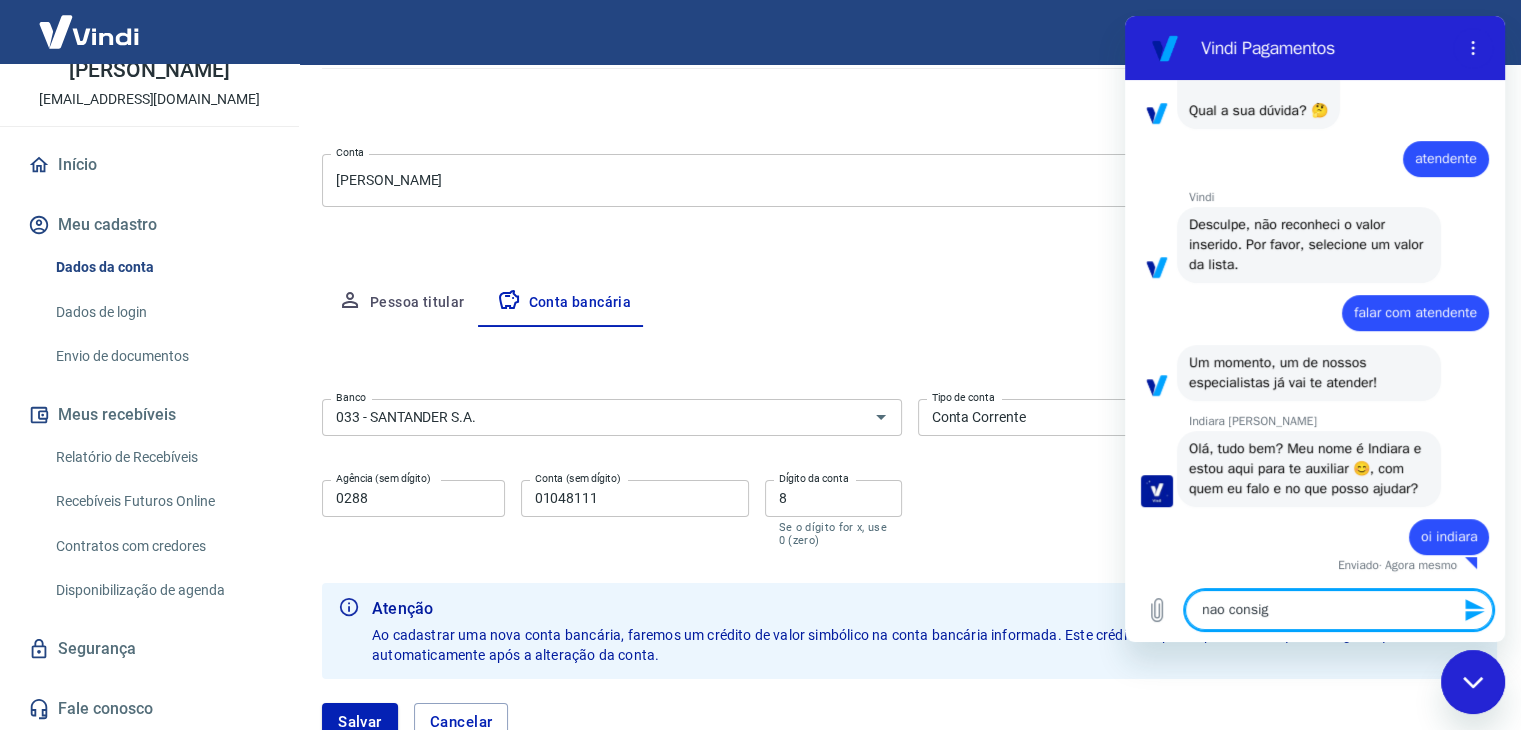 type on "nao consigo" 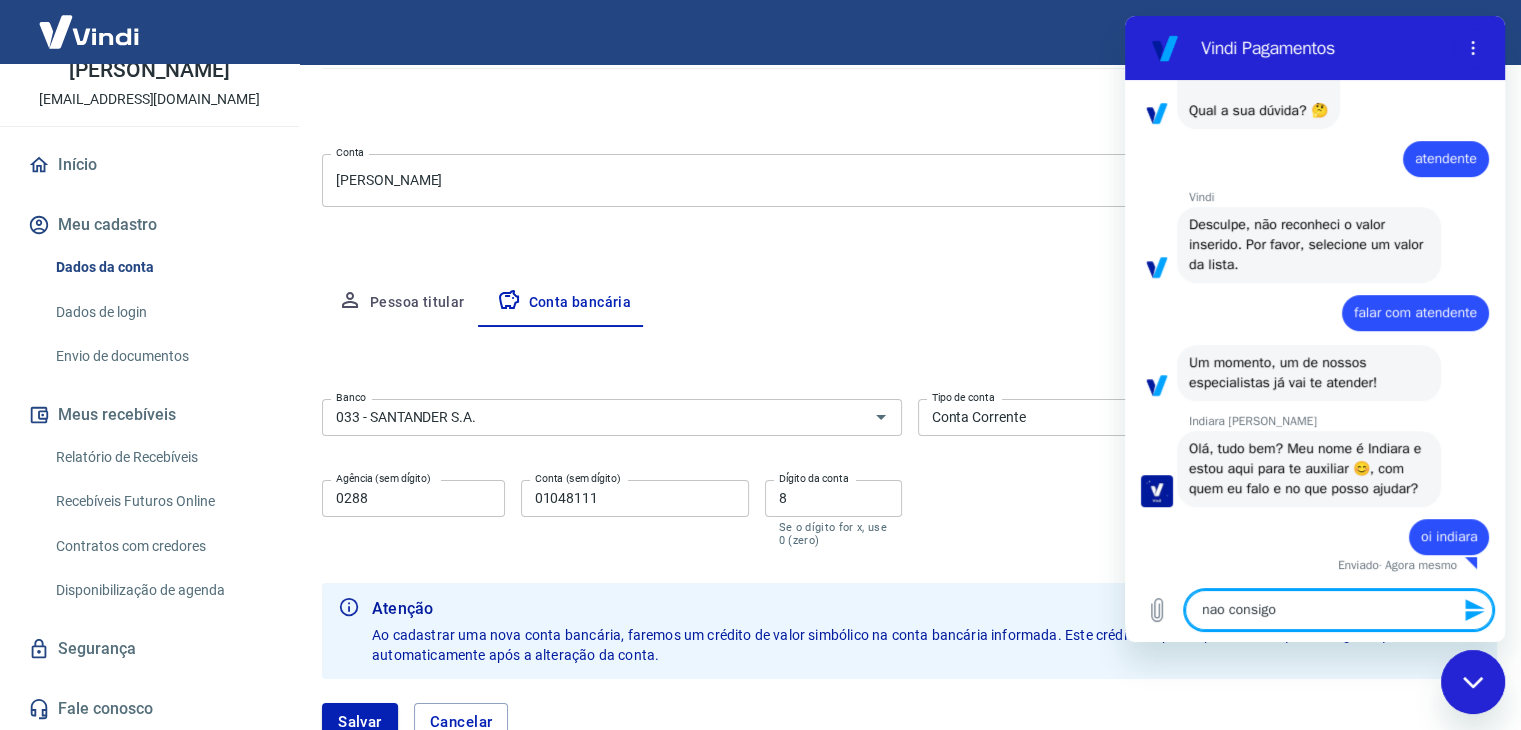 type on "nao consigo" 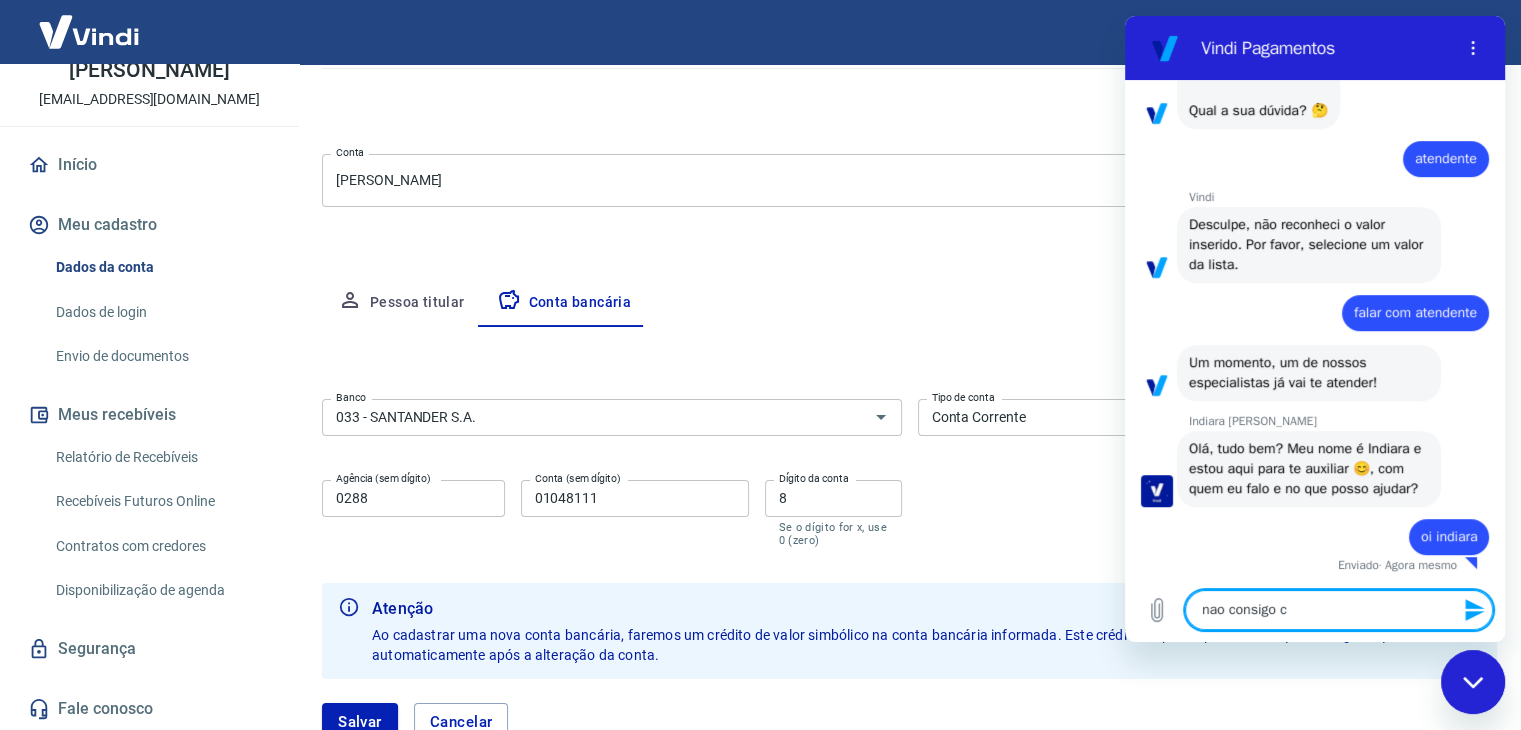 type on "nao consigo ca" 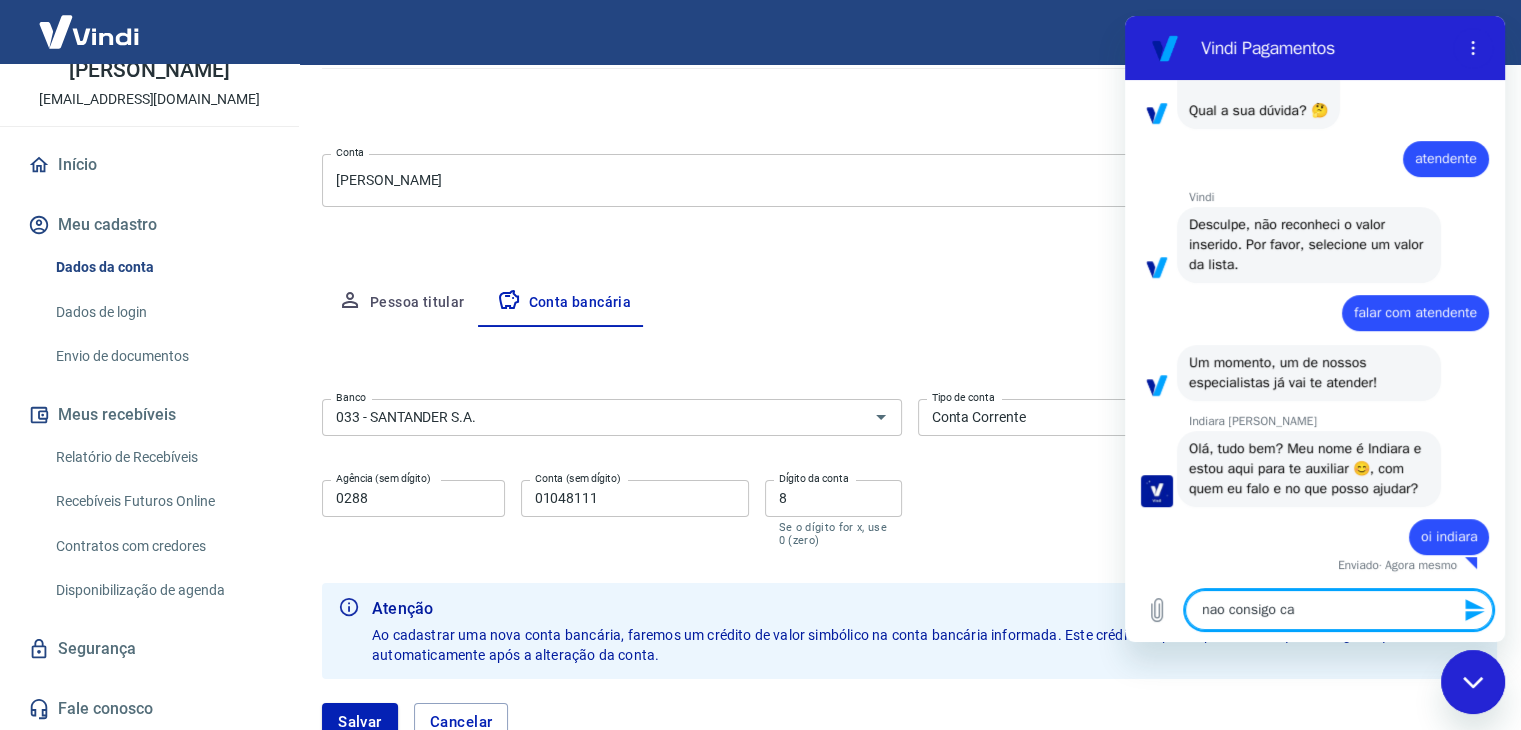 type on "nao consigo cad" 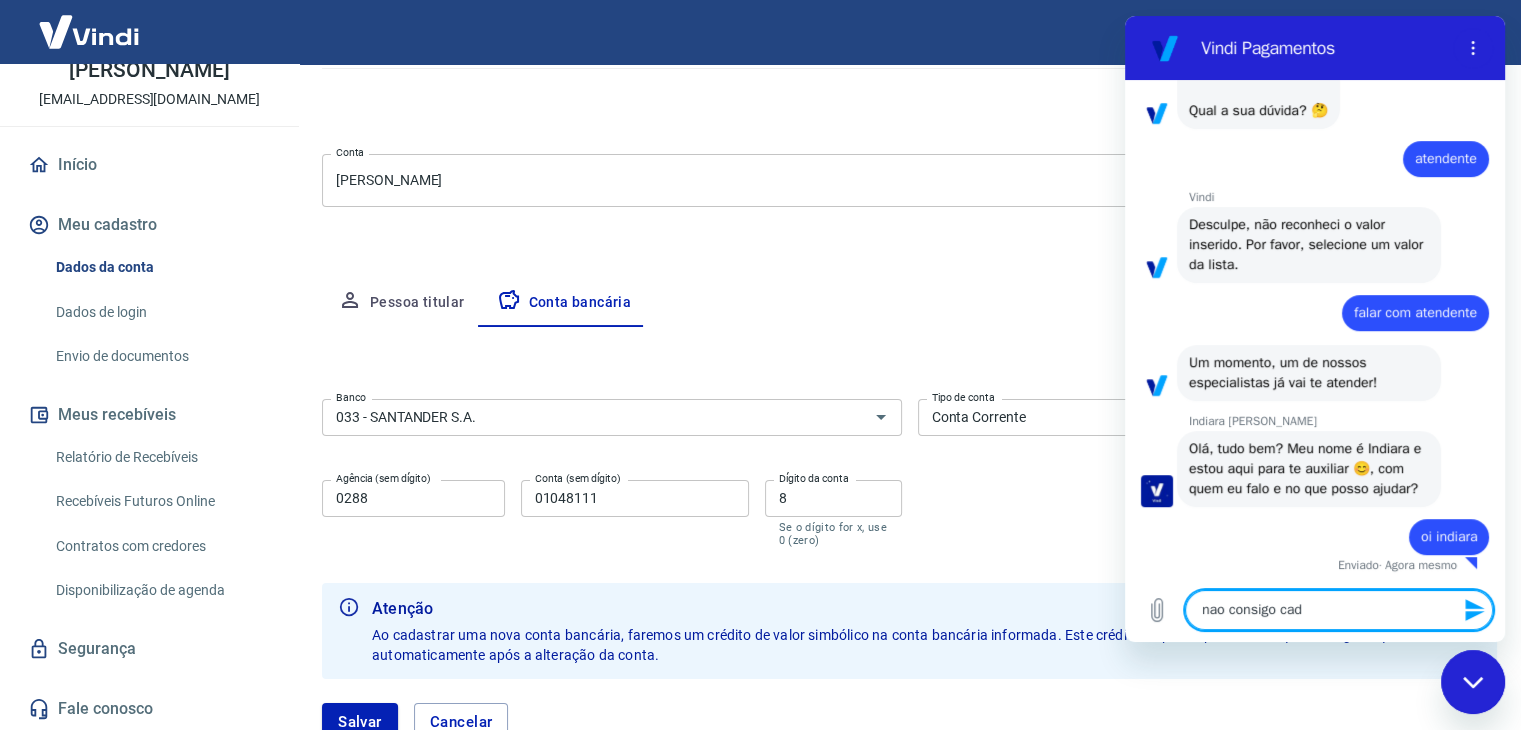 type on "nao consigo cada" 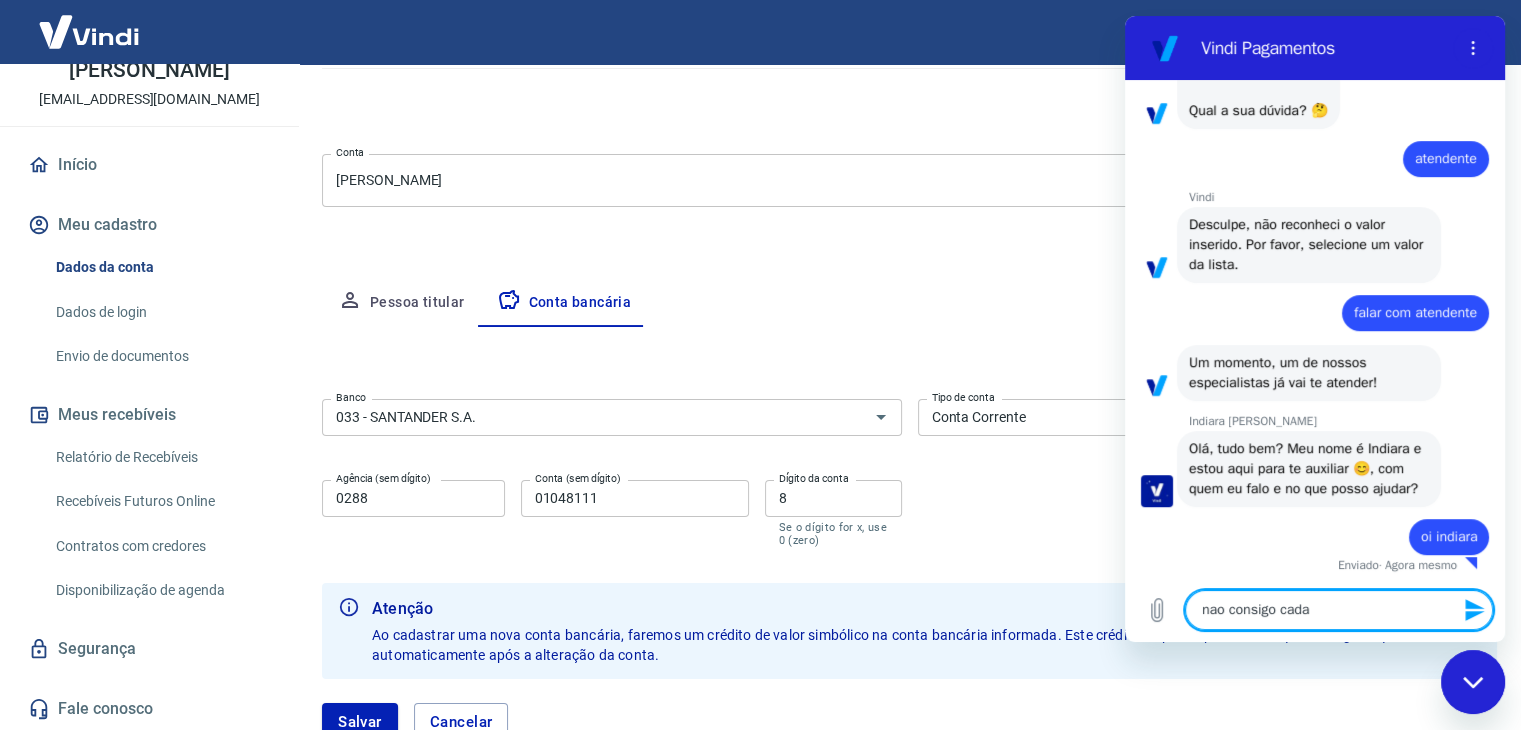 type on "nao consigo cadas" 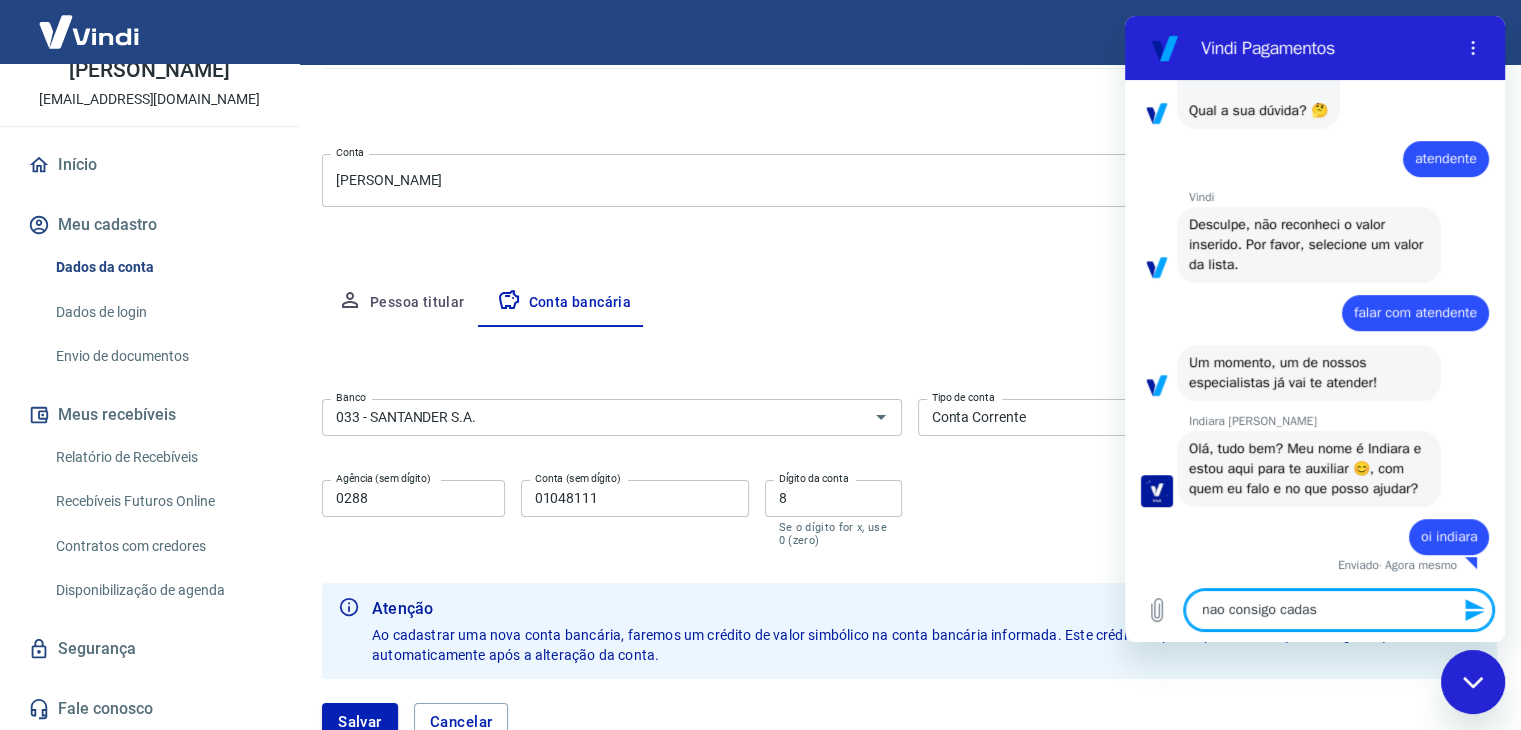 type on "x" 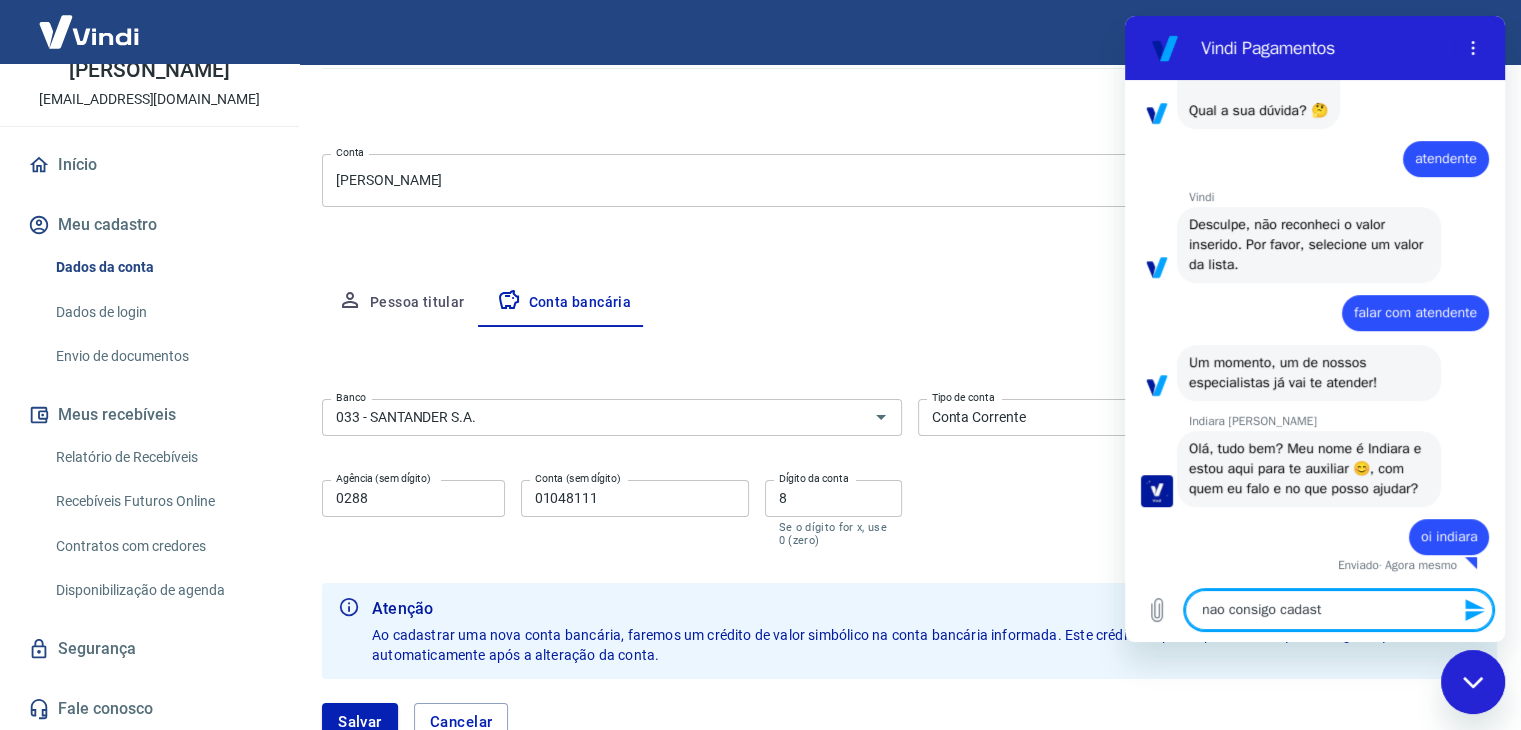 type on "nao consigo cadastr" 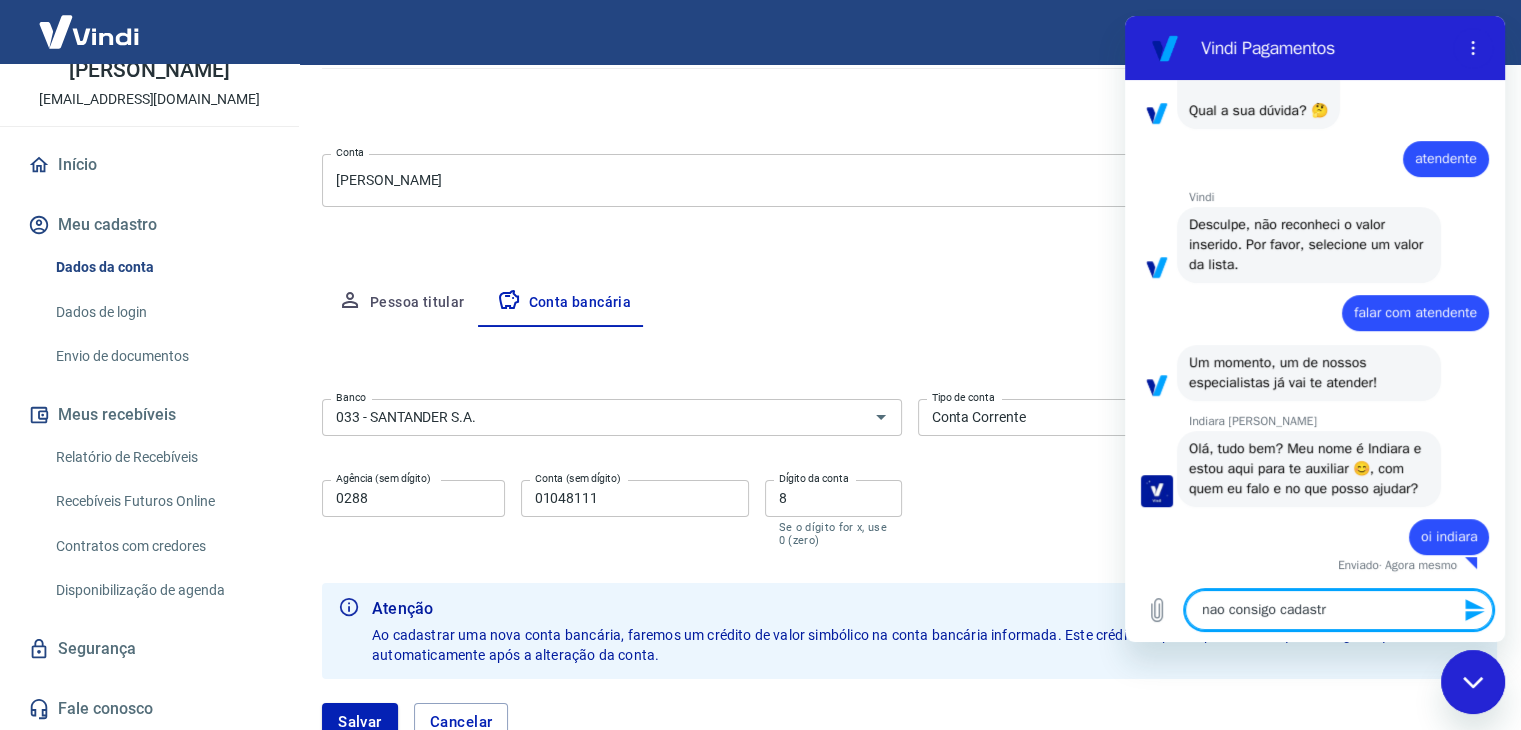 type on "nao consigo cadastra" 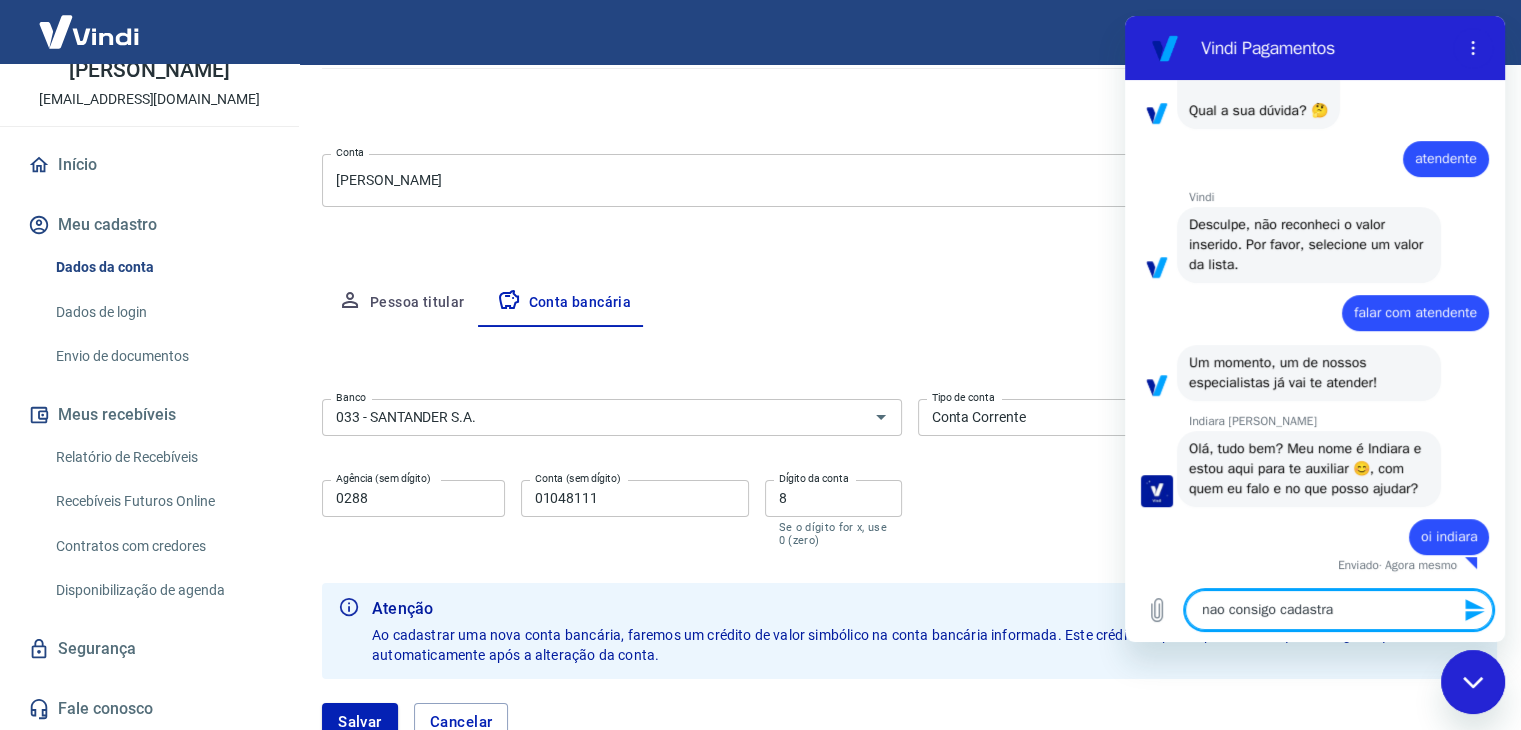 type on "nao consigo cadastrar" 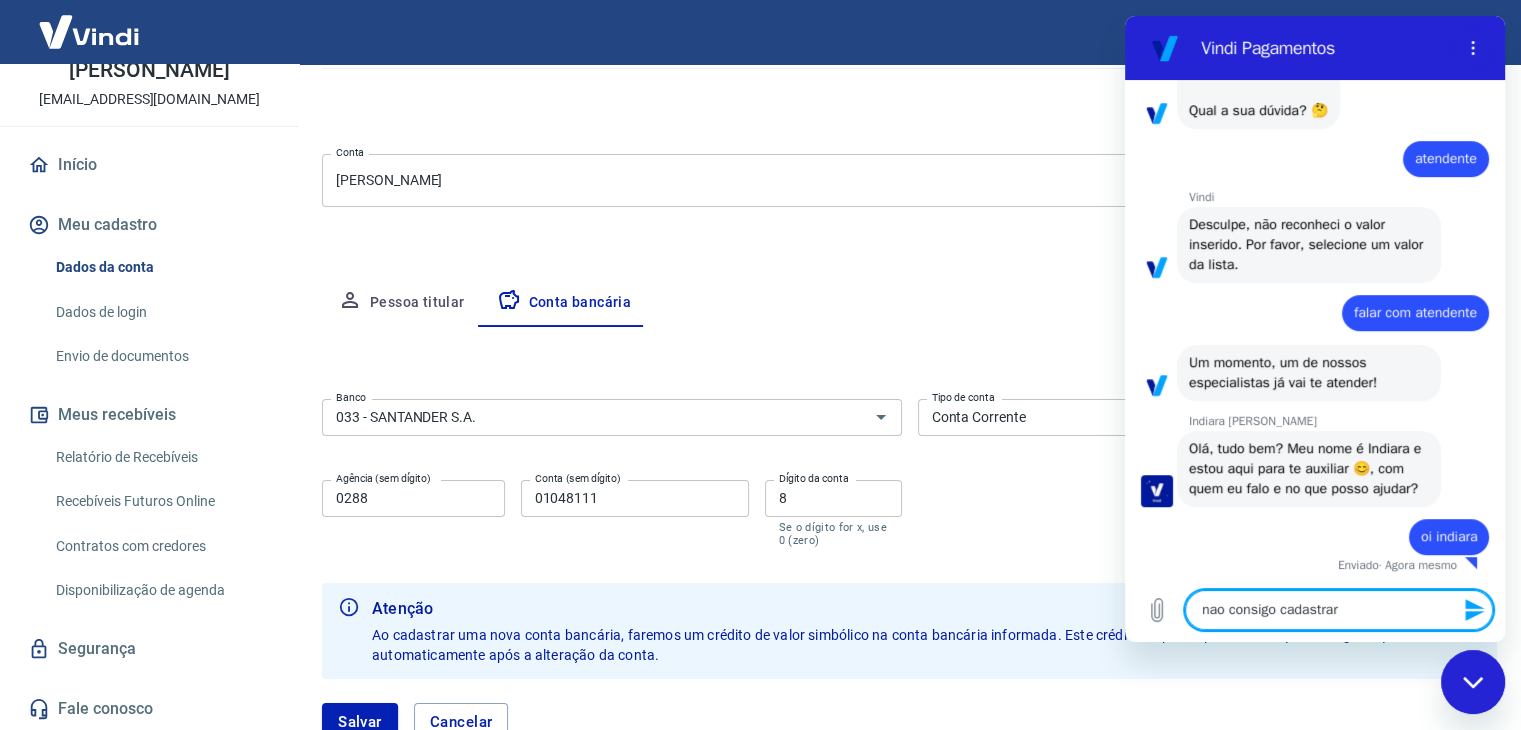 type on "nao consigo cadastrar" 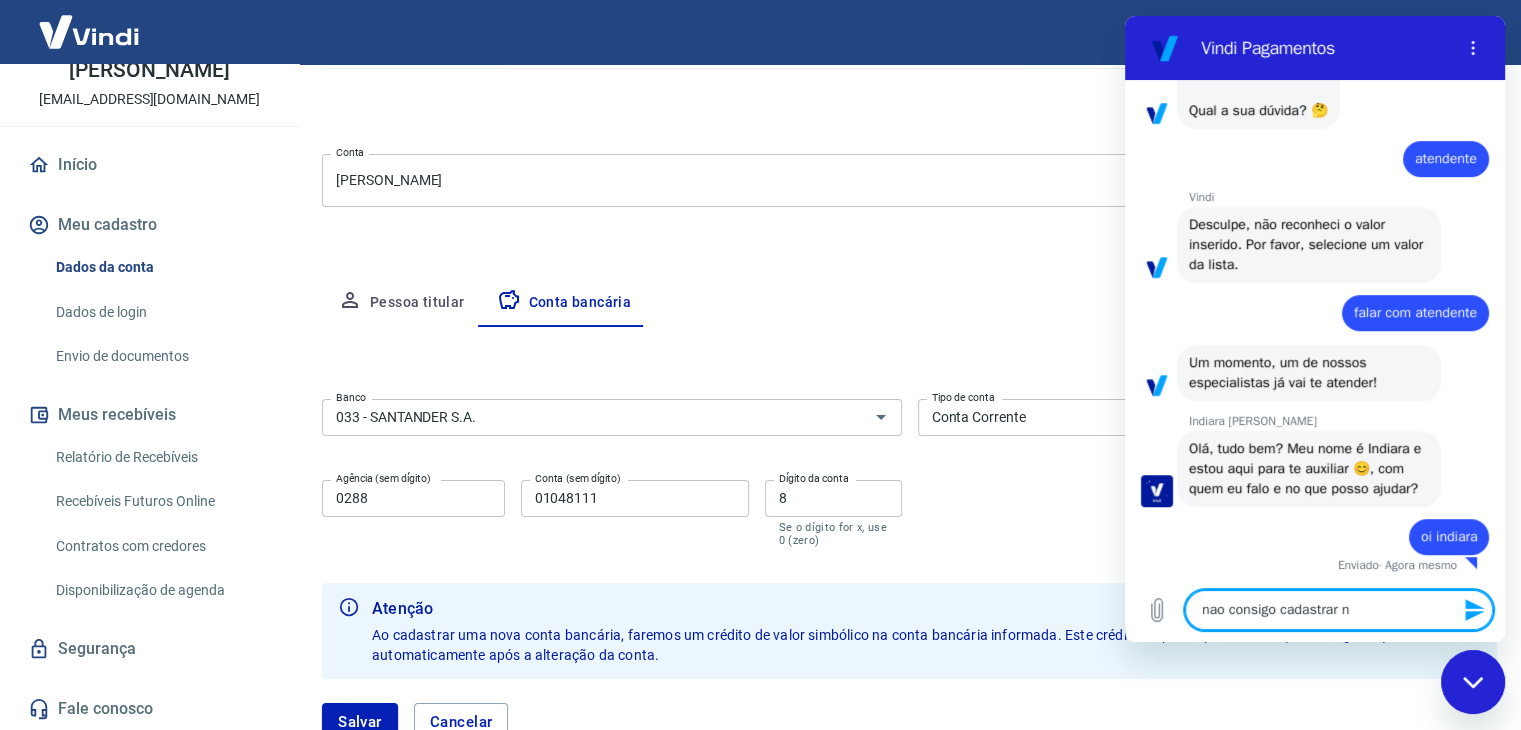 type on "nao consigo cadastrar ne" 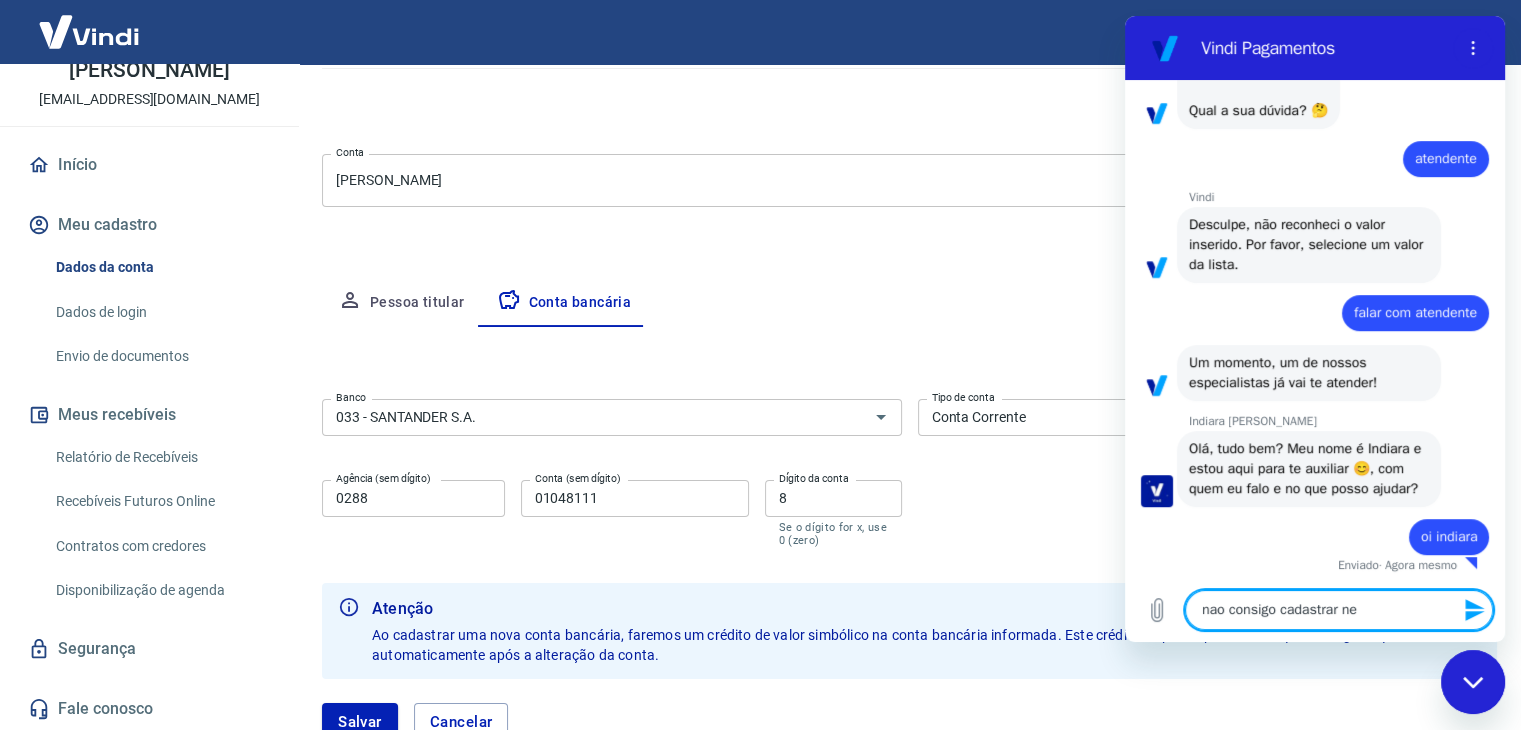 type on "x" 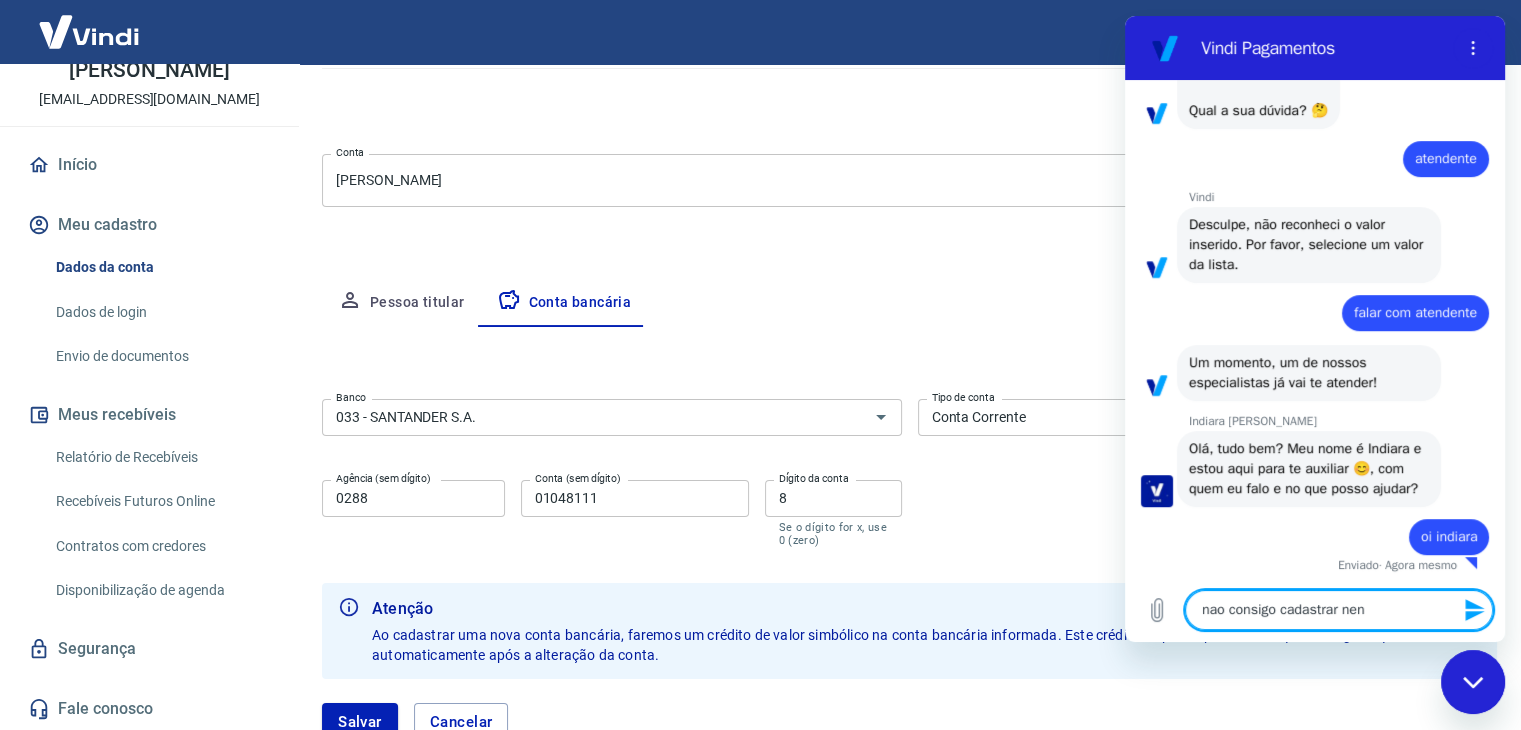 type on "nao consigo cadastrar nenh" 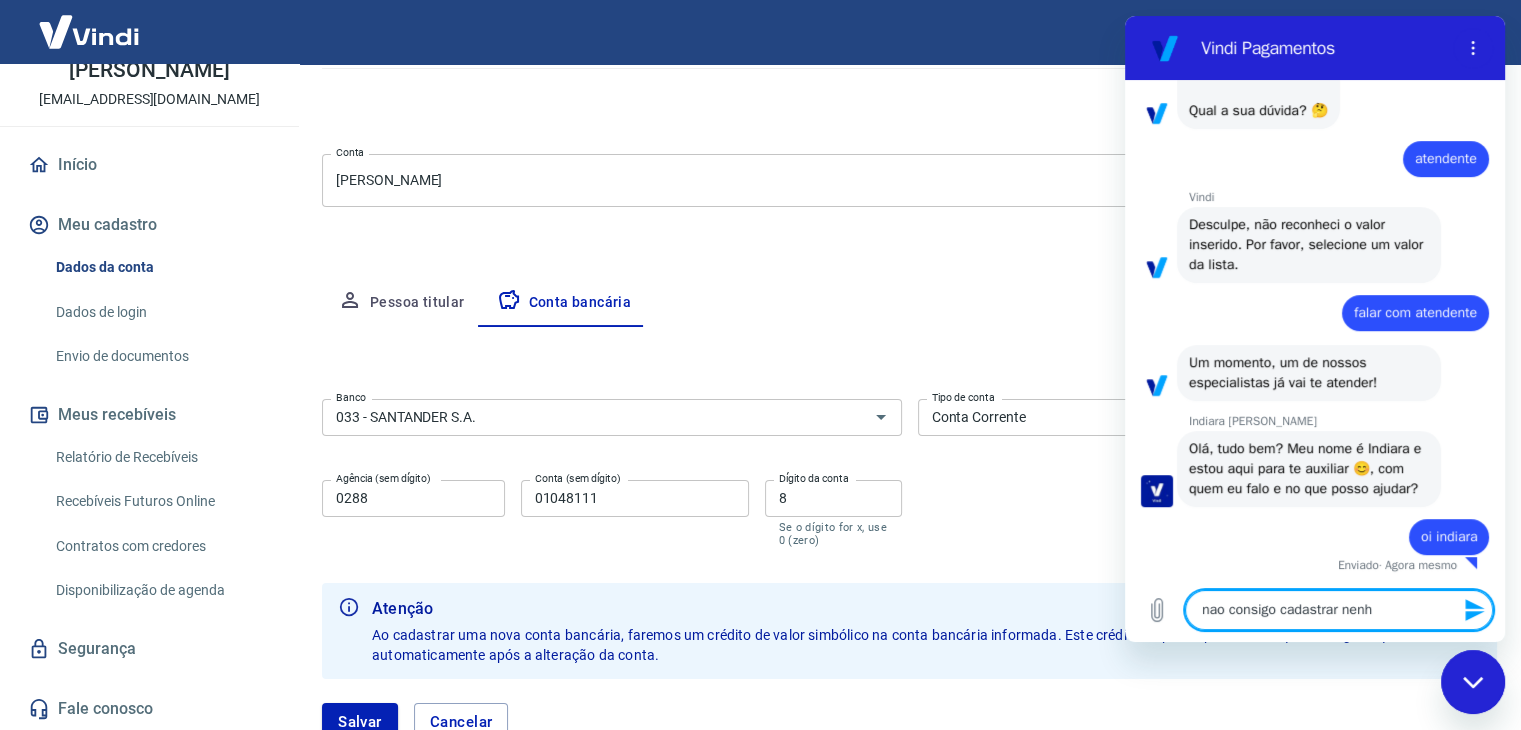 type on "nao consigo cadastrar nenhu" 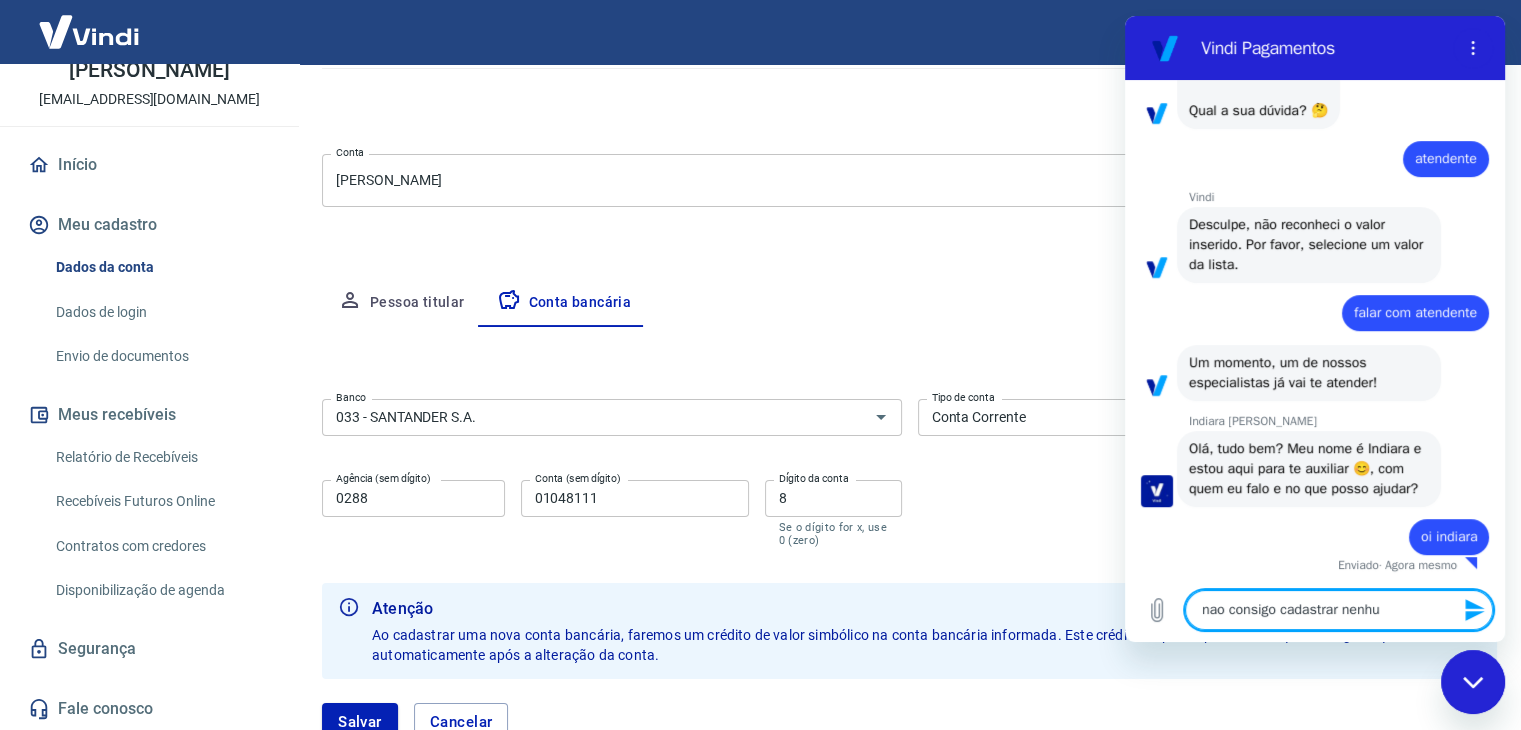 type on "x" 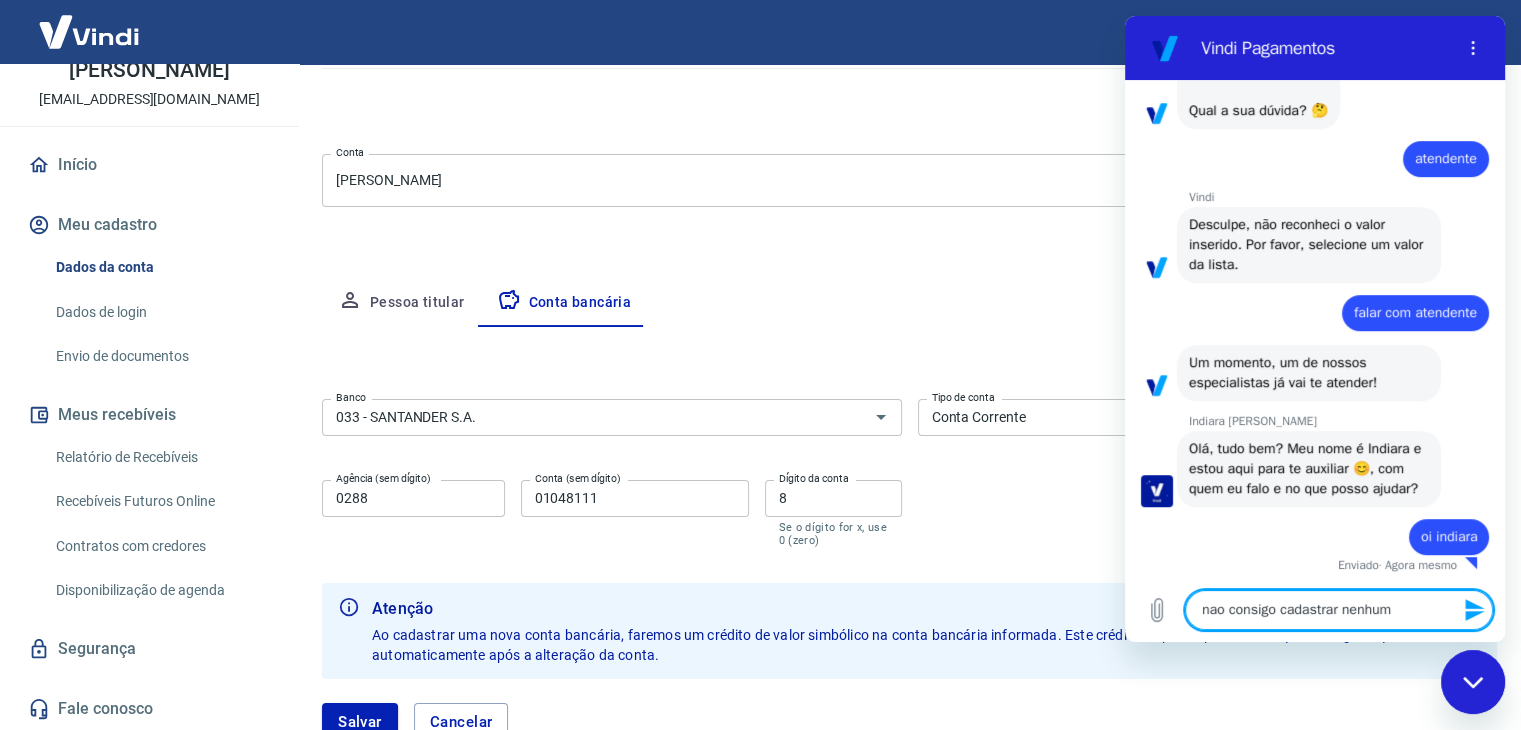 type on "nao consigo cadastrar nenhuma" 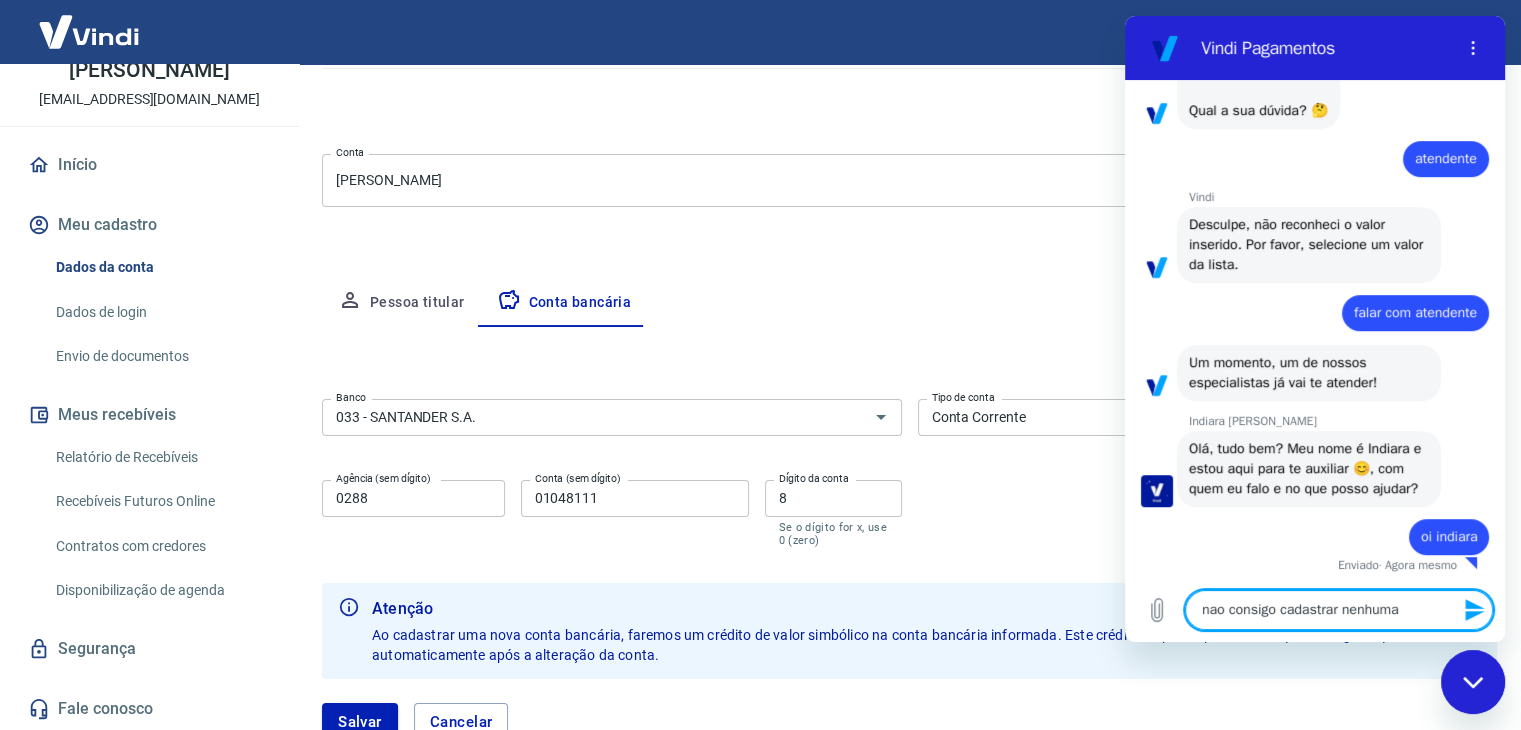 type on "x" 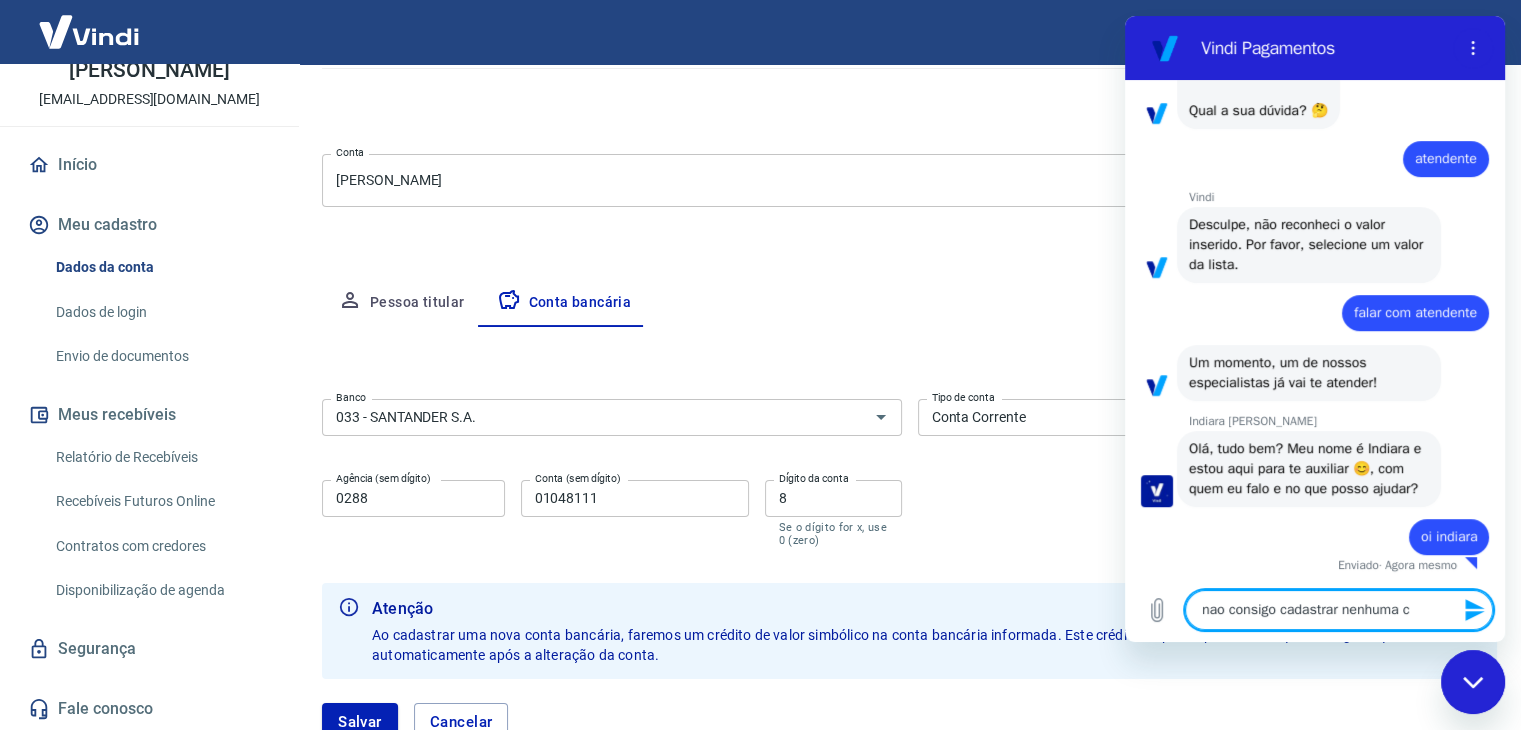 type on "x" 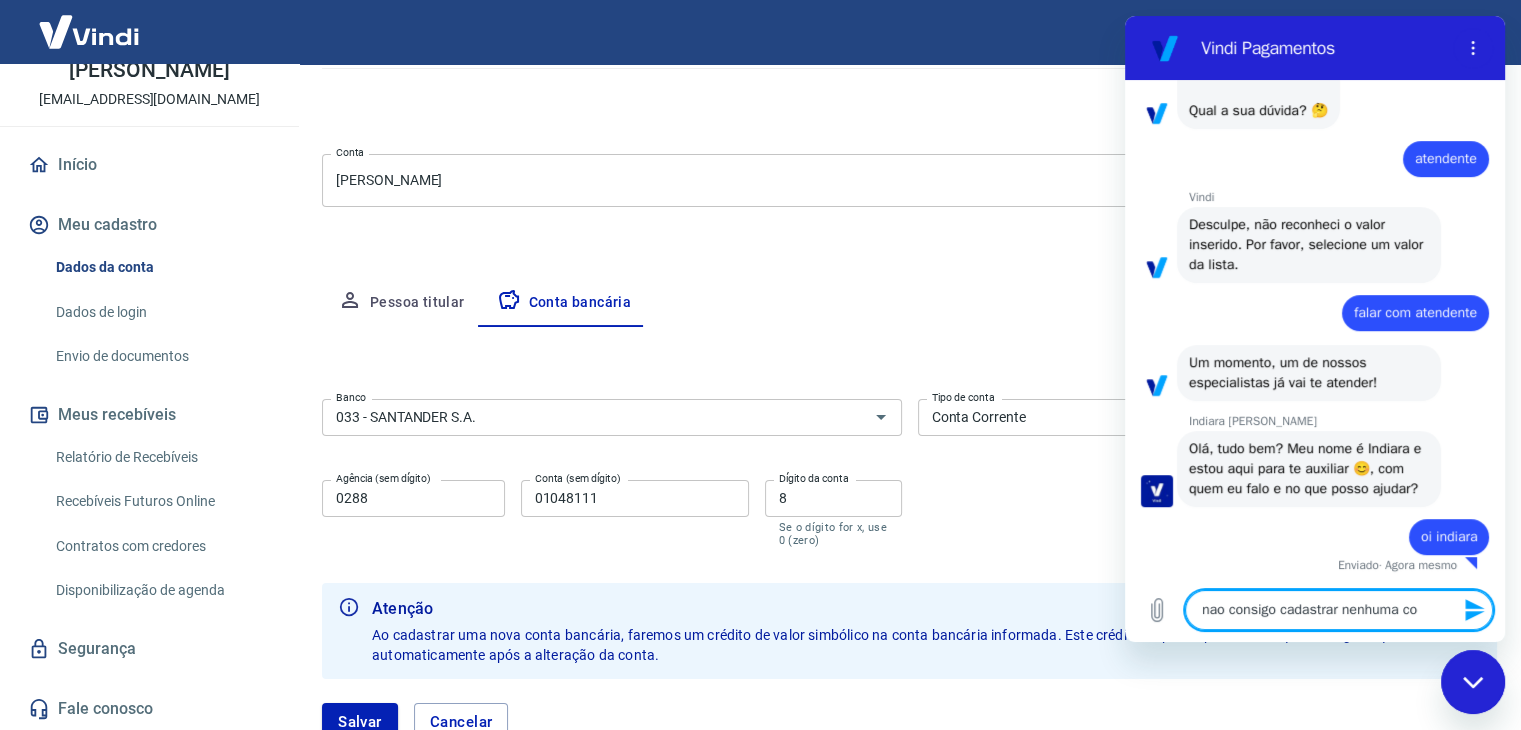 type on "nao consigo cadastrar nenhuma con" 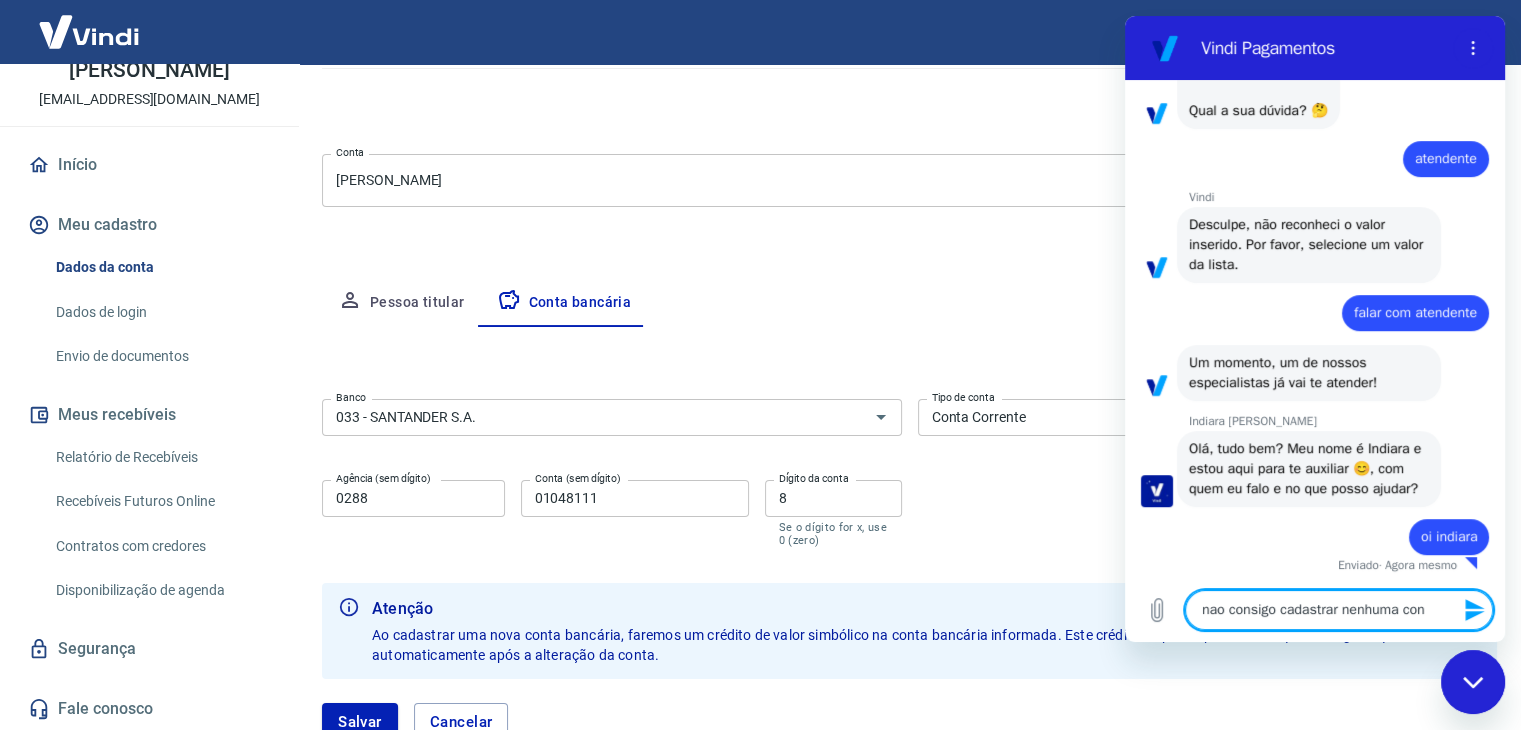 type on "x" 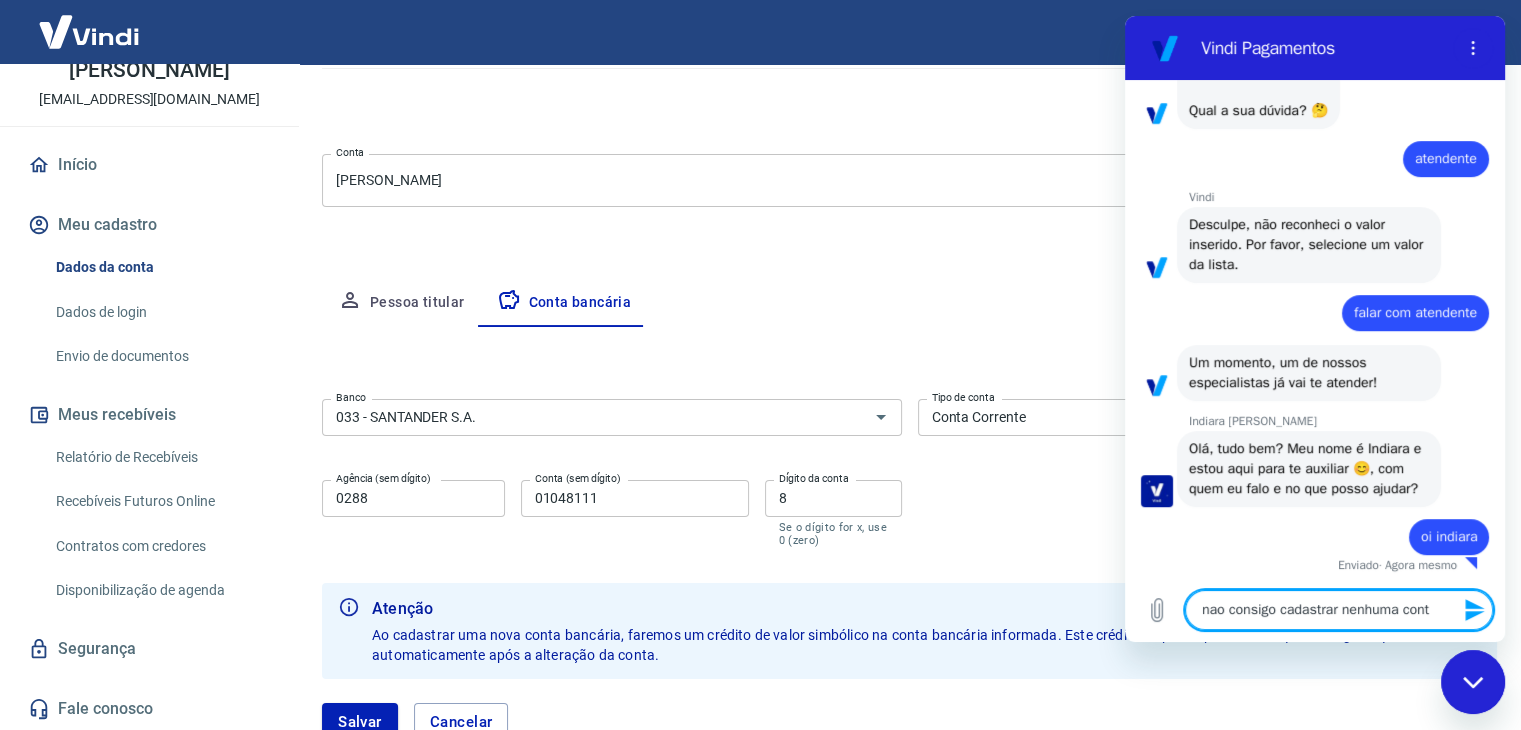 type on "nao consigo cadastrar nenhuma conta" 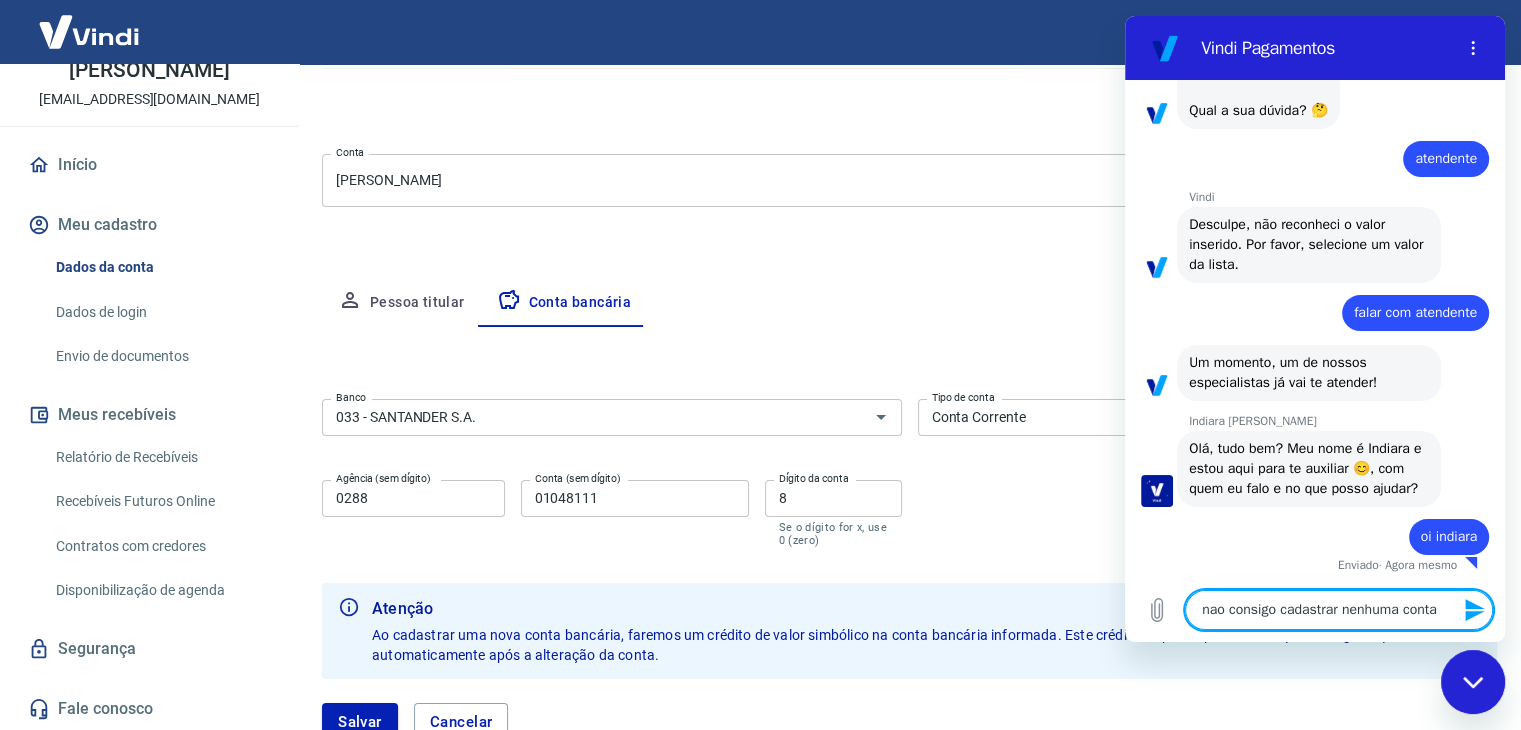 type 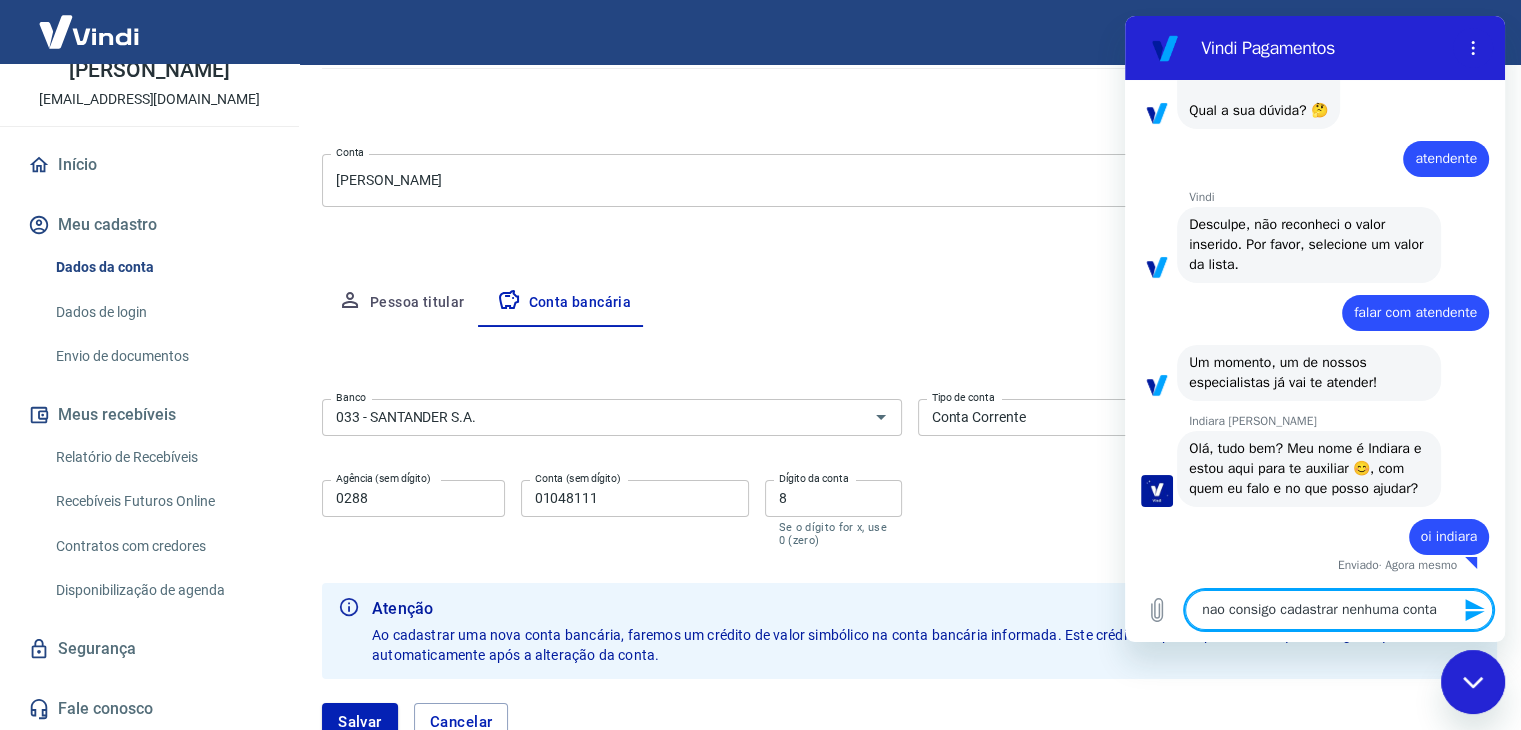 type on "x" 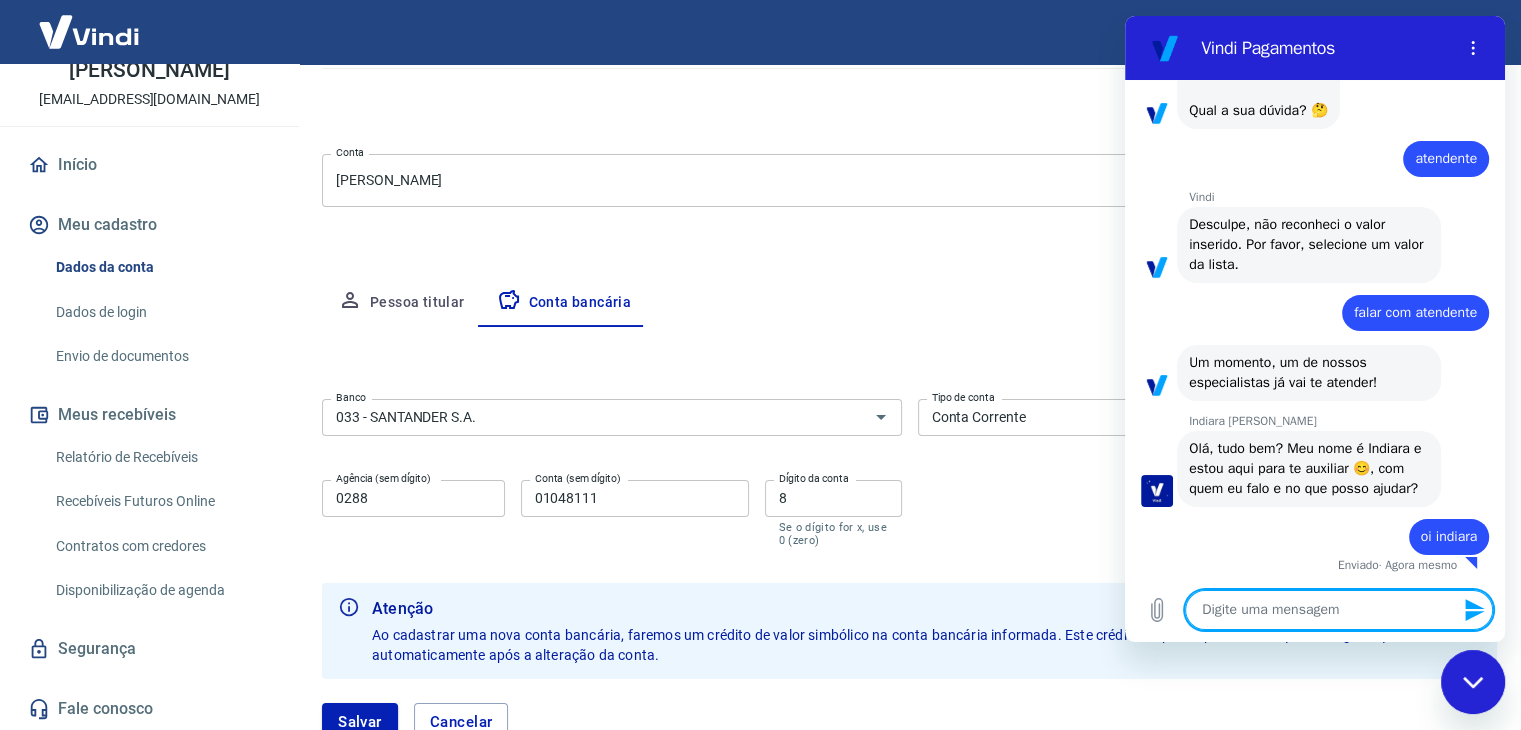 type on "s" 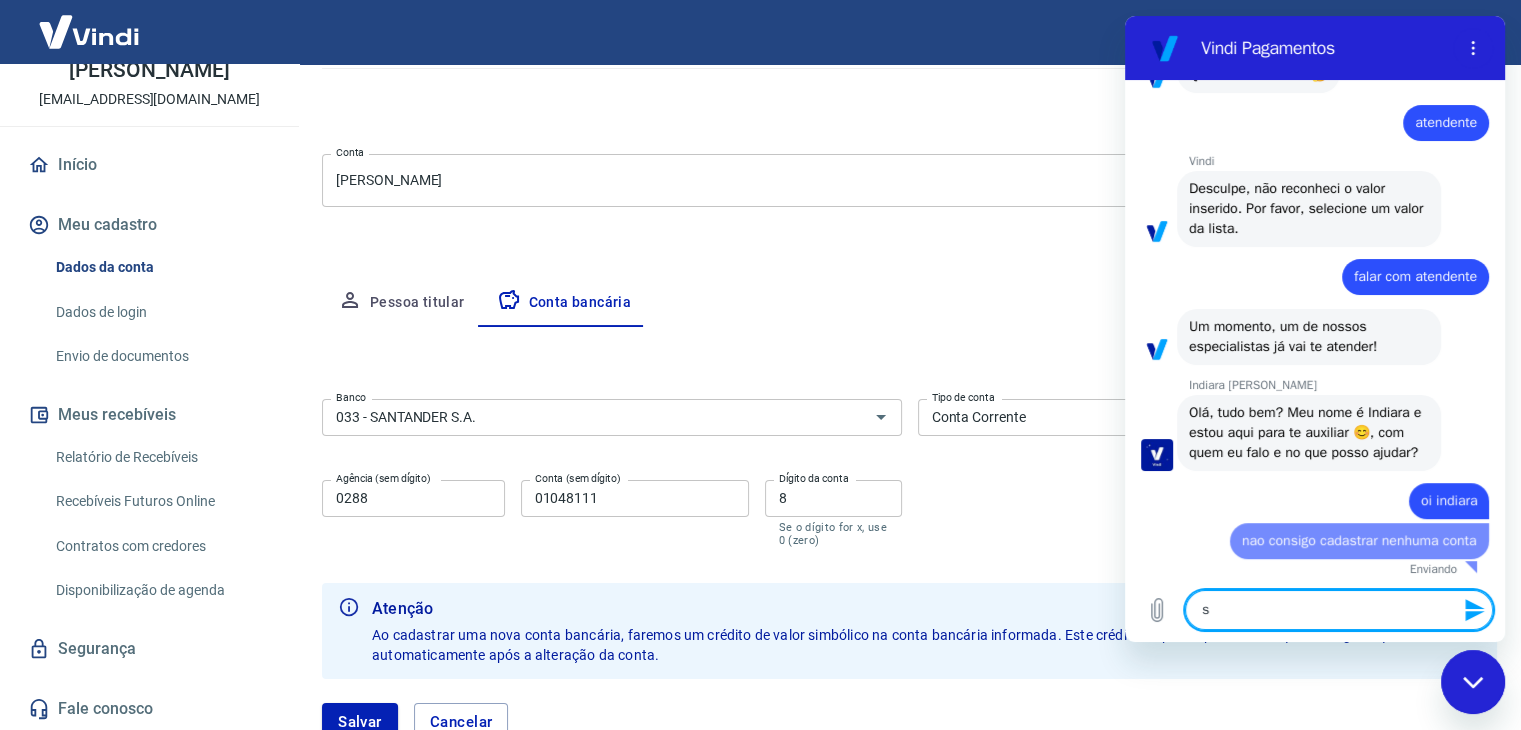 type on "x" 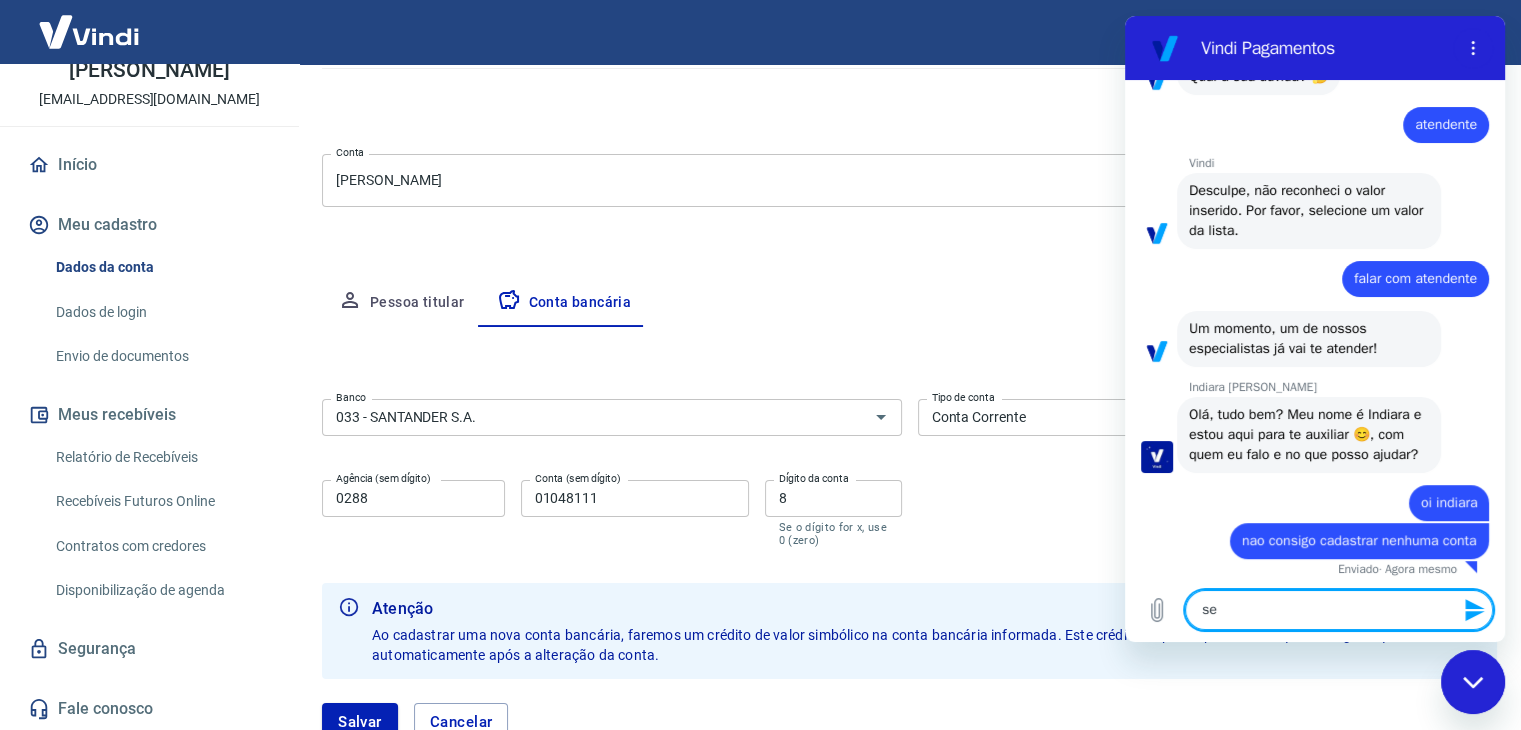 type on "sem" 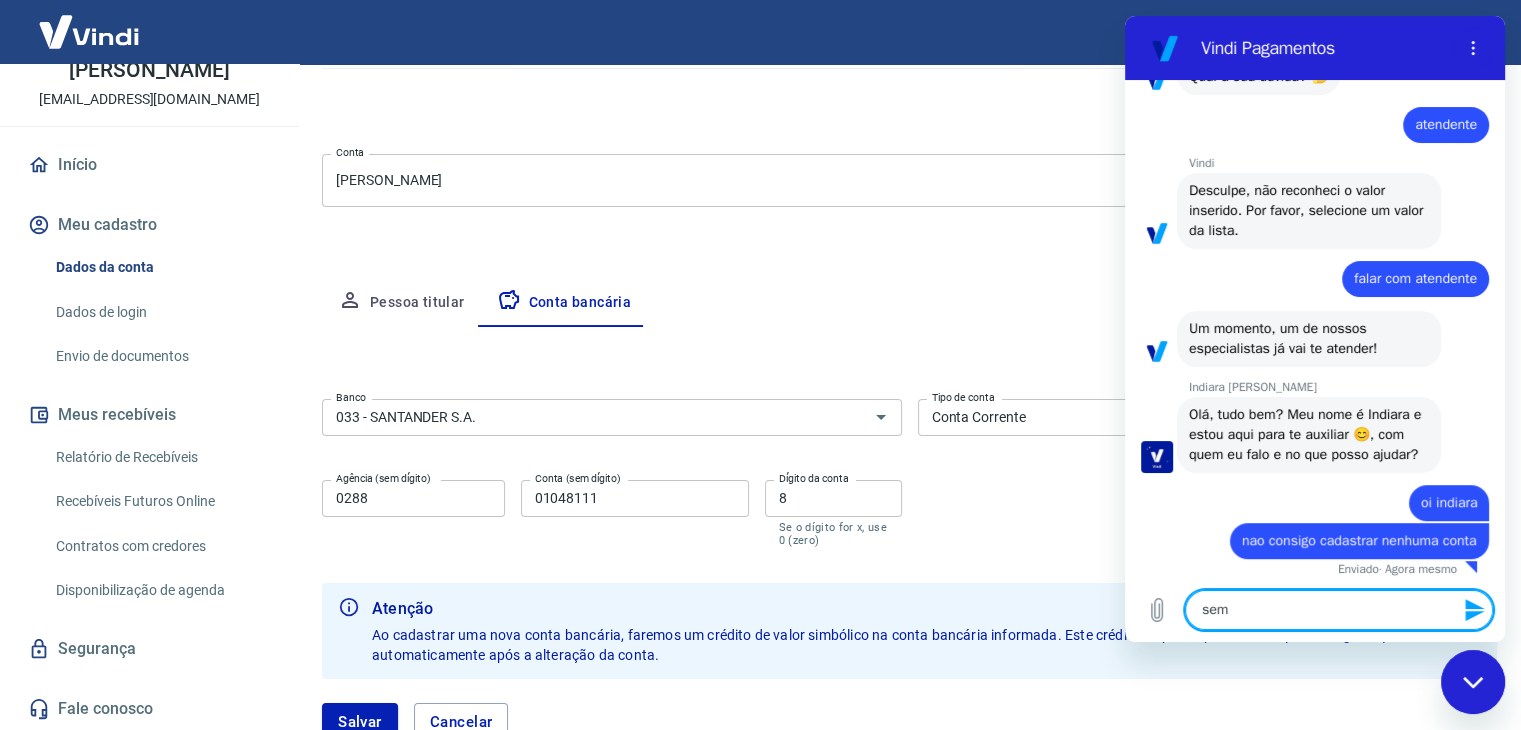 type on "semp" 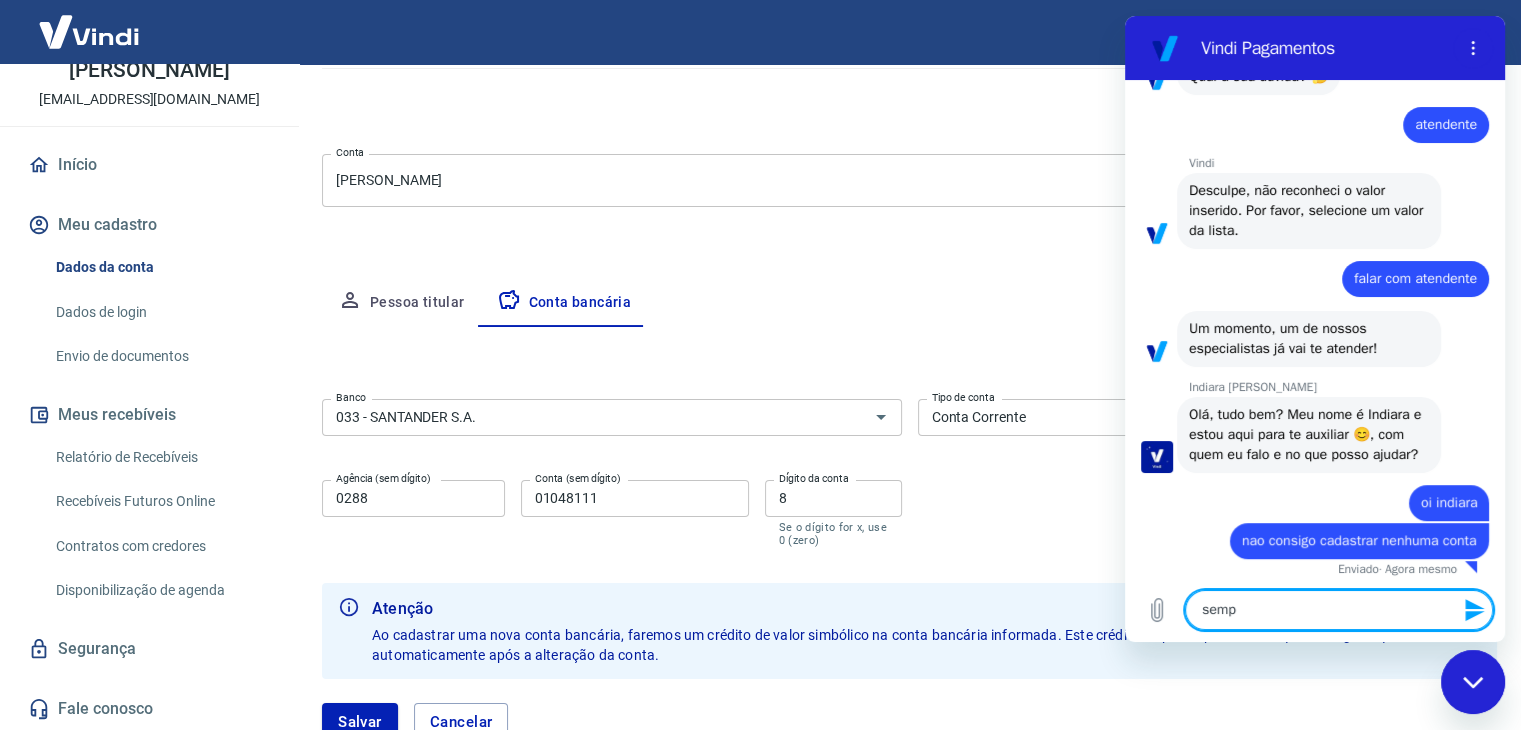 type on "sempr" 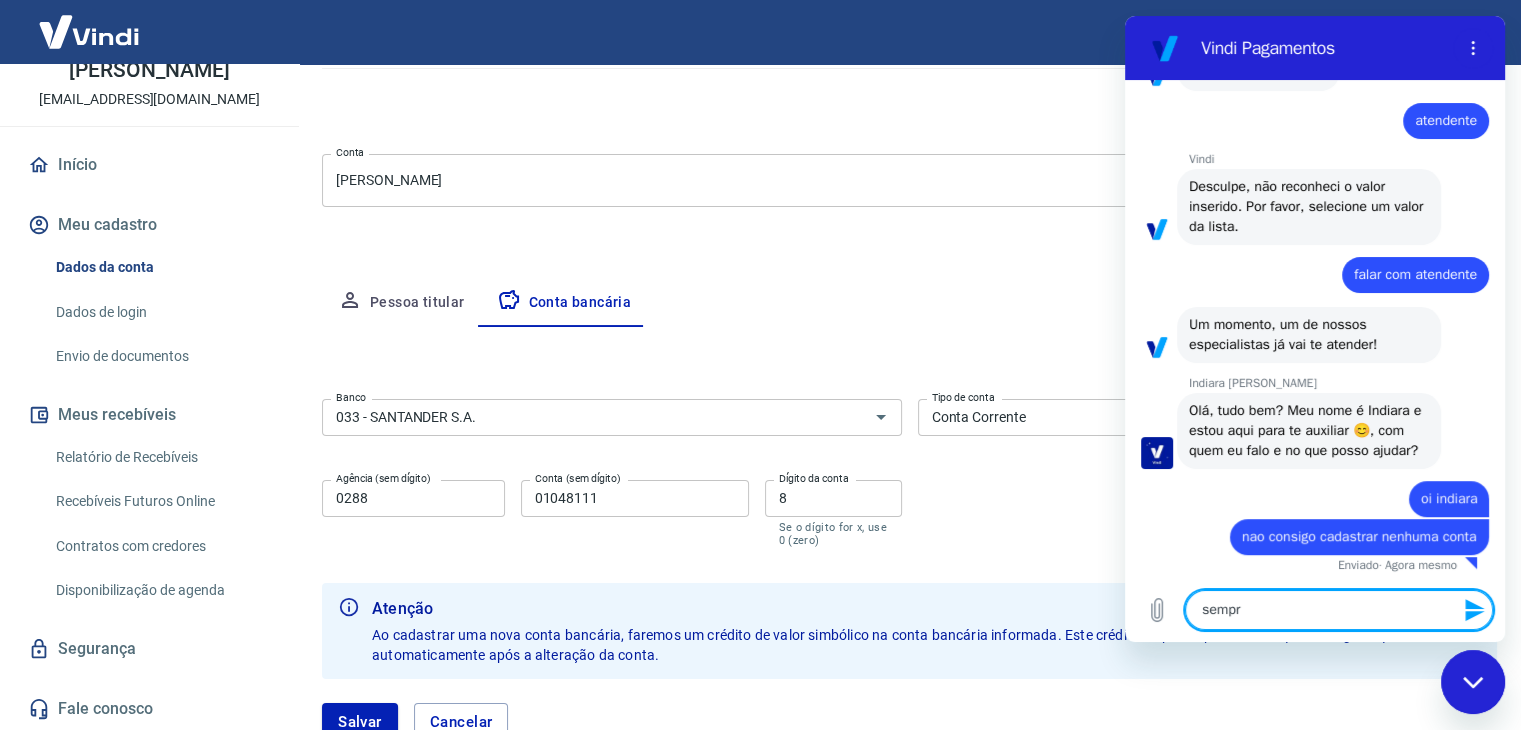 type on "sempre" 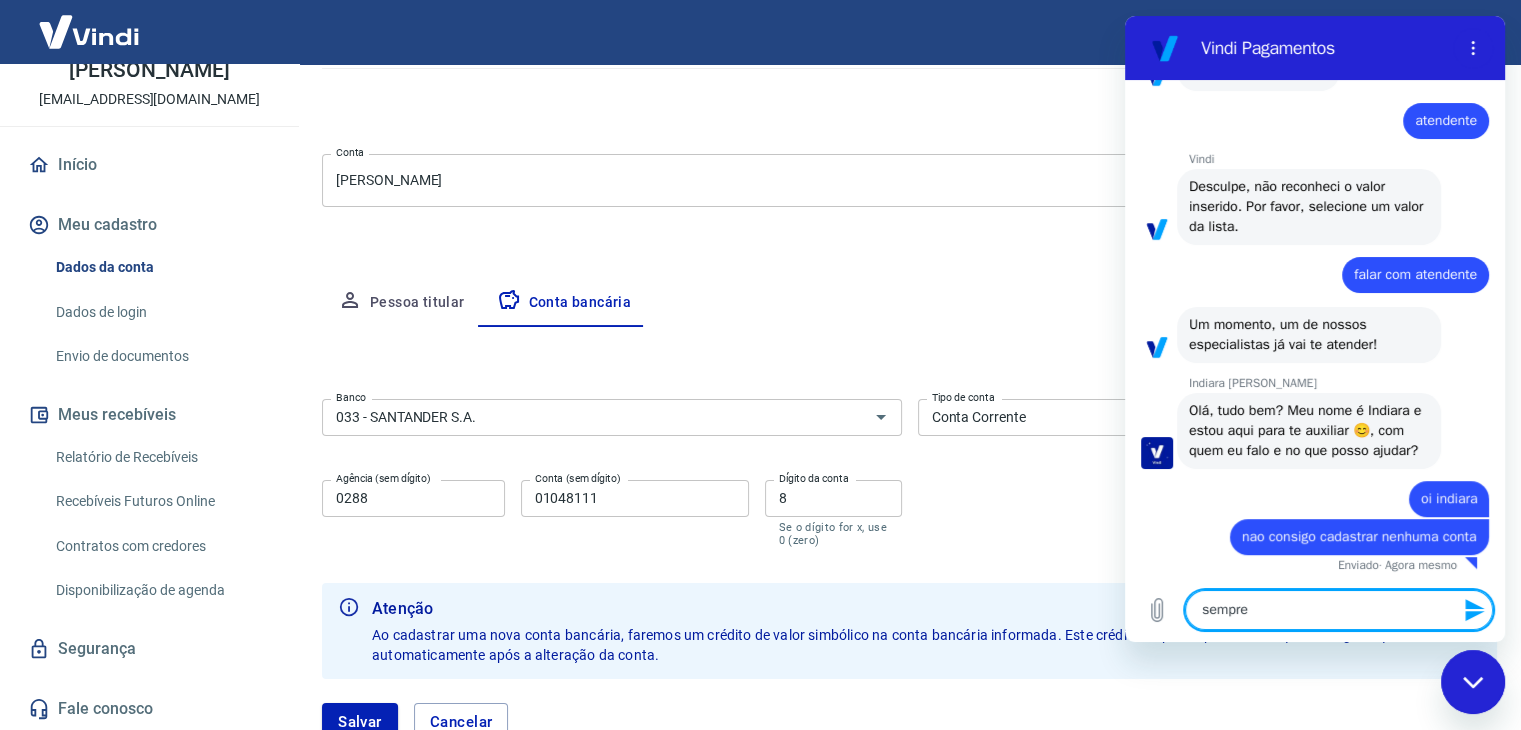 type on "x" 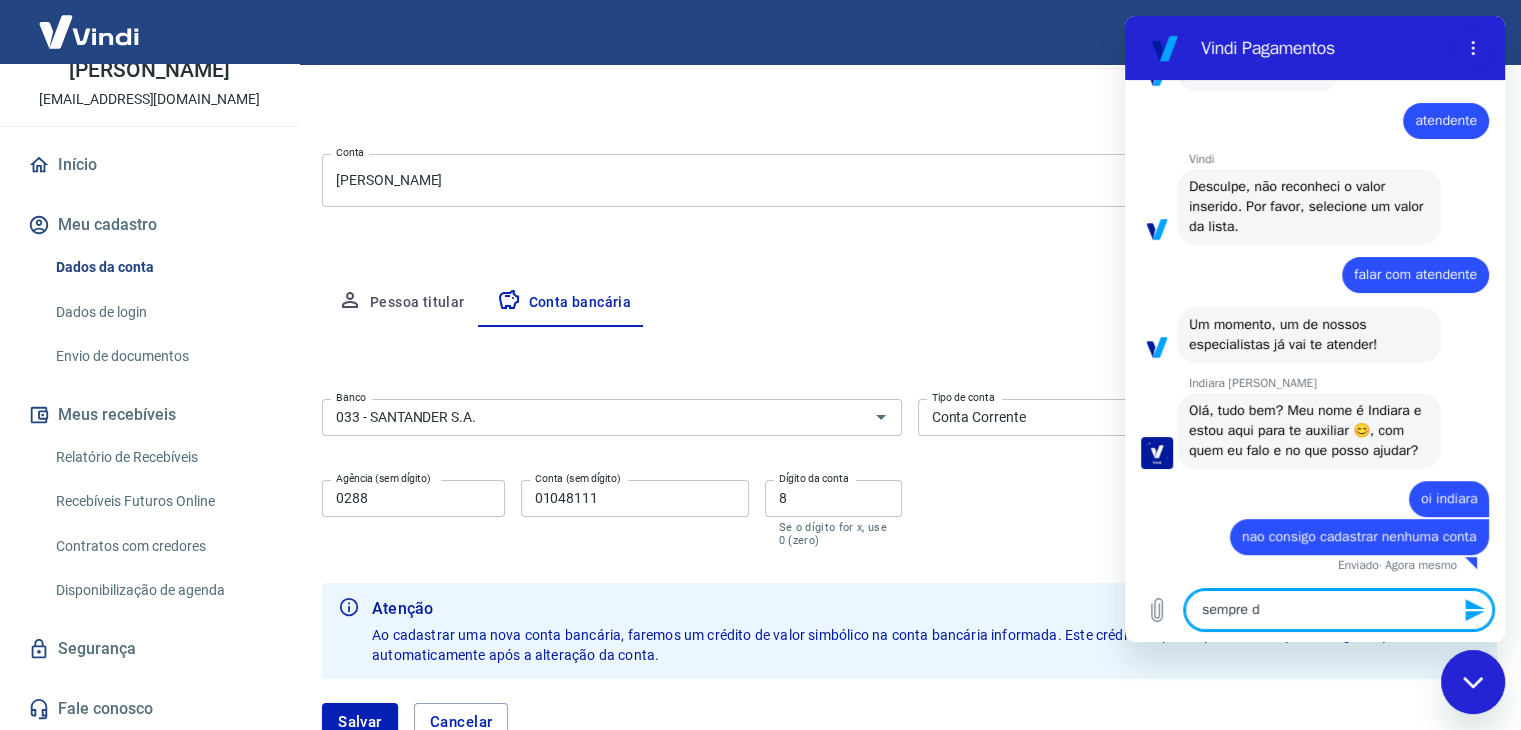 type on "sempre da" 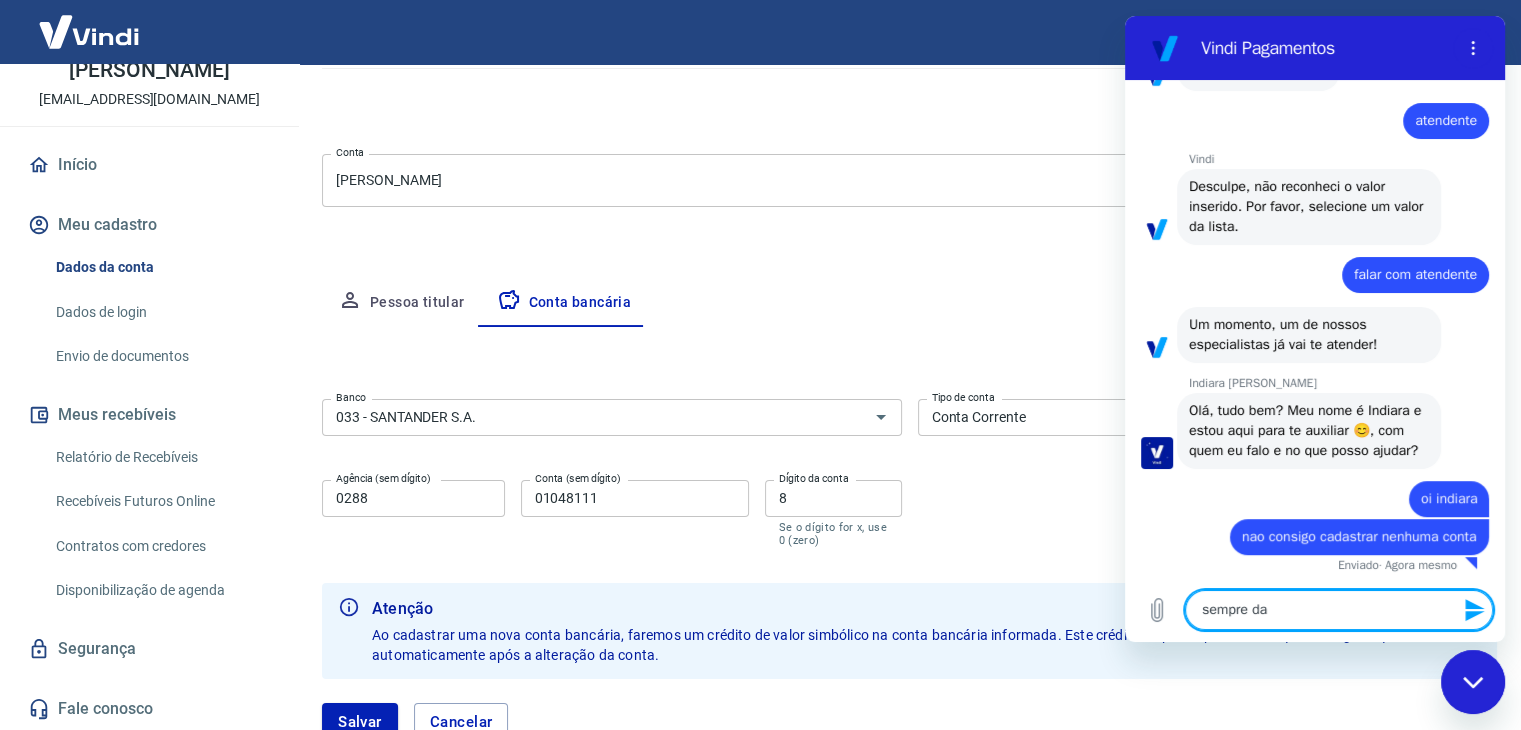 type on "sempre da" 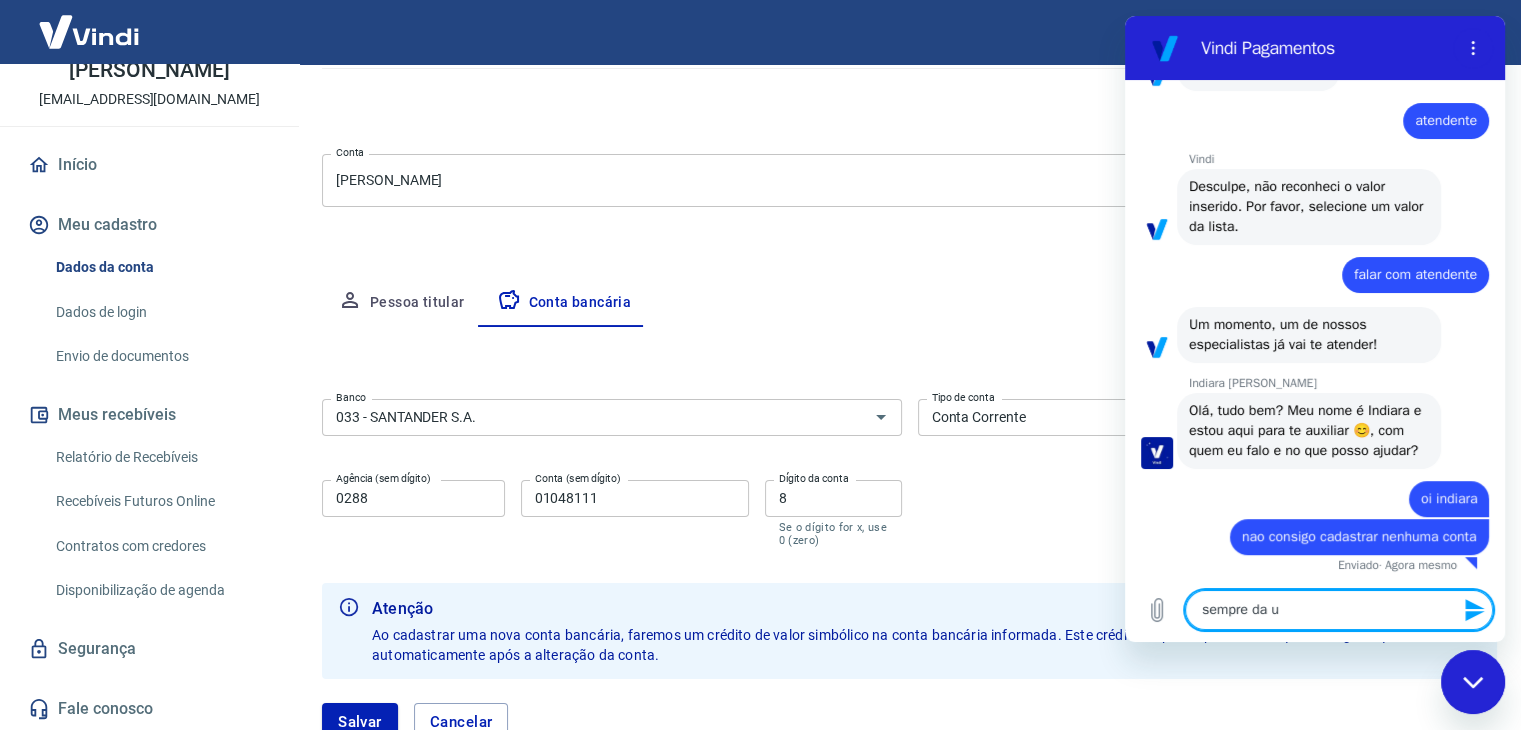 type on "sempre da um" 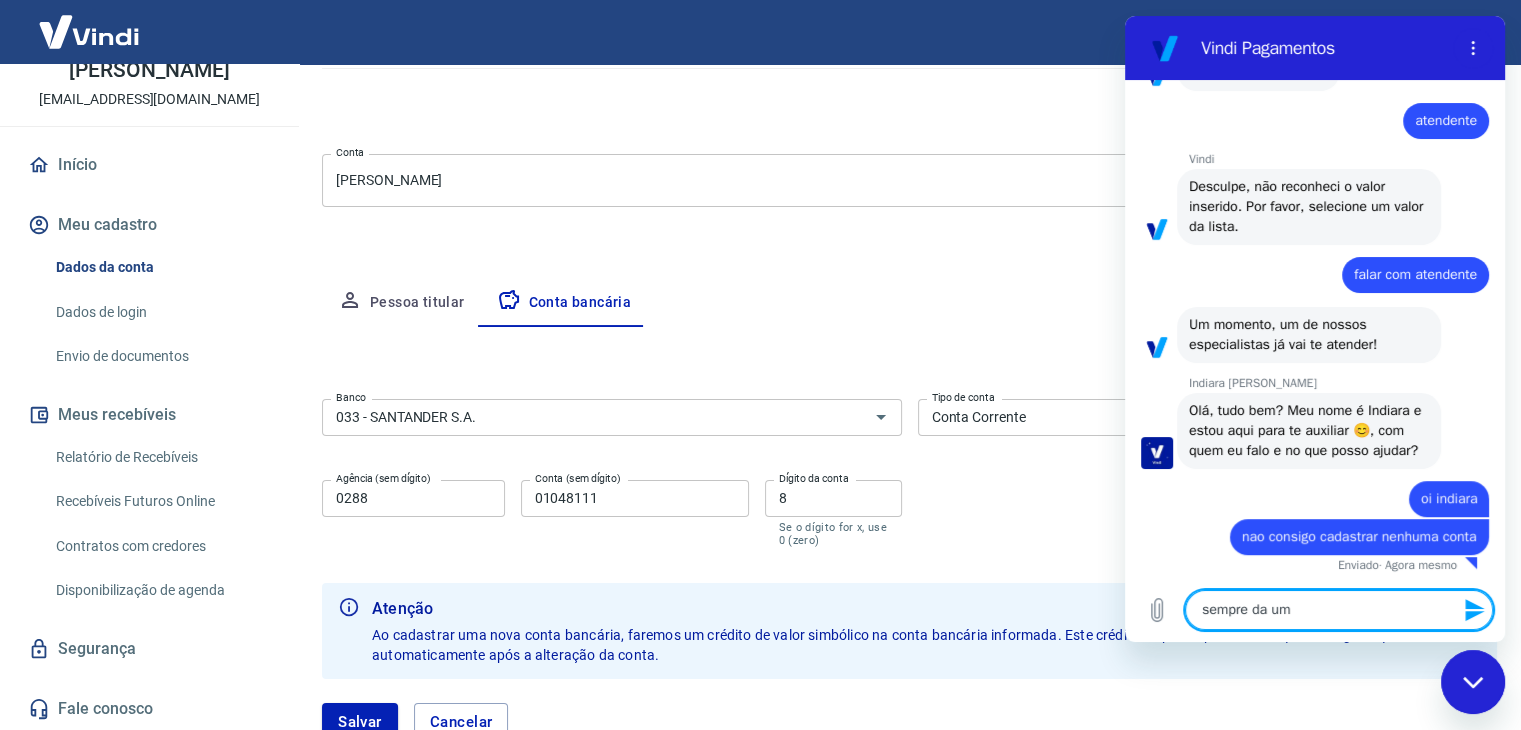 type on "sempre da um" 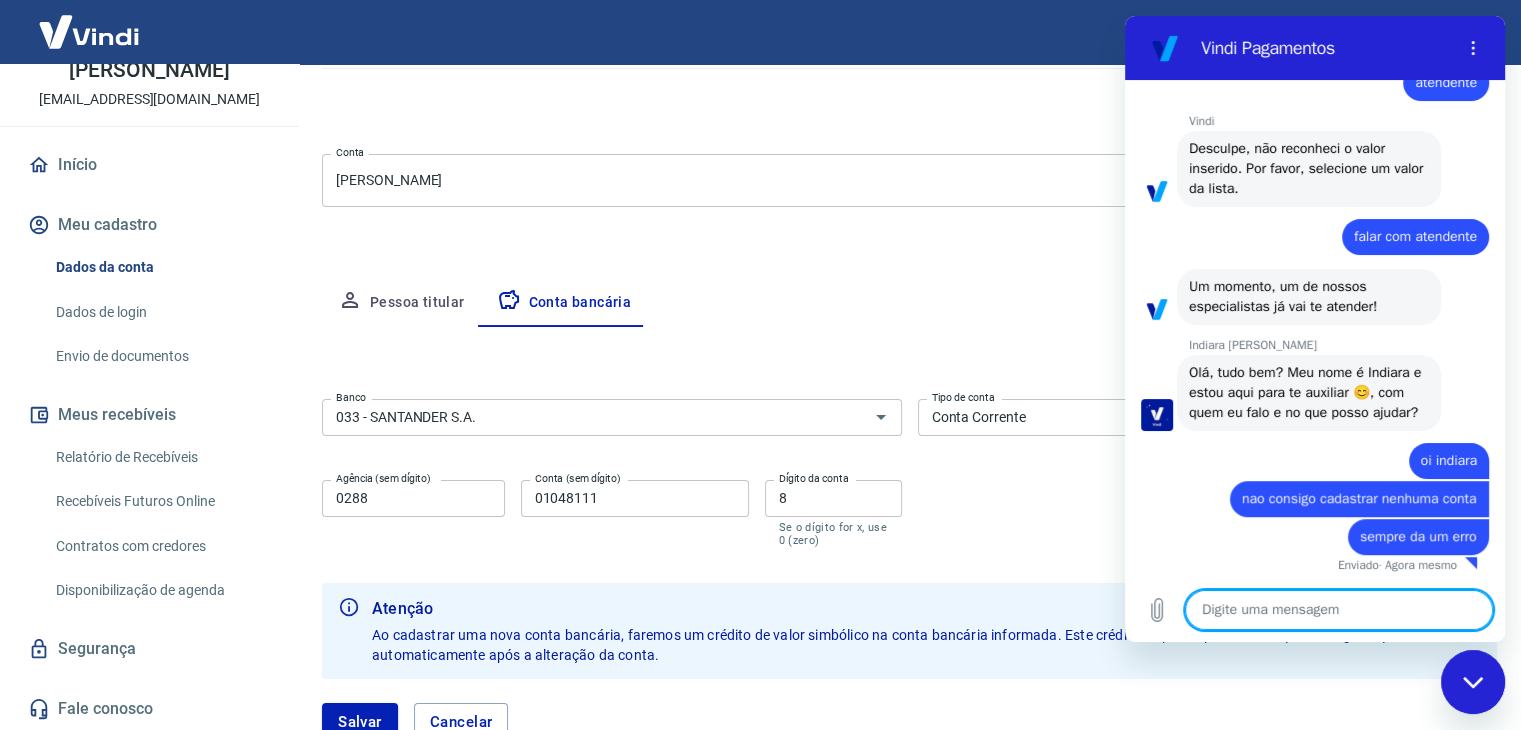 scroll, scrollTop: 932, scrollLeft: 0, axis: vertical 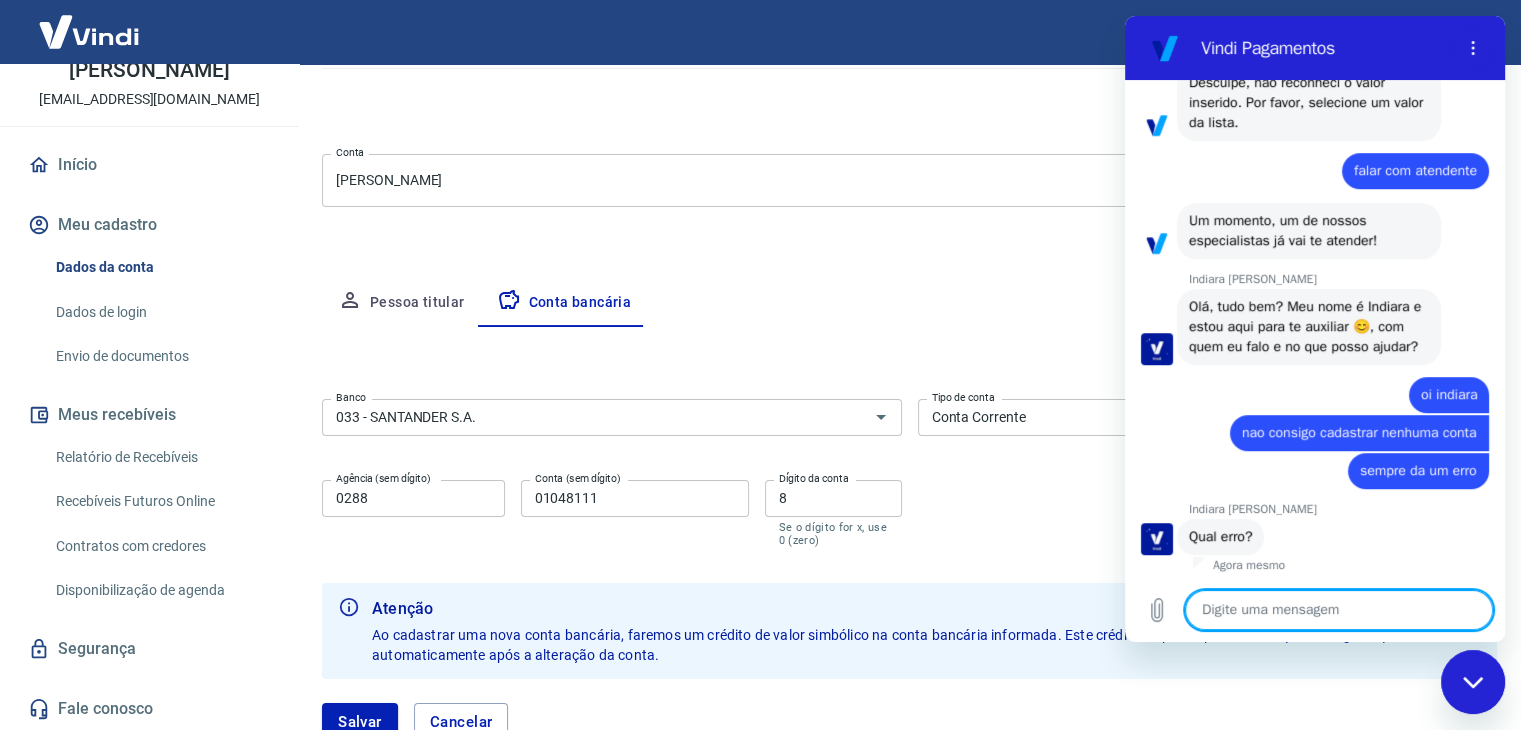 click at bounding box center [1339, 610] 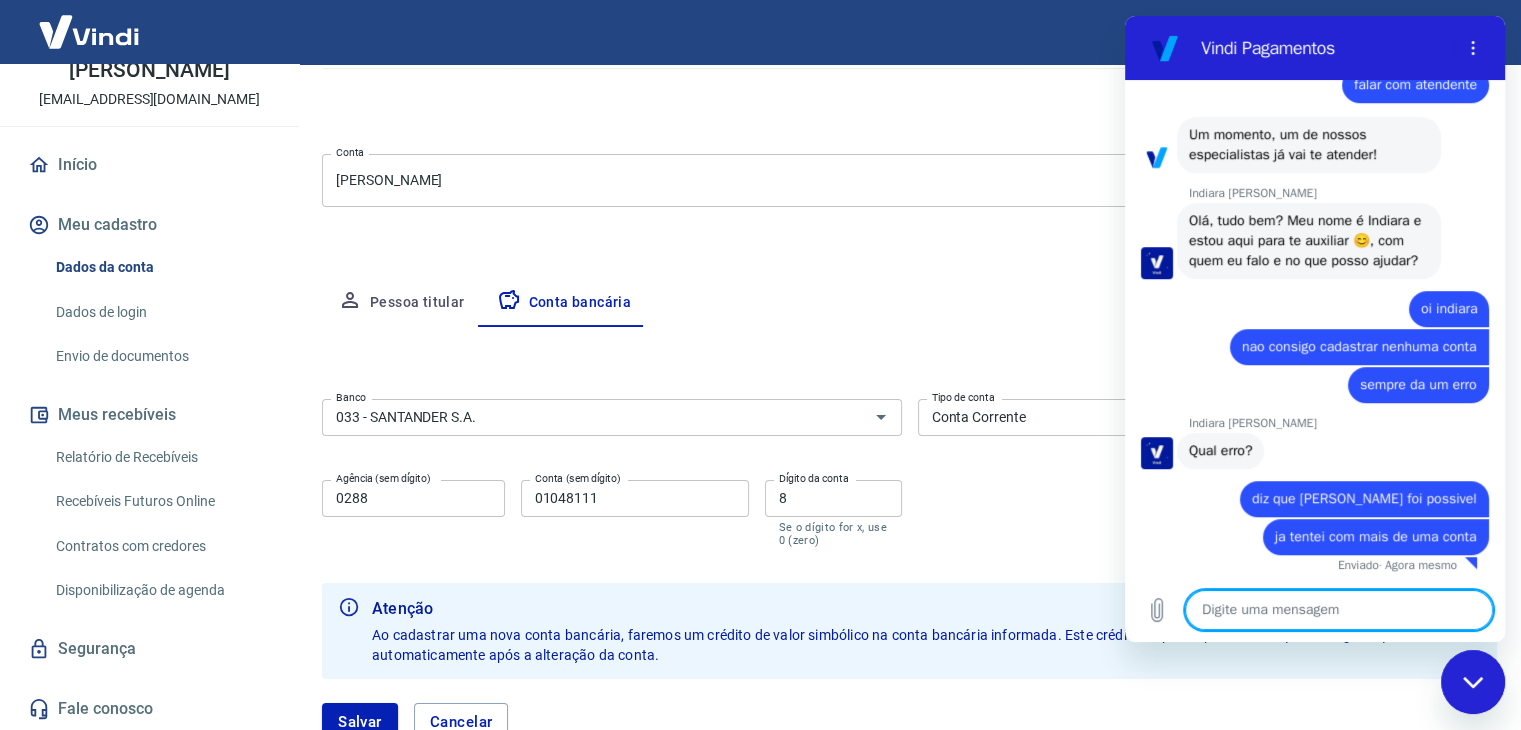 scroll, scrollTop: 1084, scrollLeft: 0, axis: vertical 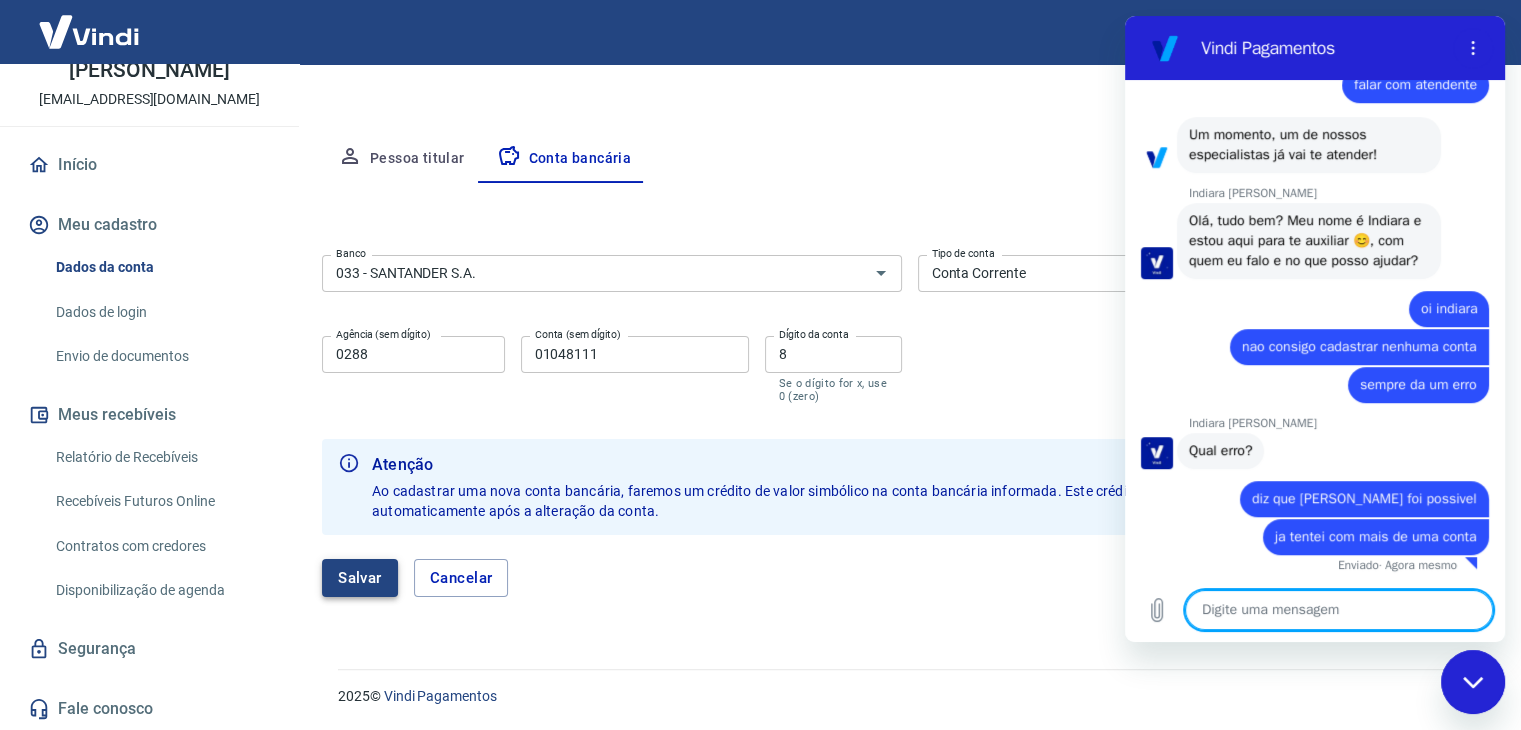 click on "Salvar" at bounding box center [360, 578] 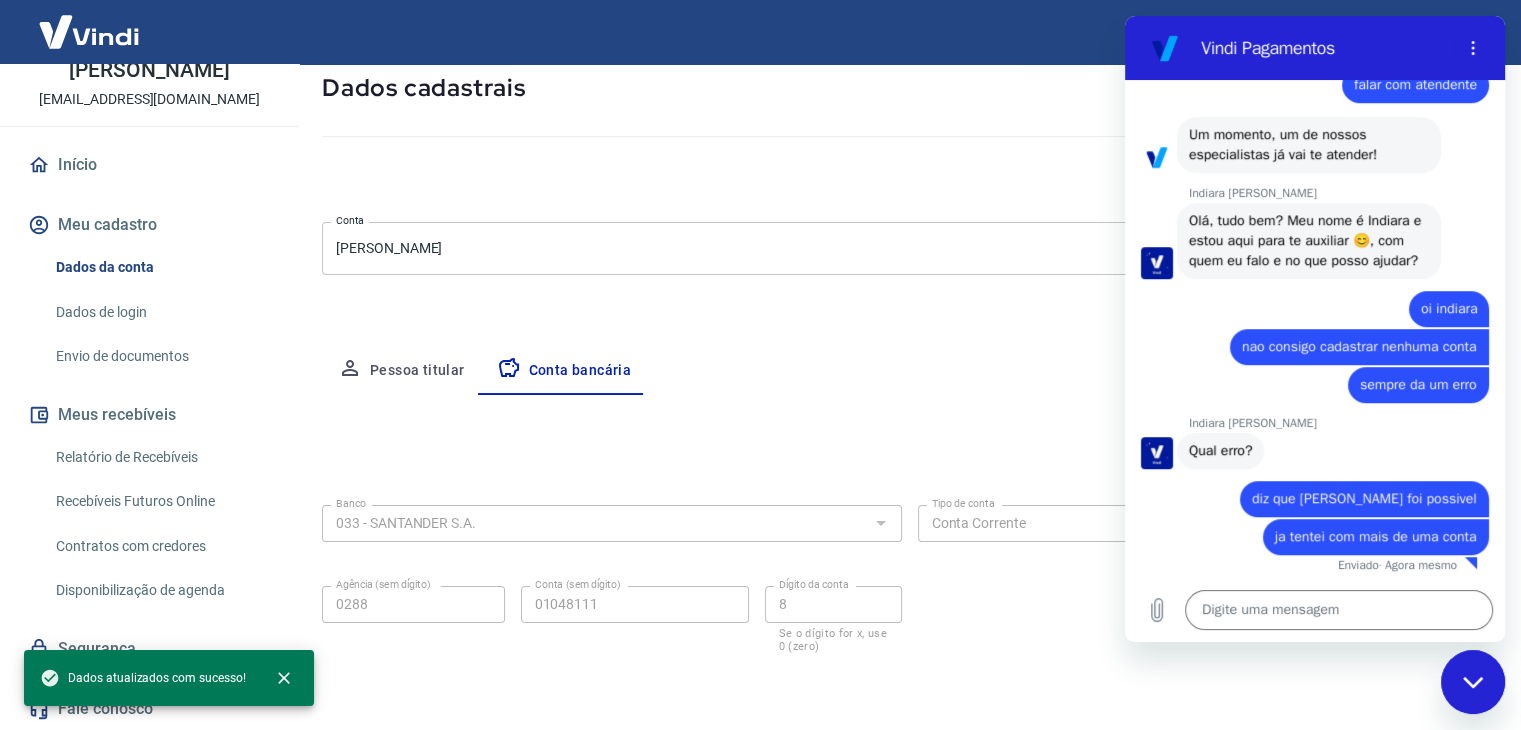 scroll, scrollTop: 180, scrollLeft: 0, axis: vertical 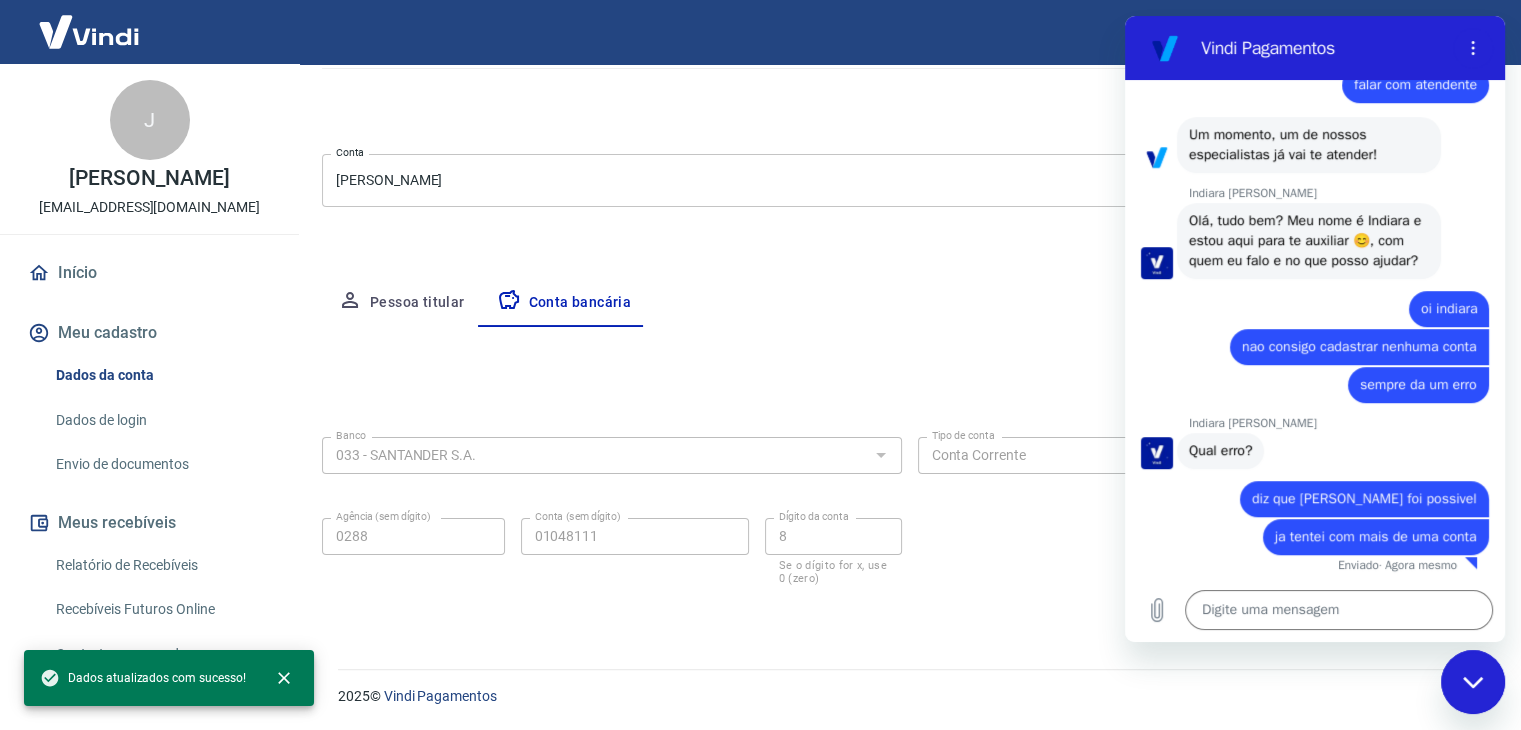 click on "Início" at bounding box center [149, 273] 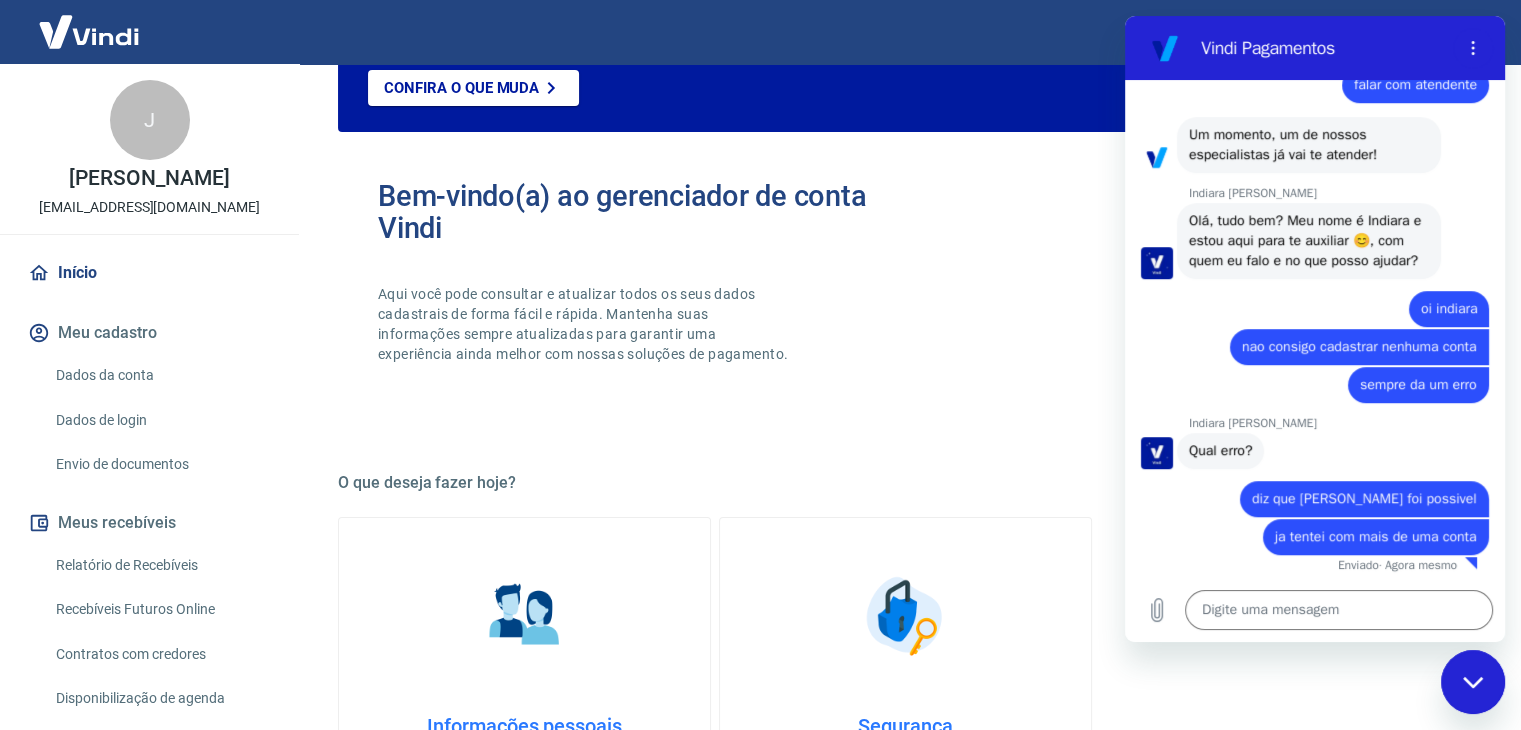 scroll, scrollTop: 1056, scrollLeft: 0, axis: vertical 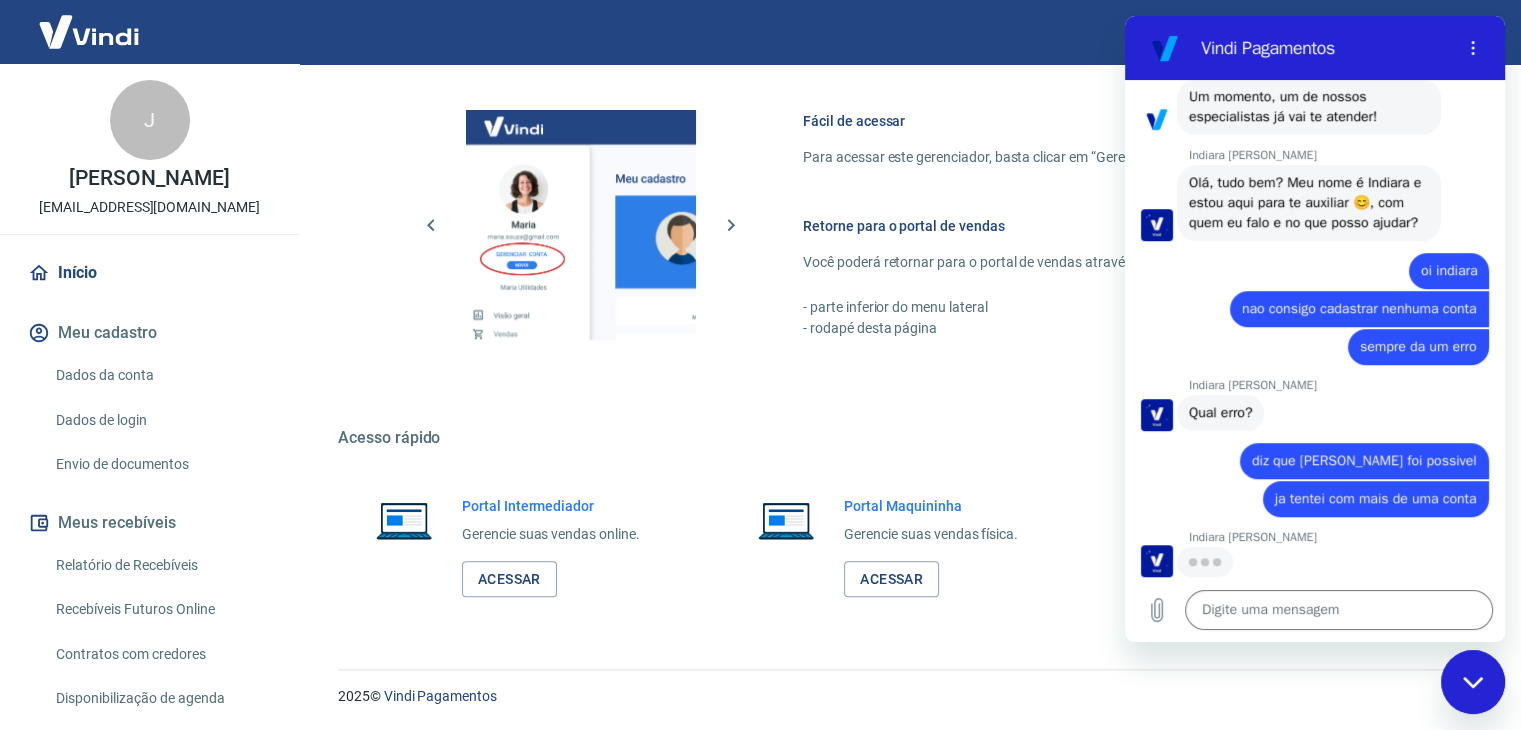 click at bounding box center [1473, 682] 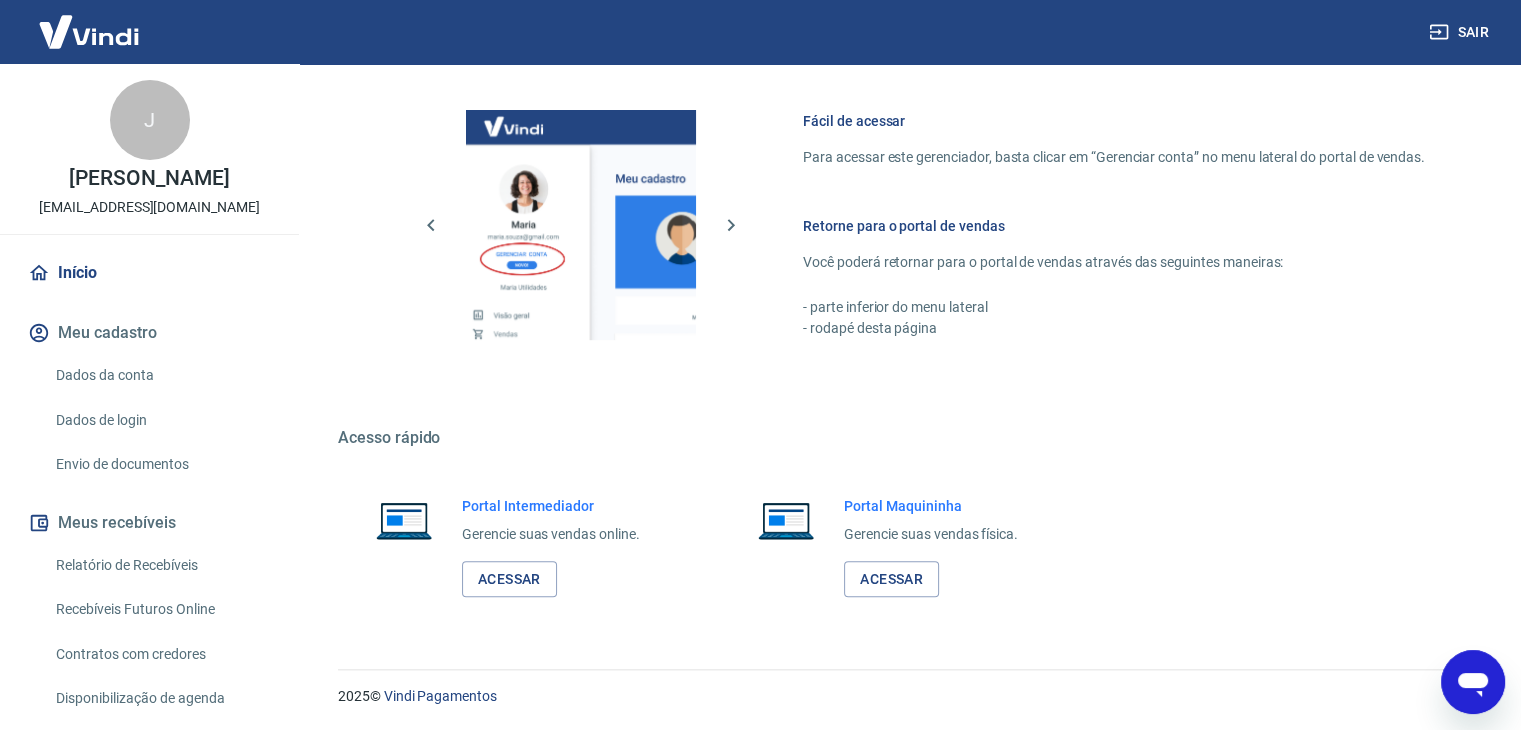 scroll, scrollTop: 1124, scrollLeft: 0, axis: vertical 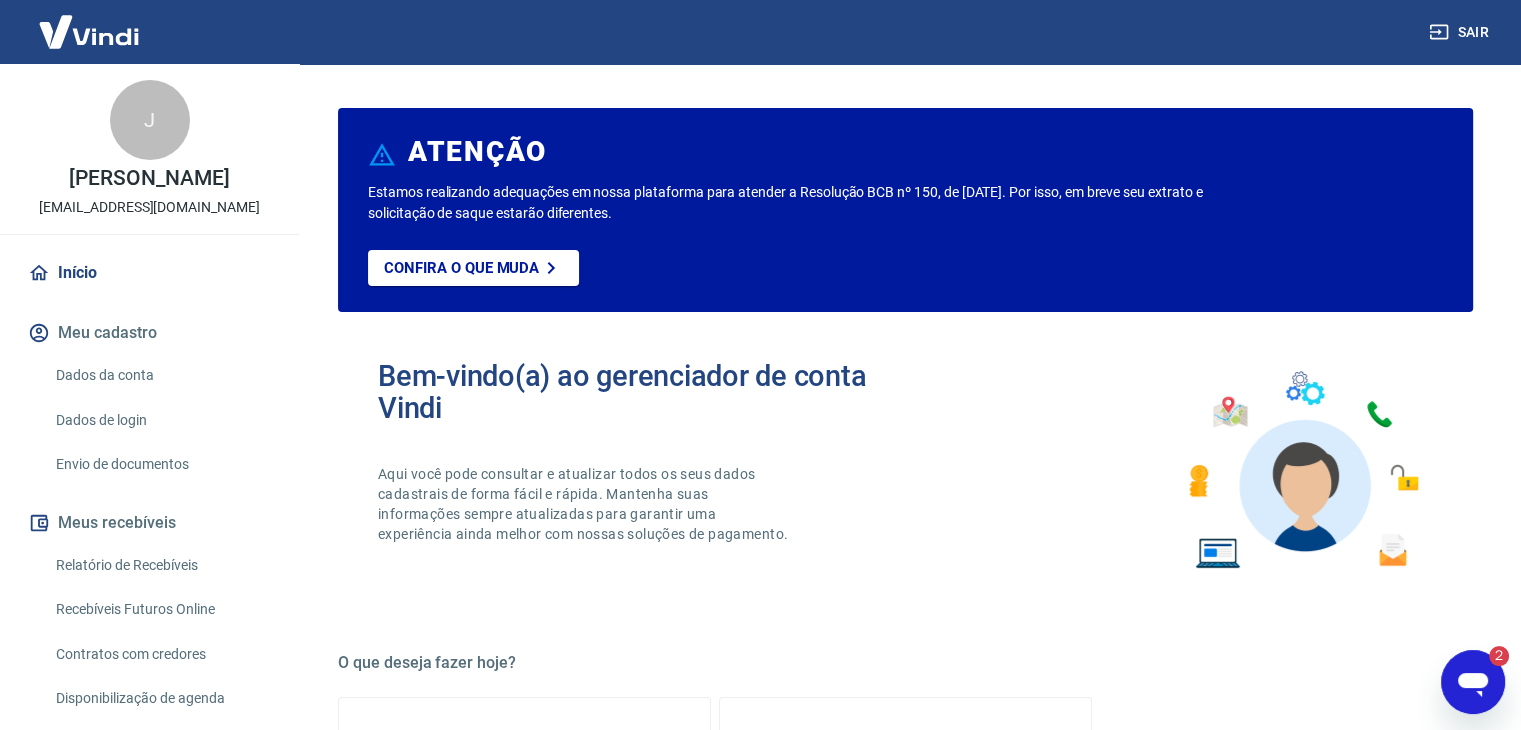 click on "2" at bounding box center (1489, 656) 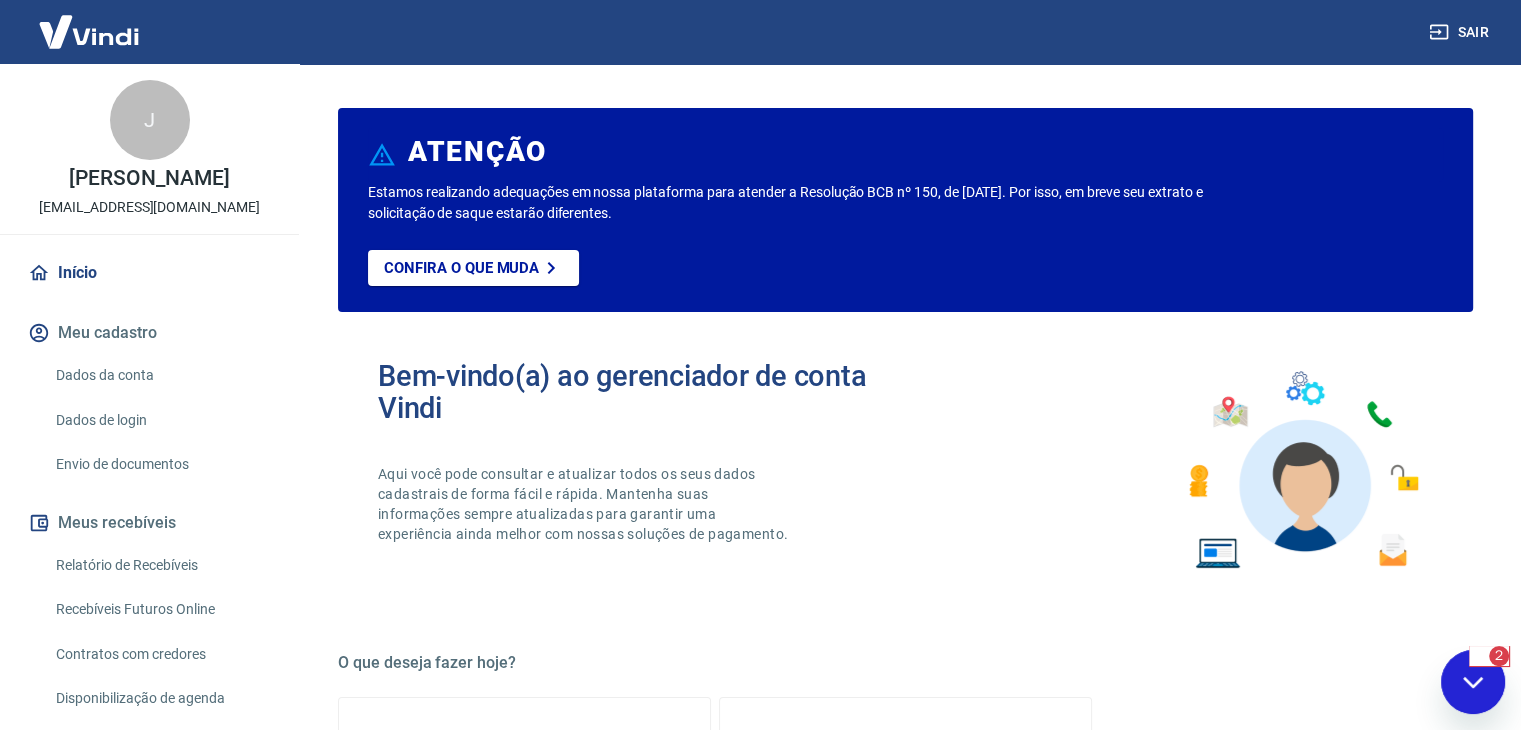 scroll, scrollTop: 0, scrollLeft: 0, axis: both 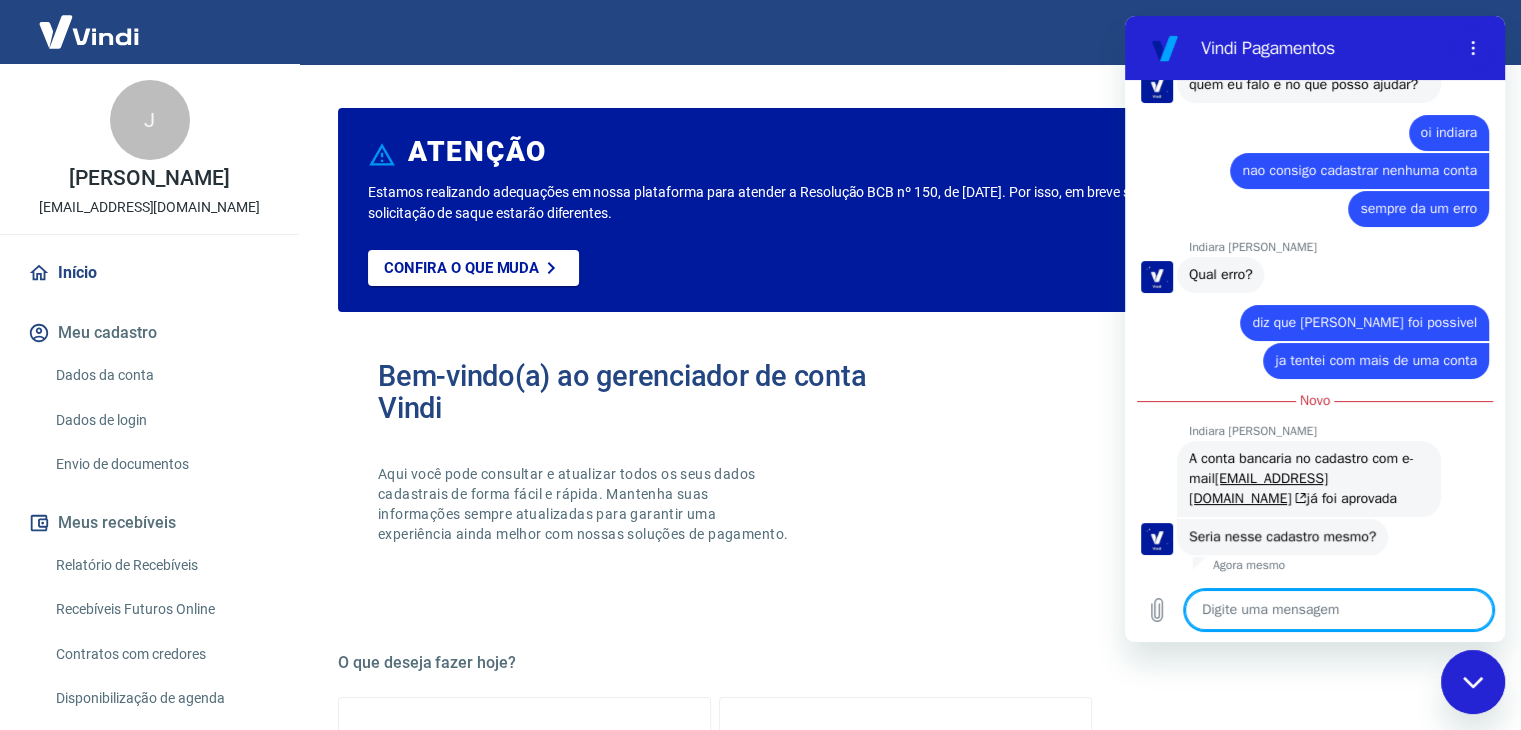 click at bounding box center (1339, 610) 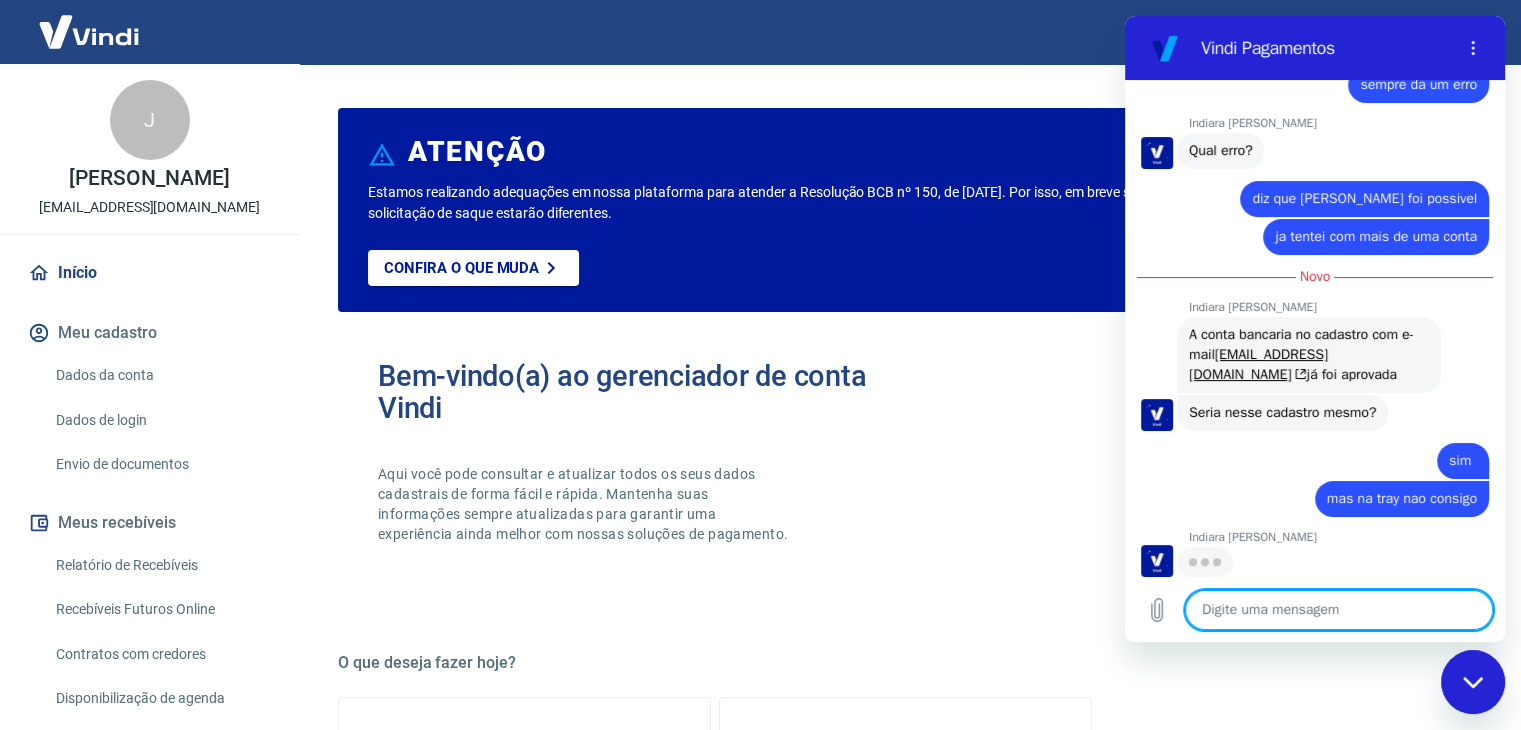 scroll, scrollTop: 1404, scrollLeft: 0, axis: vertical 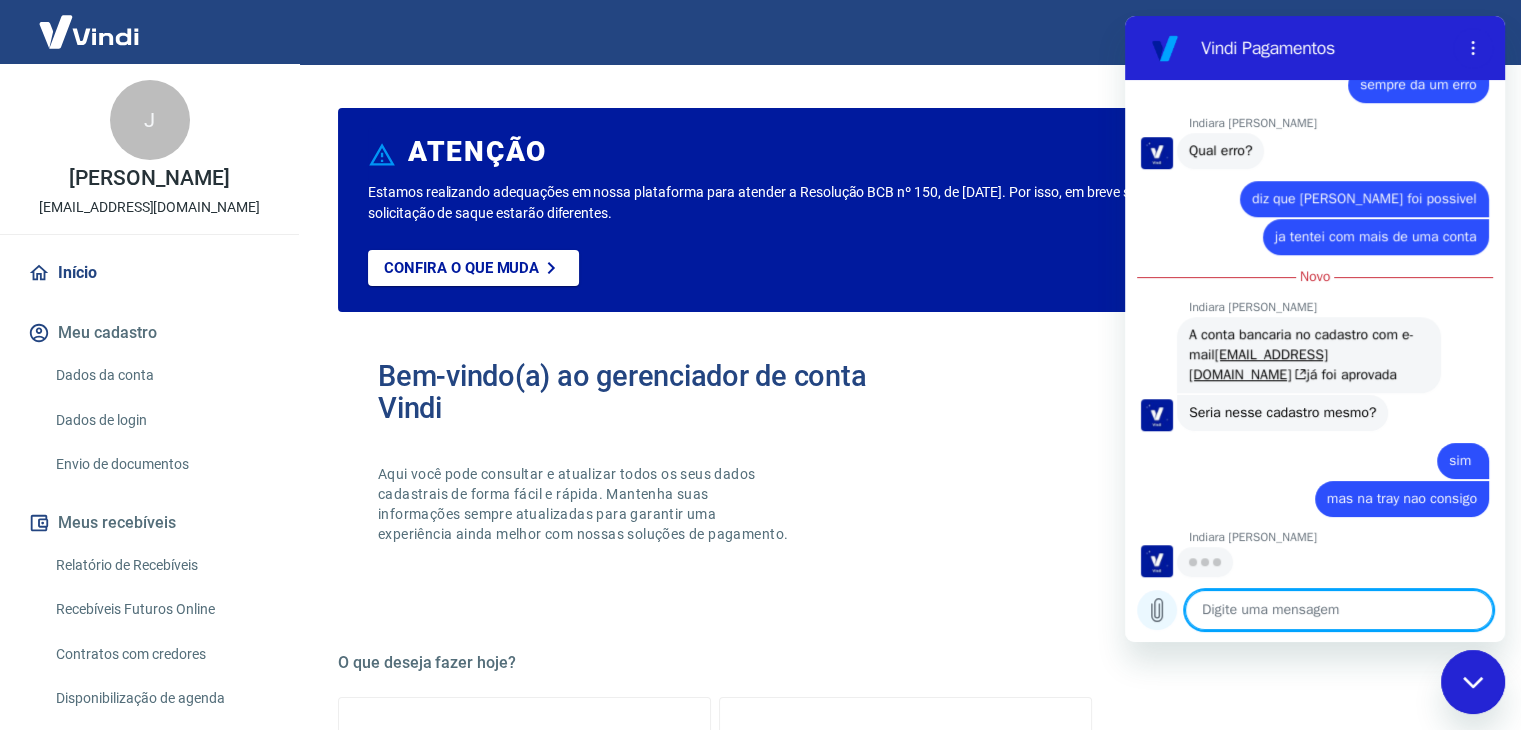 click 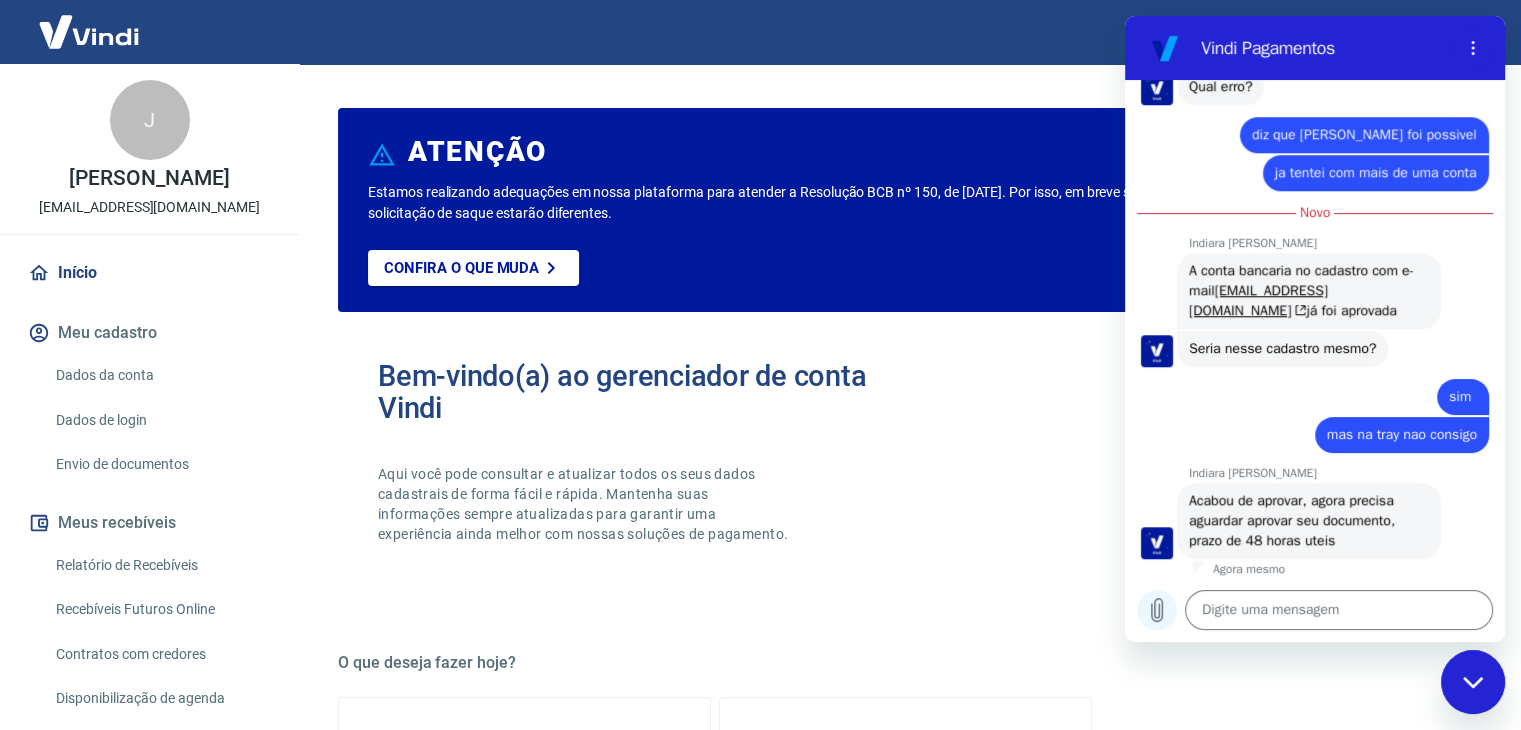 scroll, scrollTop: 1472, scrollLeft: 0, axis: vertical 